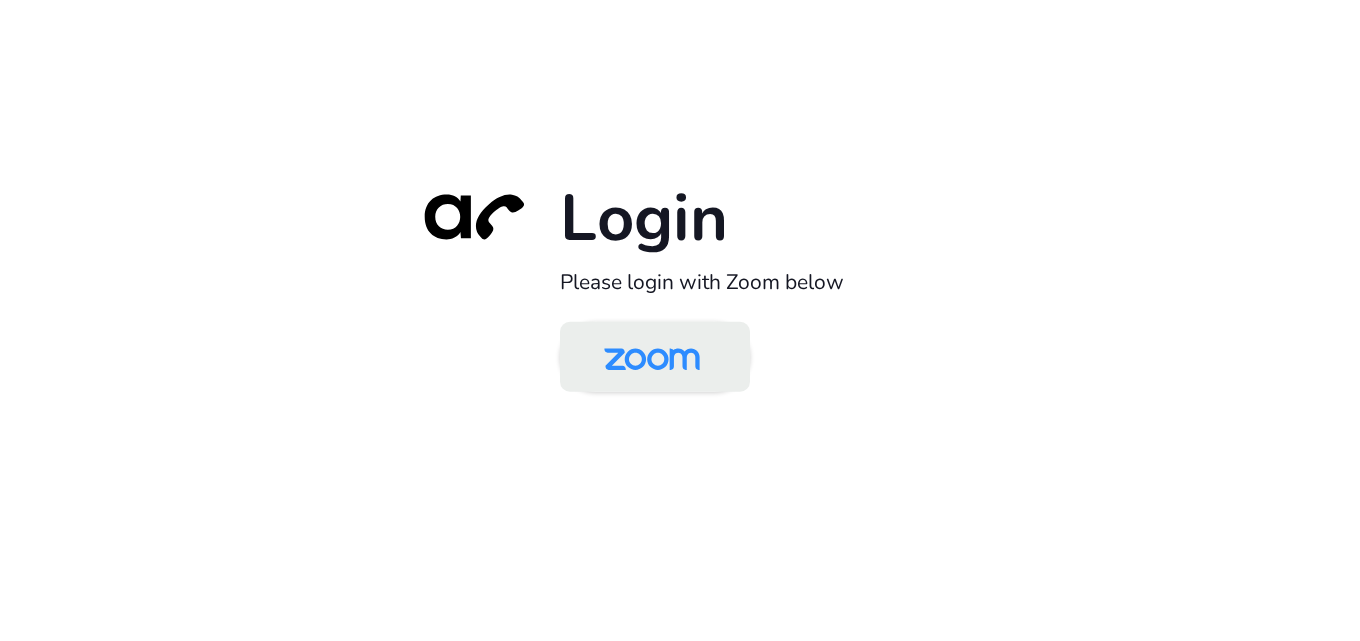 scroll, scrollTop: 0, scrollLeft: 0, axis: both 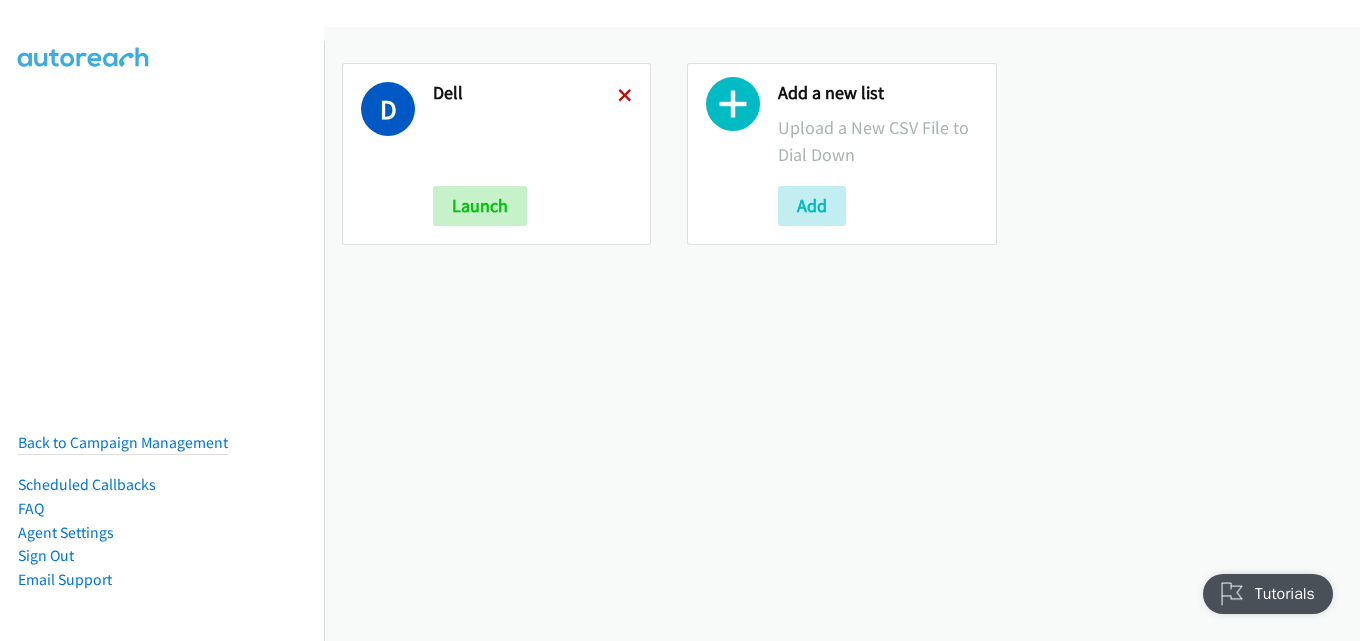 click at bounding box center (625, 97) 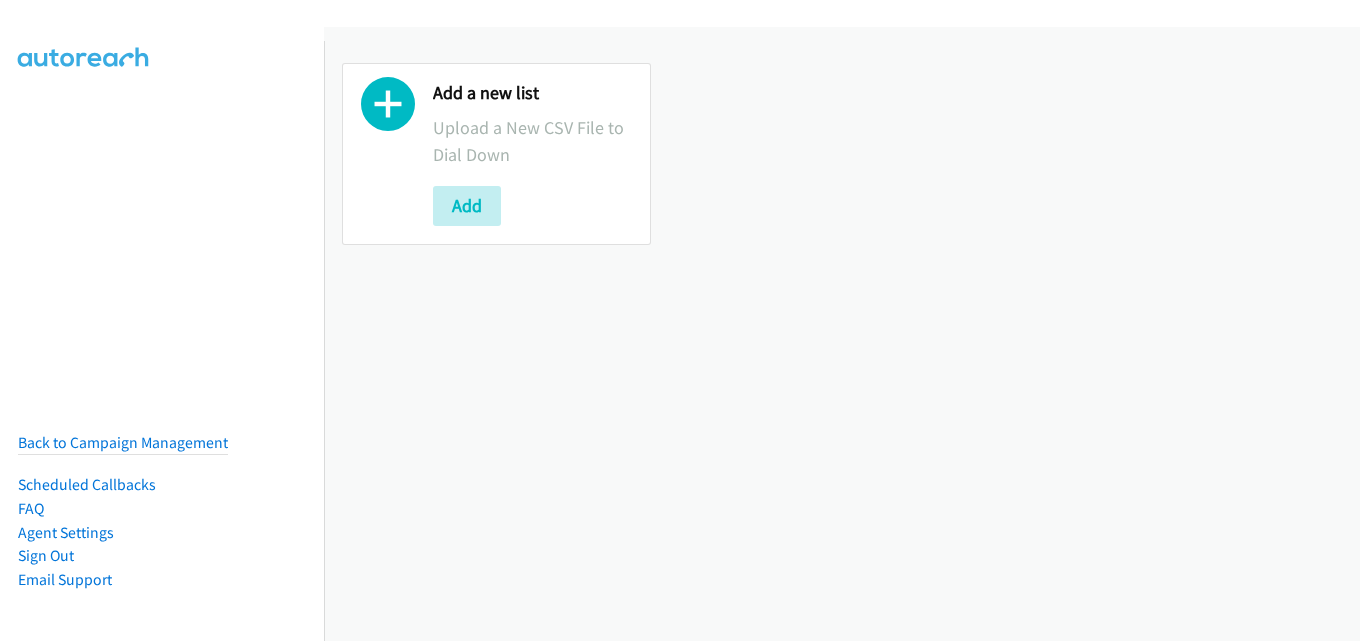 scroll, scrollTop: 0, scrollLeft: 0, axis: both 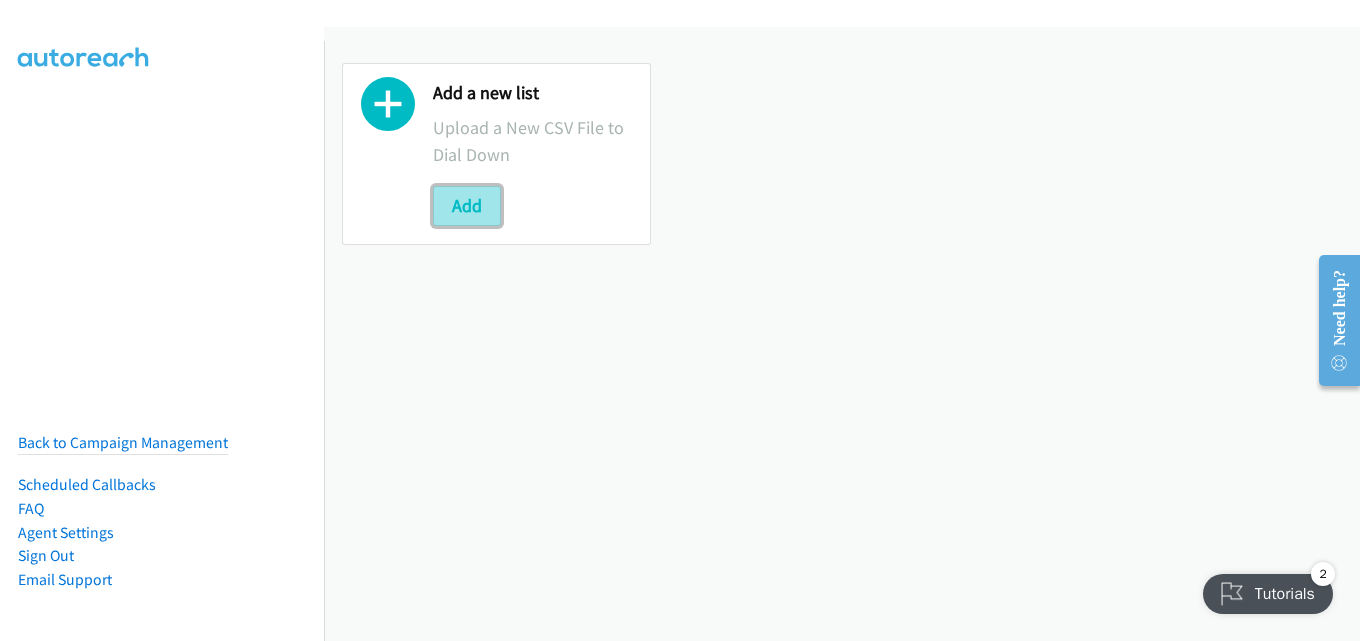 click on "Add" at bounding box center (467, 206) 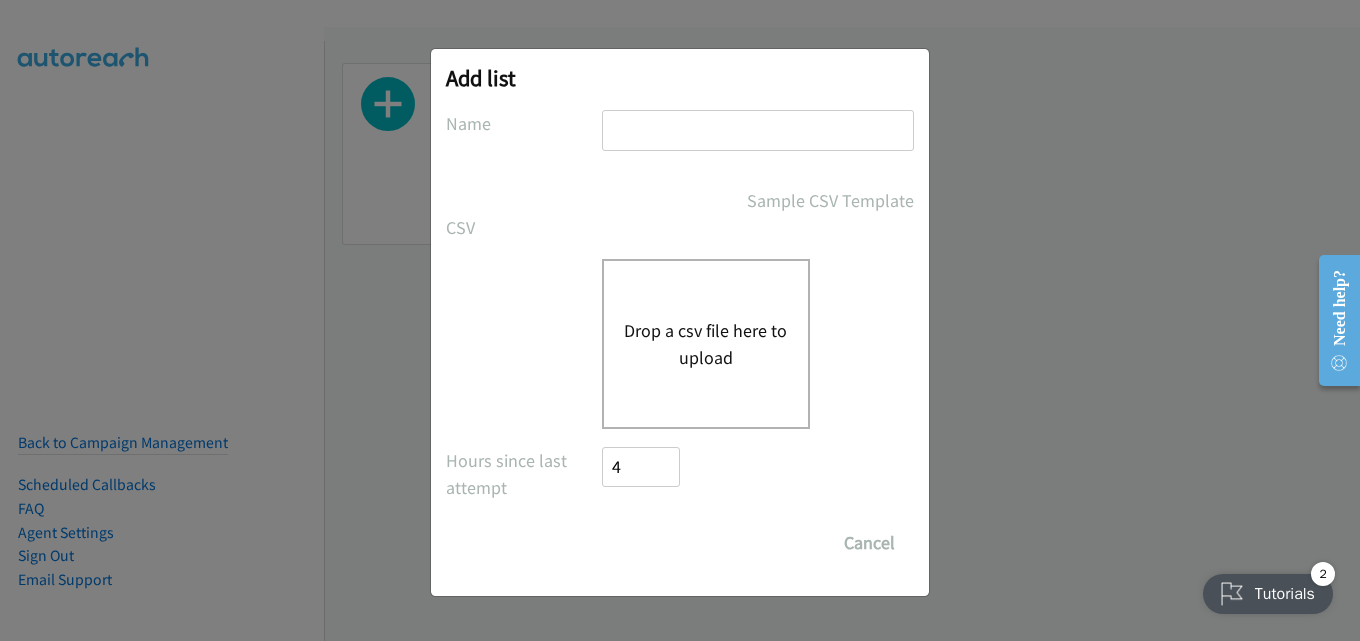 drag, startPoint x: 705, startPoint y: 105, endPoint x: 697, endPoint y: 123, distance: 19.697716 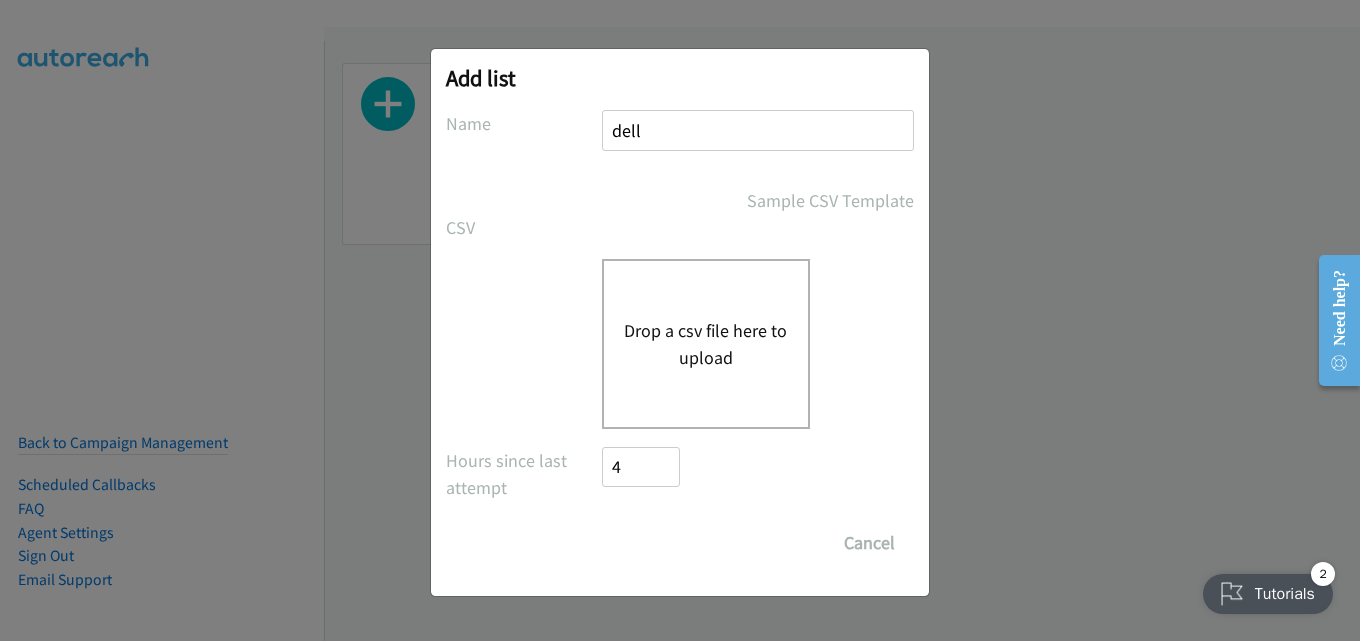 click on "Drop a csv file here to upload" at bounding box center (706, 344) 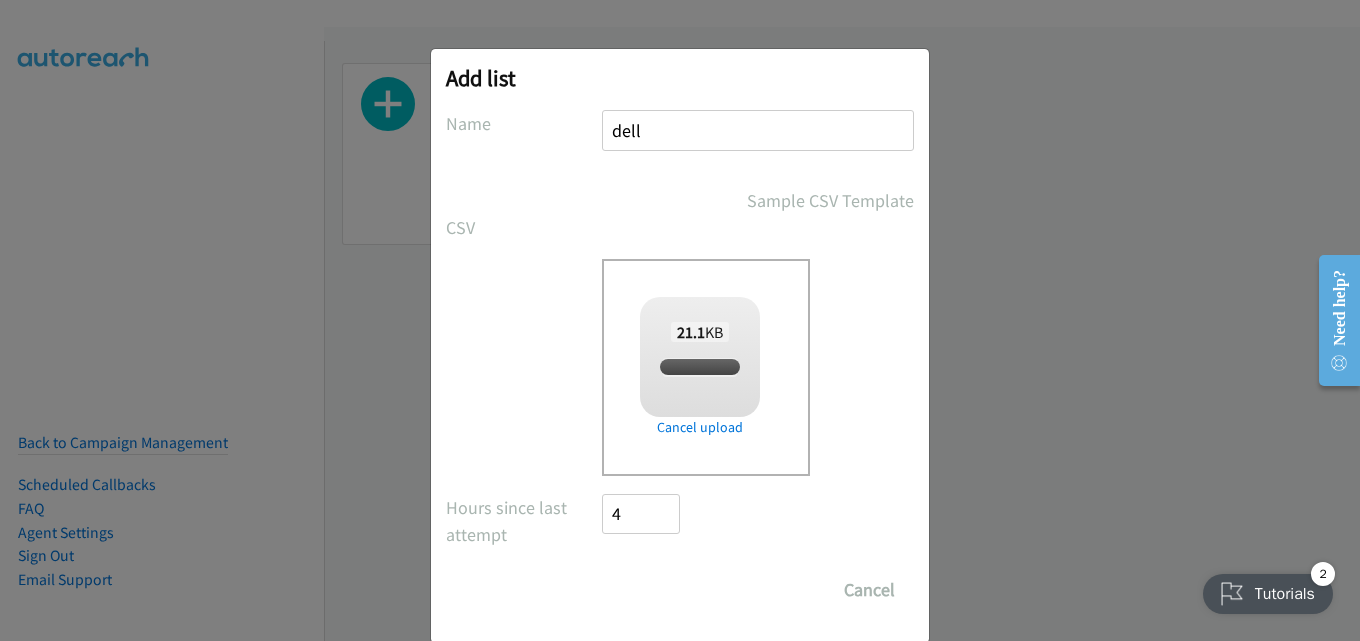 checkbox on "true" 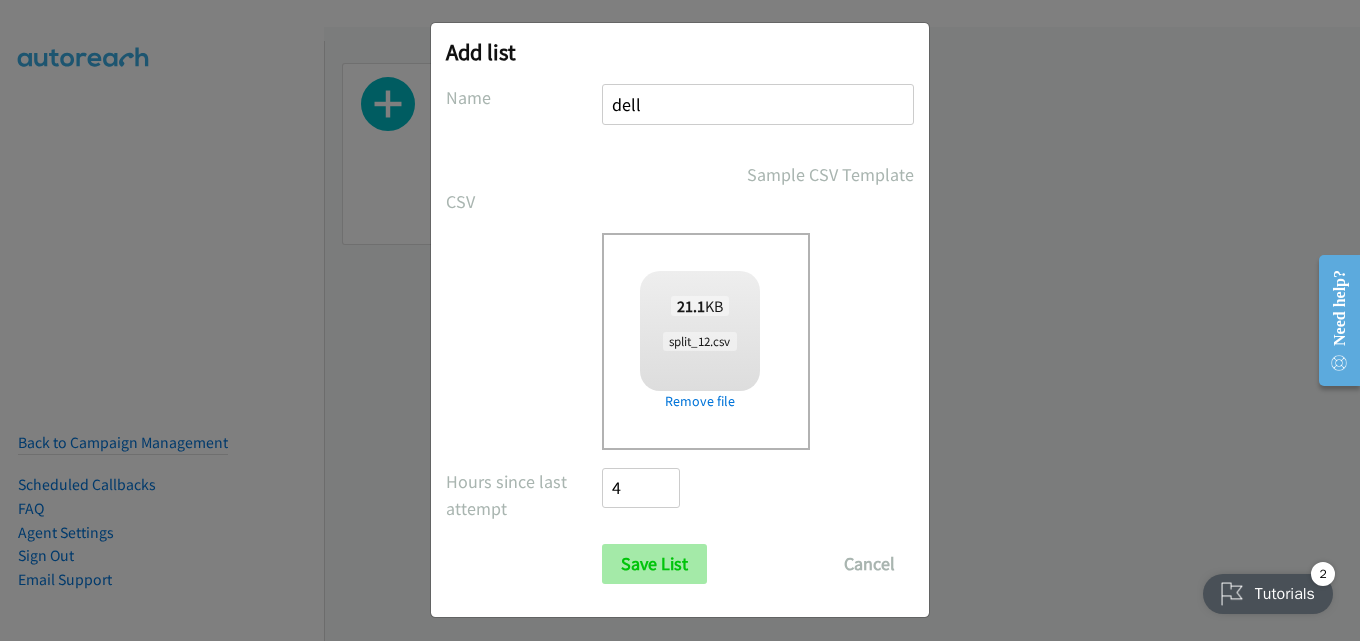 scroll, scrollTop: 33, scrollLeft: 0, axis: vertical 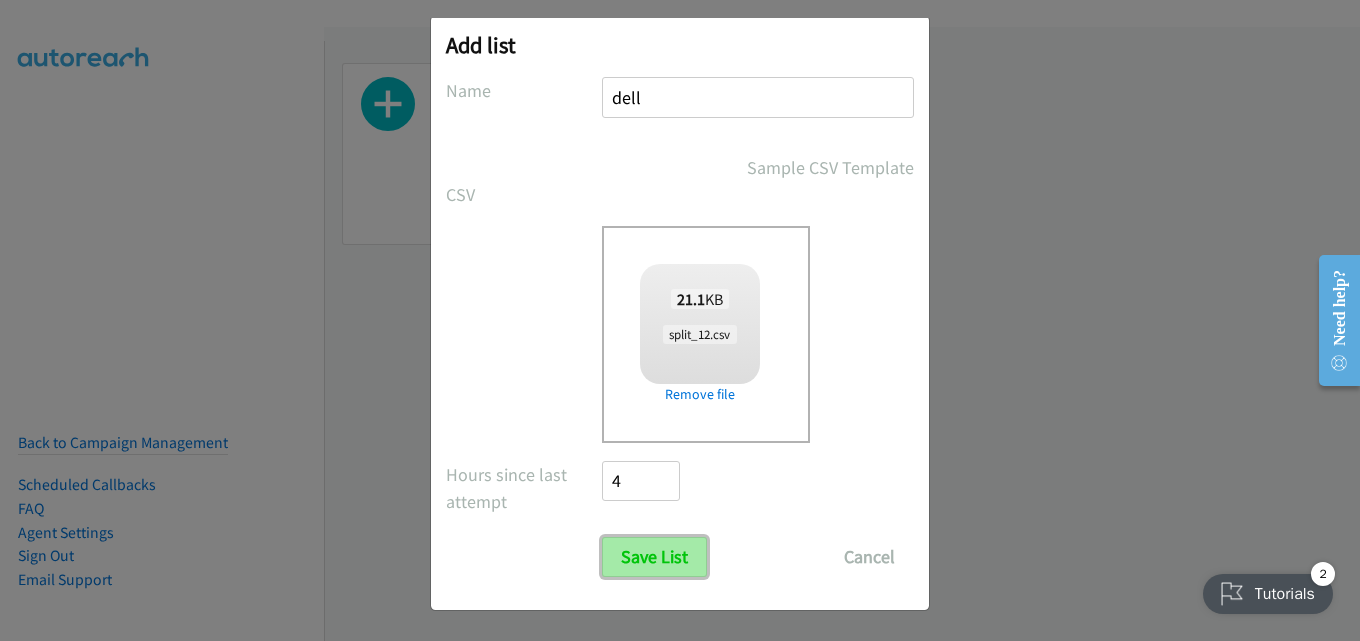 click on "Save List" at bounding box center (654, 557) 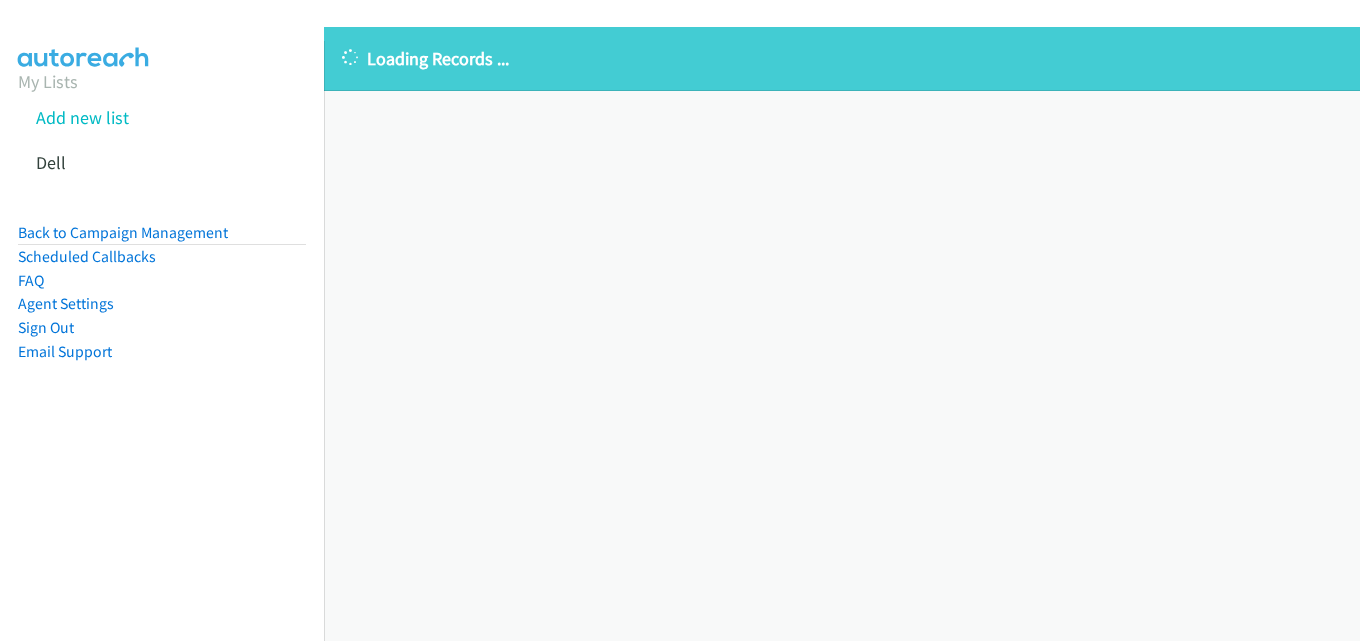 scroll, scrollTop: 0, scrollLeft: 0, axis: both 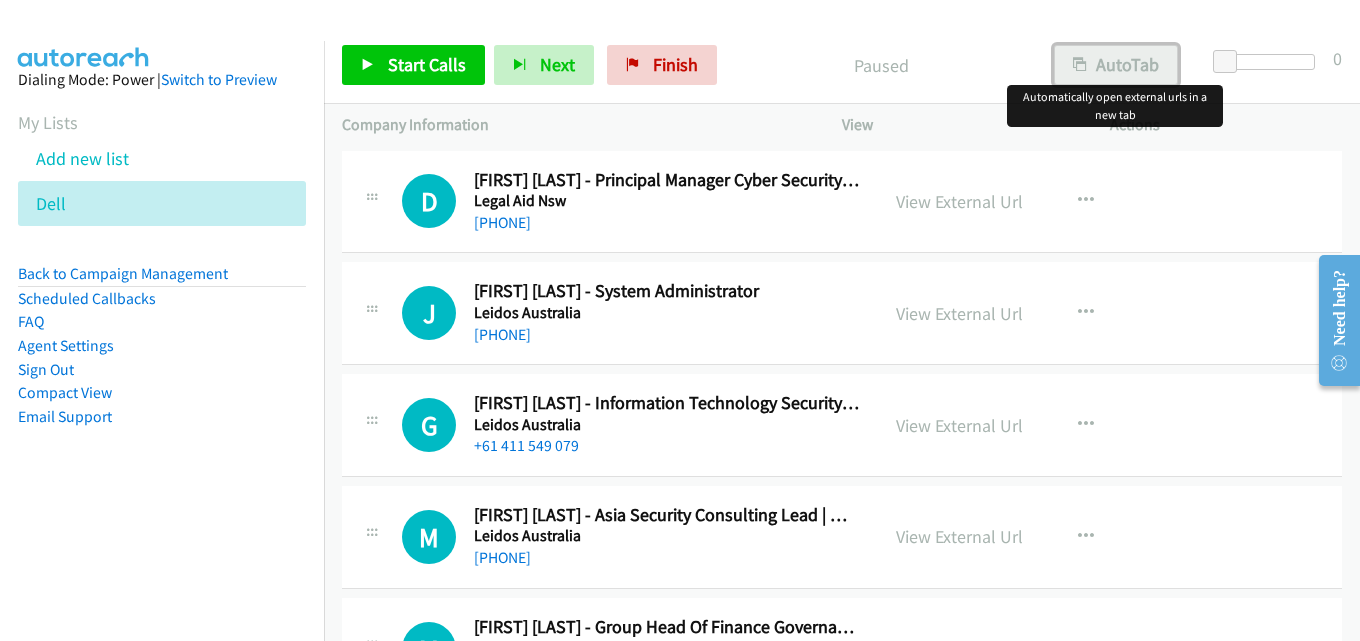 click on "AutoTab" at bounding box center [1116, 65] 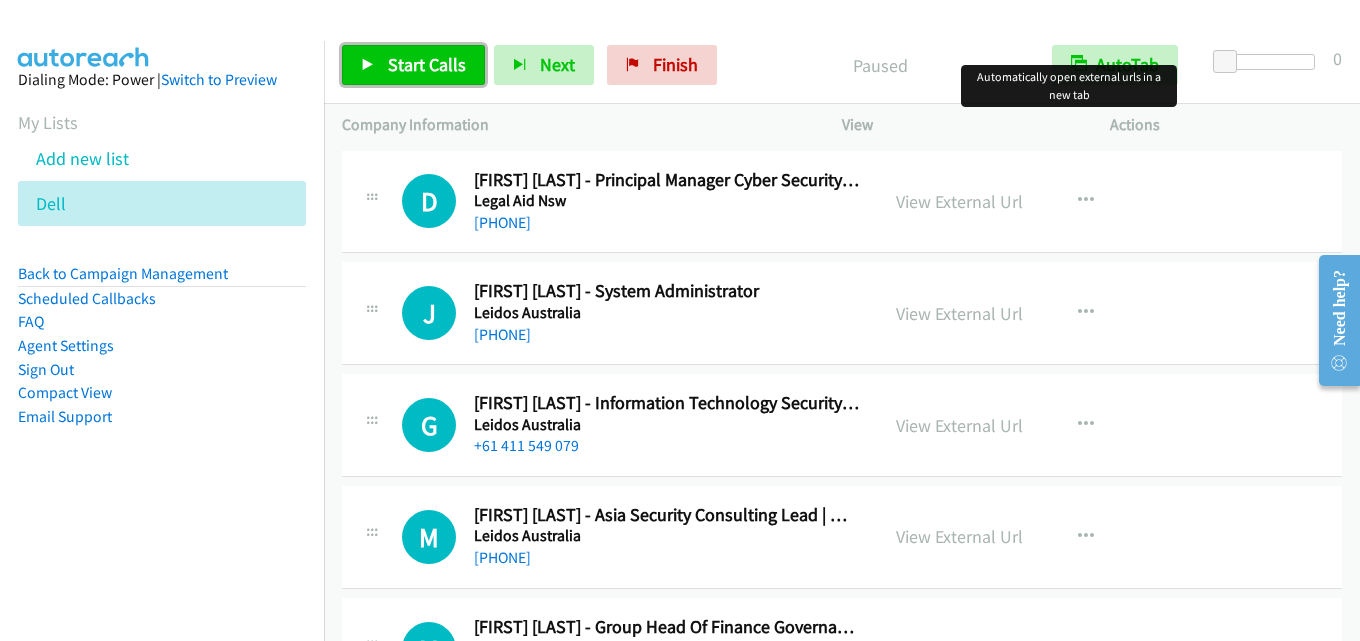 click on "Start Calls" at bounding box center (427, 64) 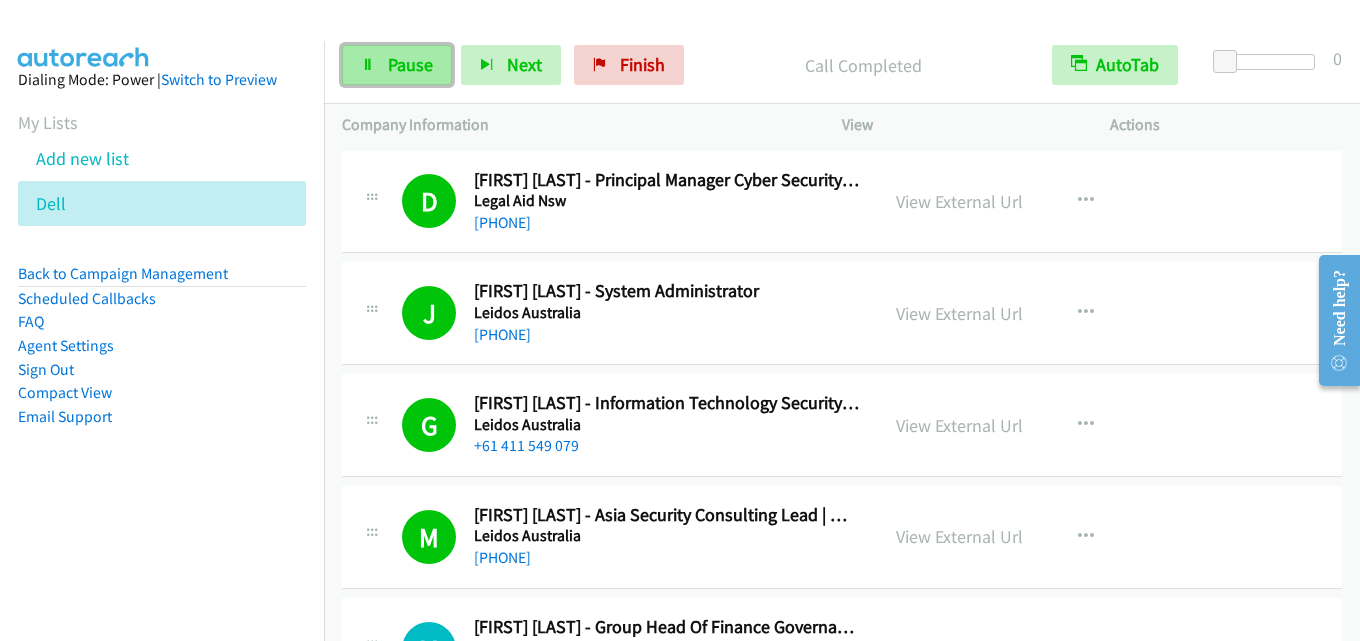click on "Pause" at bounding box center [397, 65] 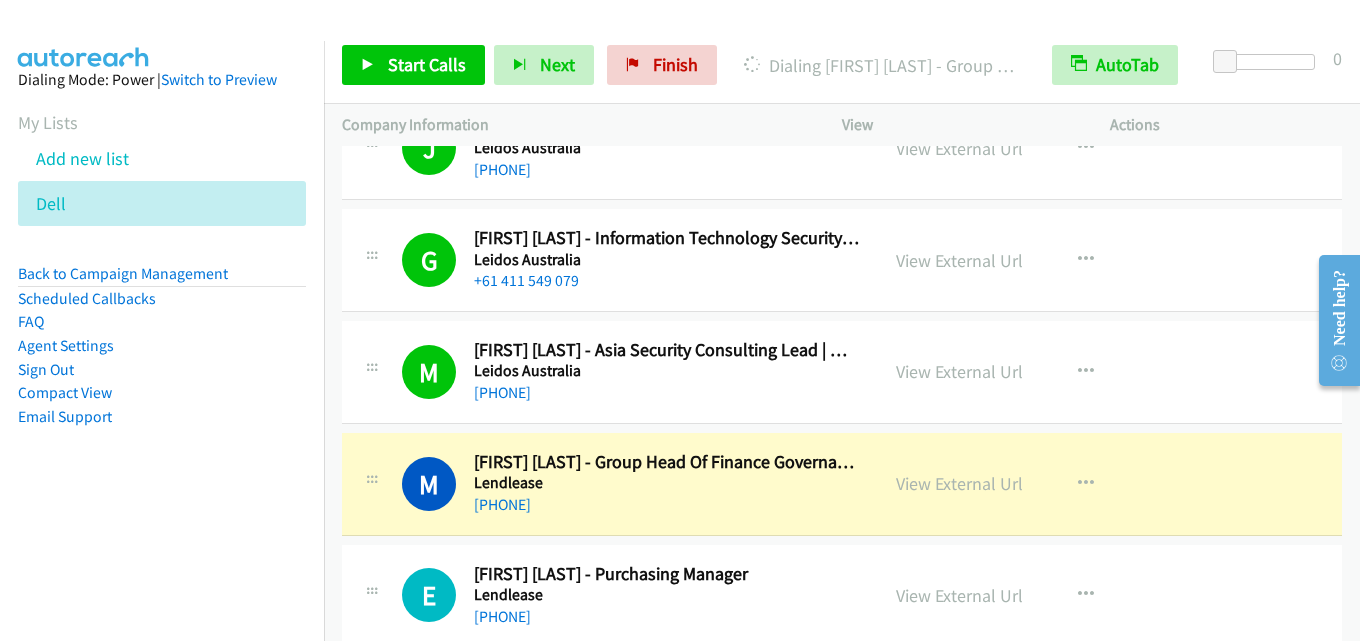 scroll, scrollTop: 200, scrollLeft: 0, axis: vertical 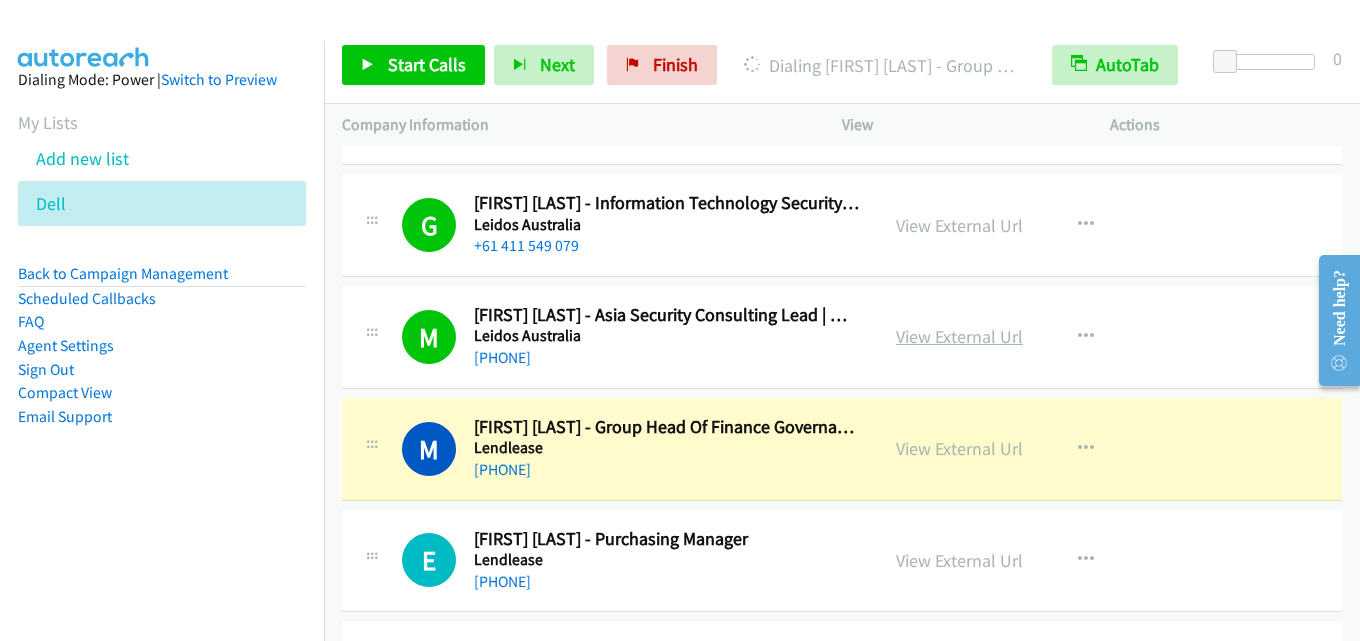 click on "View External Url" at bounding box center (959, 336) 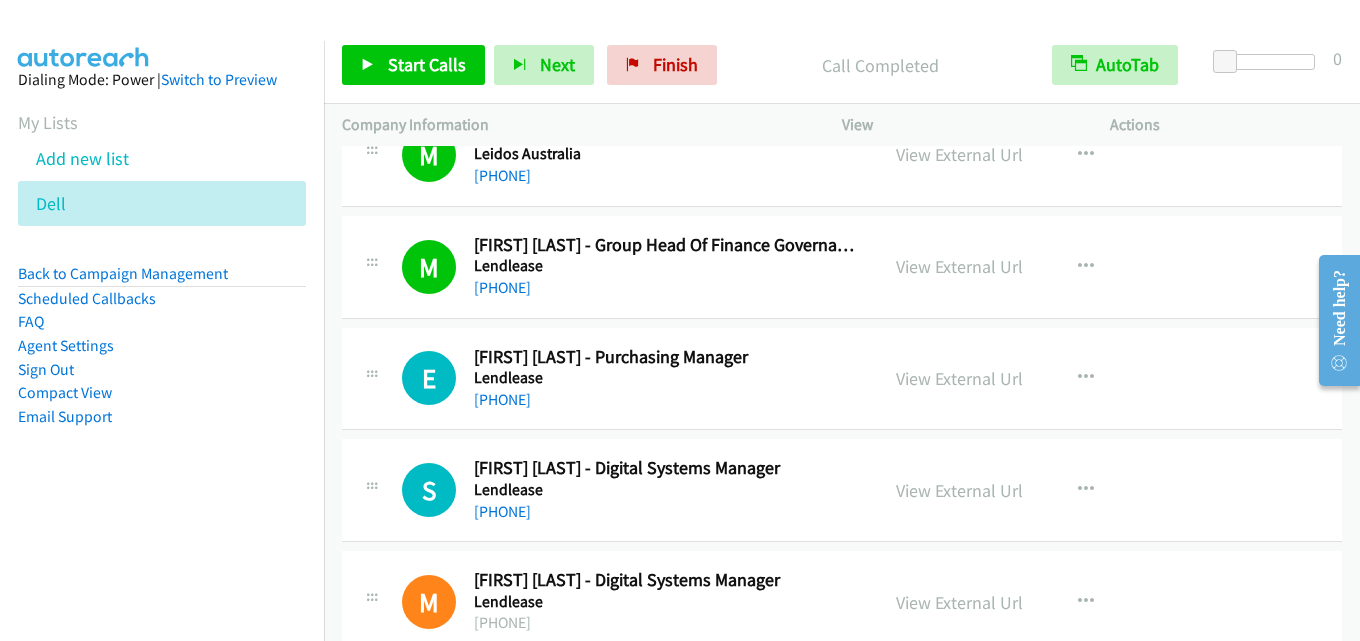 scroll, scrollTop: 400, scrollLeft: 0, axis: vertical 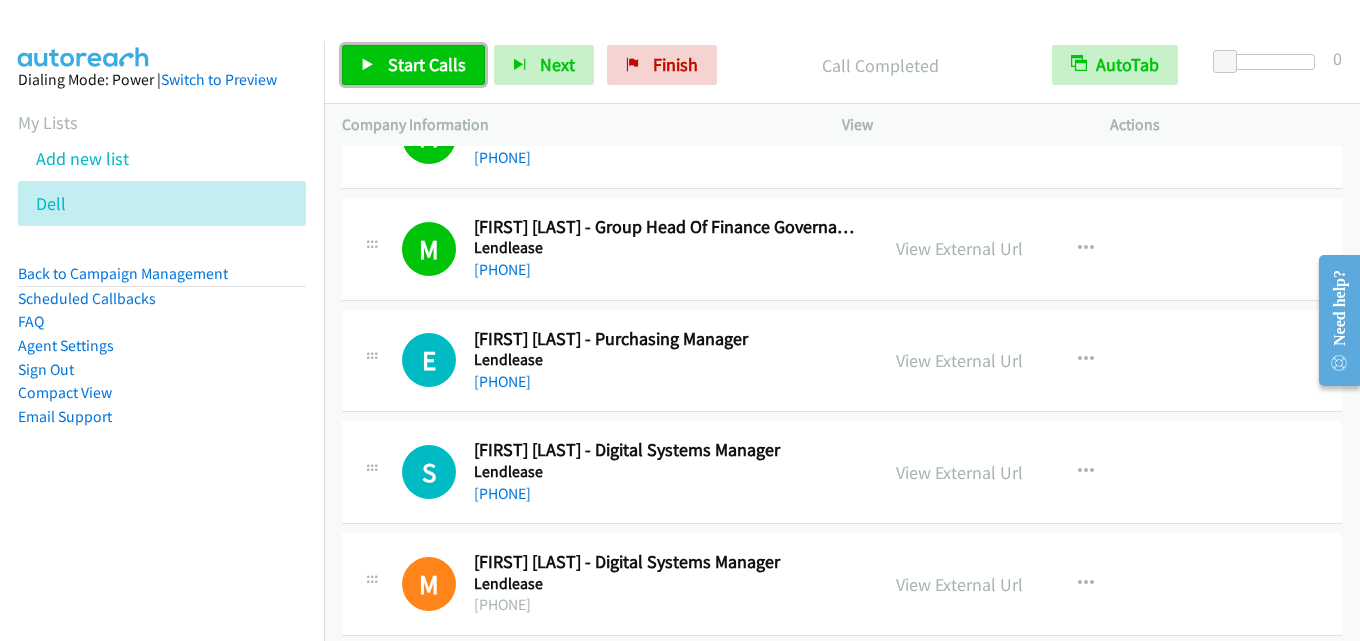 click on "Start Calls" at bounding box center (427, 64) 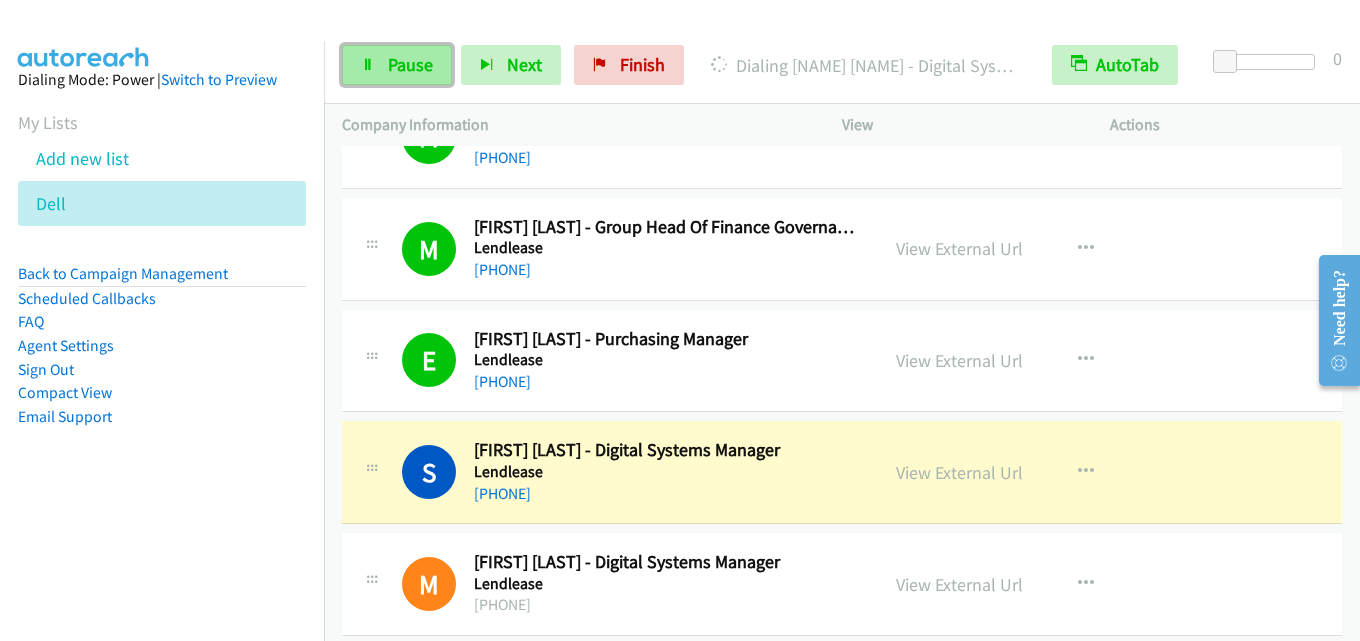 click on "Pause" at bounding box center (410, 64) 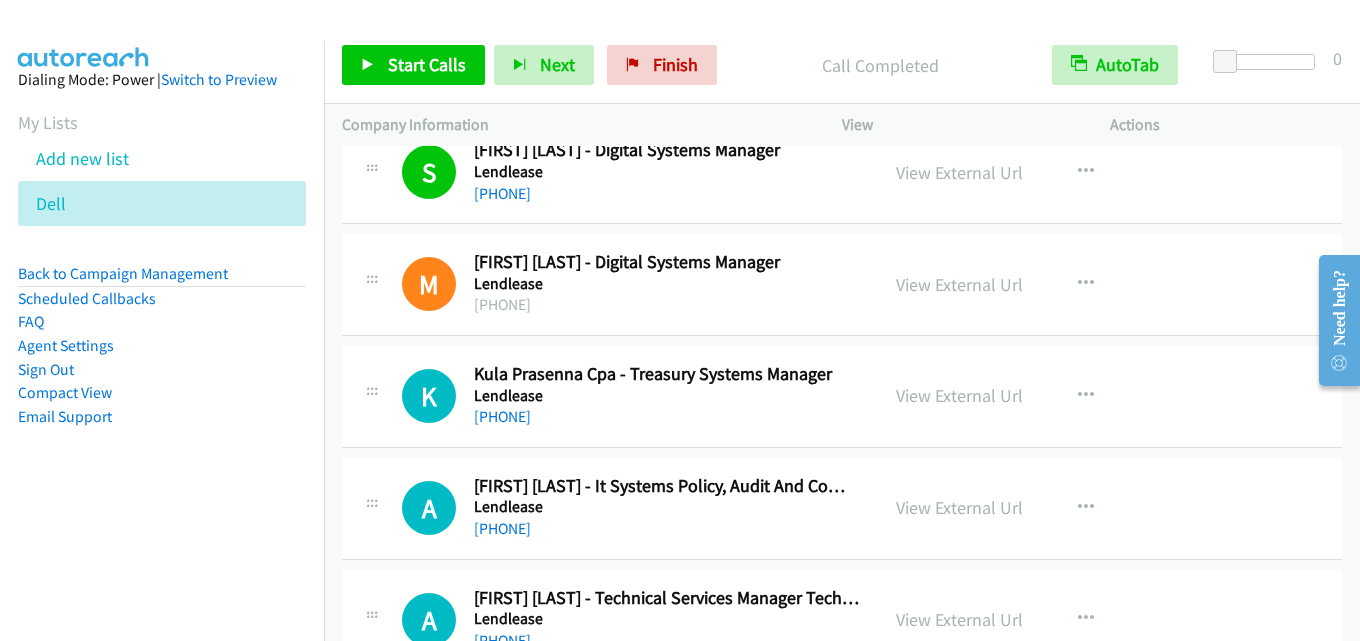 scroll, scrollTop: 600, scrollLeft: 0, axis: vertical 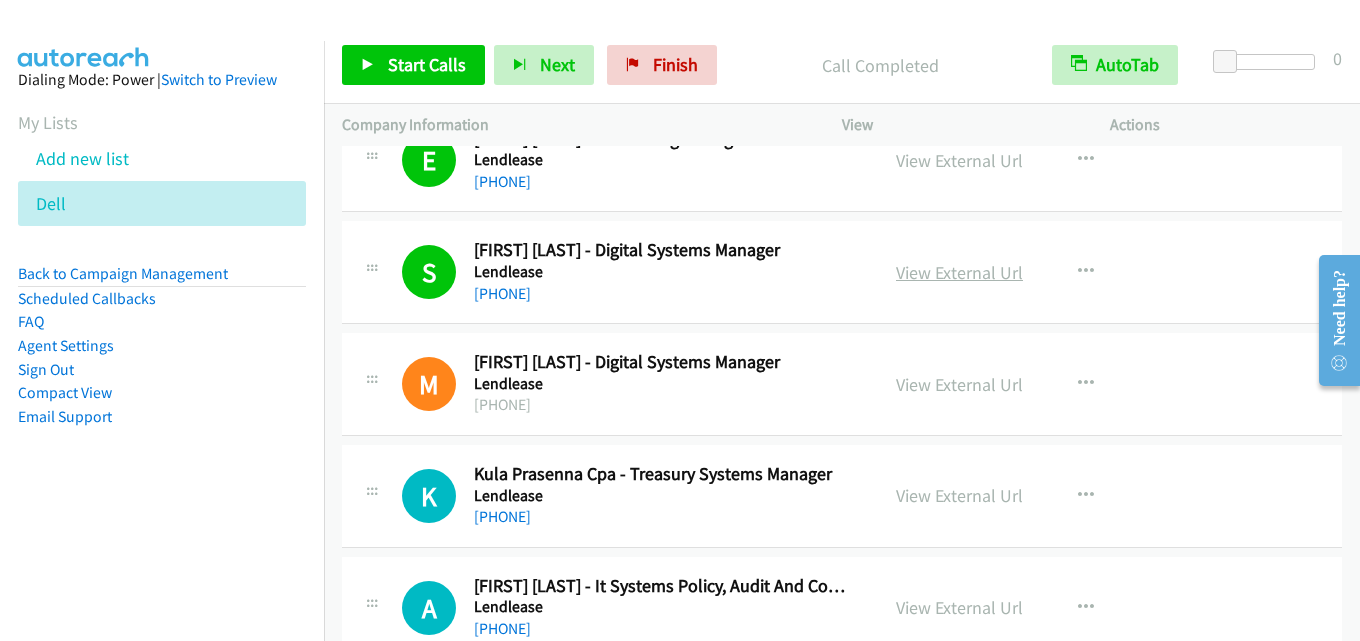 click on "View External Url" at bounding box center [959, 272] 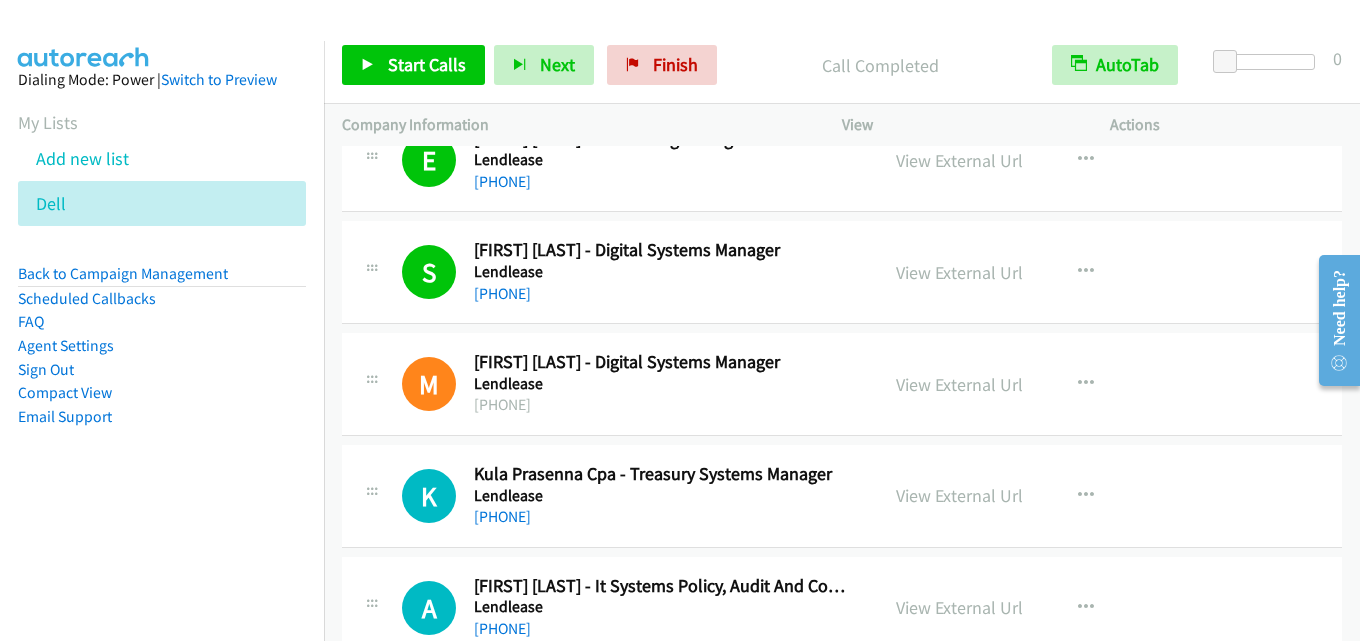 scroll, scrollTop: 500, scrollLeft: 0, axis: vertical 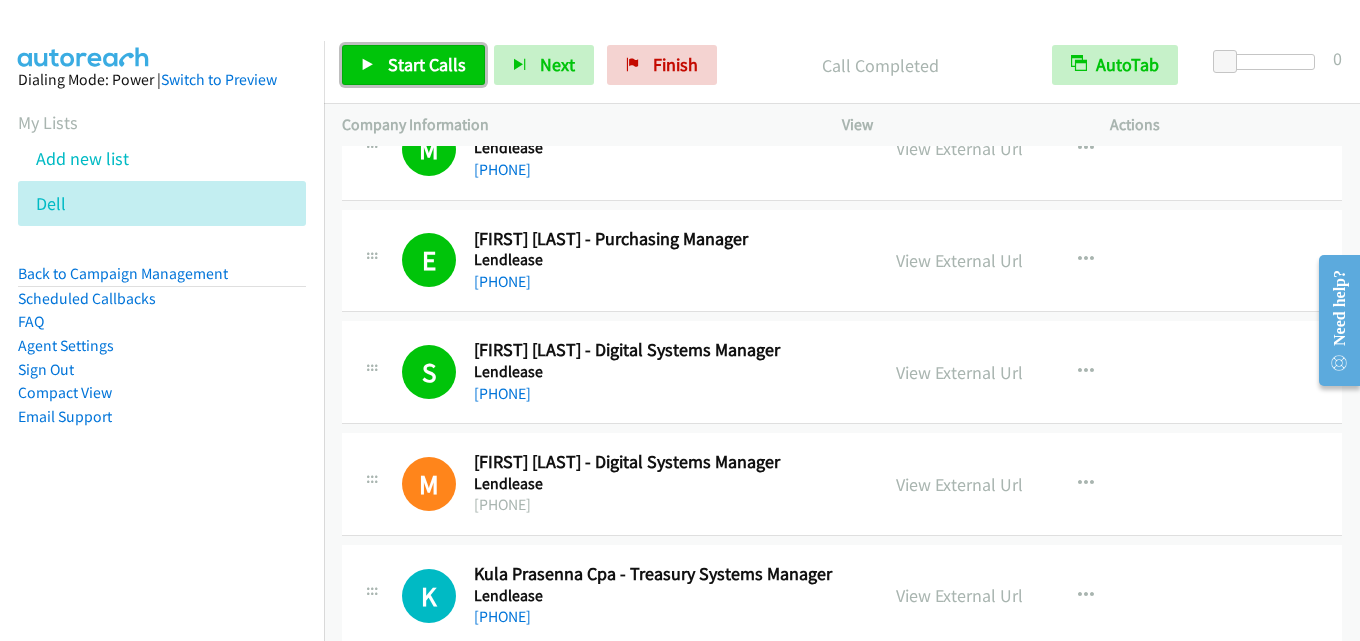 click on "Start Calls" at bounding box center [427, 64] 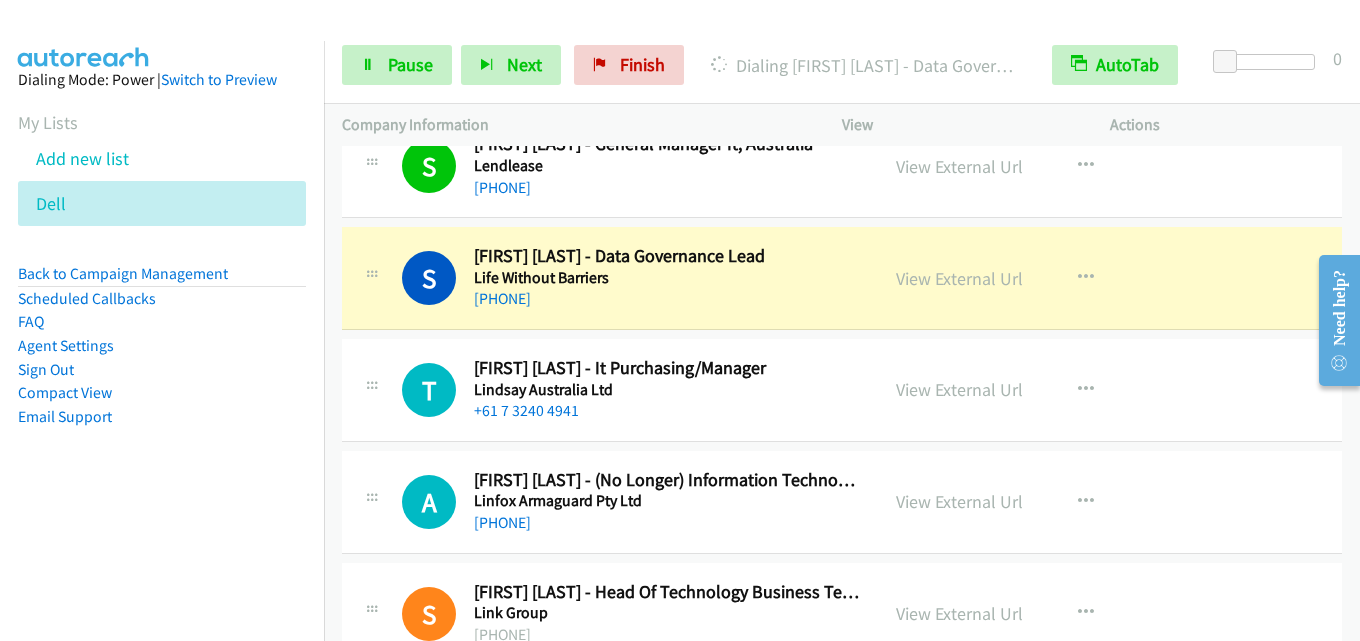 scroll, scrollTop: 1300, scrollLeft: 0, axis: vertical 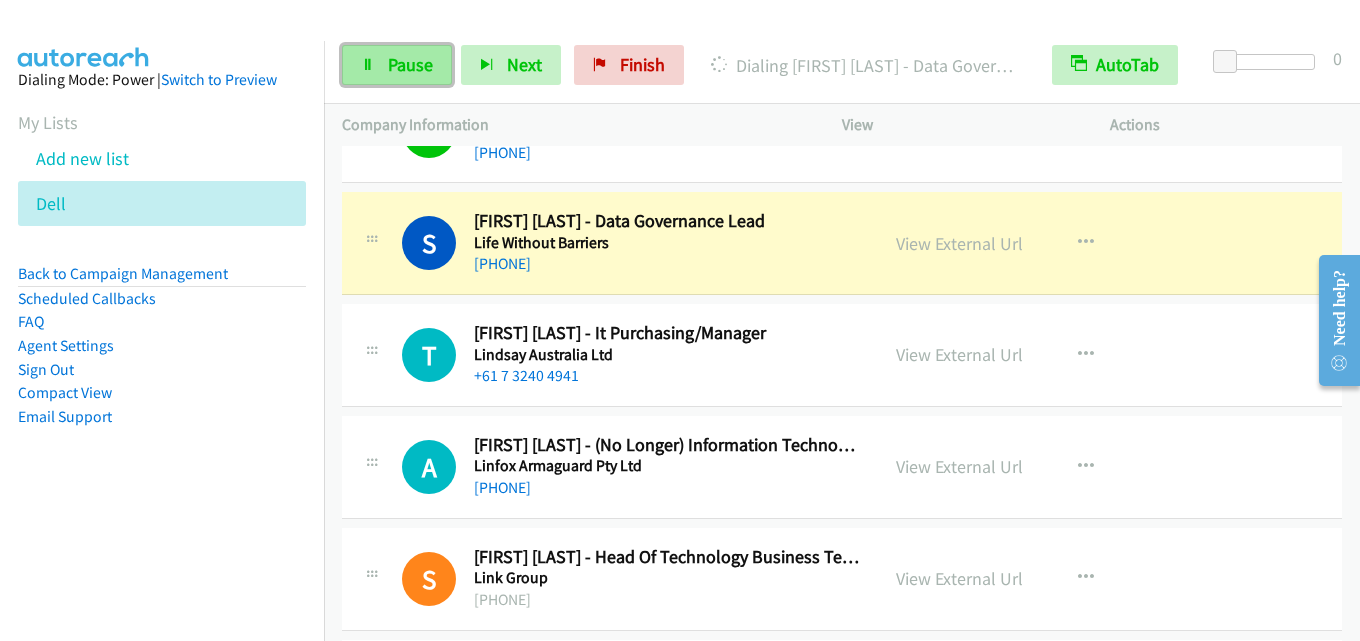 click on "Pause" at bounding box center [410, 64] 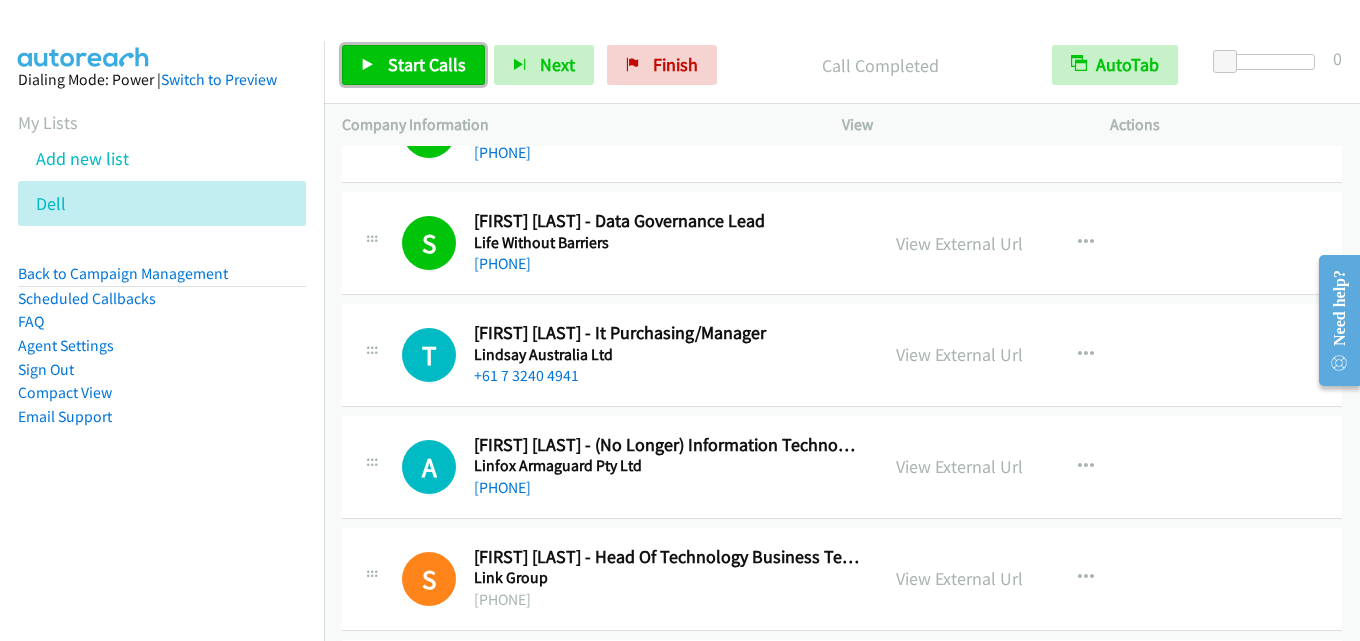 click on "Start Calls" at bounding box center (427, 64) 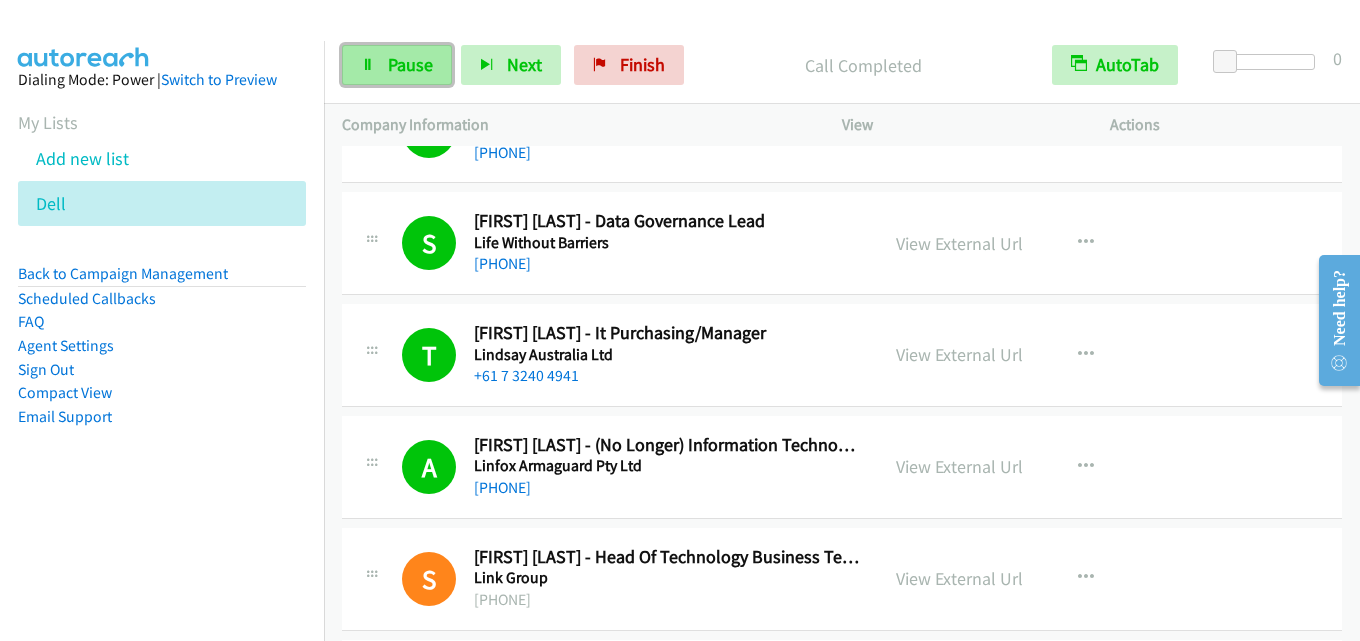 click on "Pause" at bounding box center [410, 64] 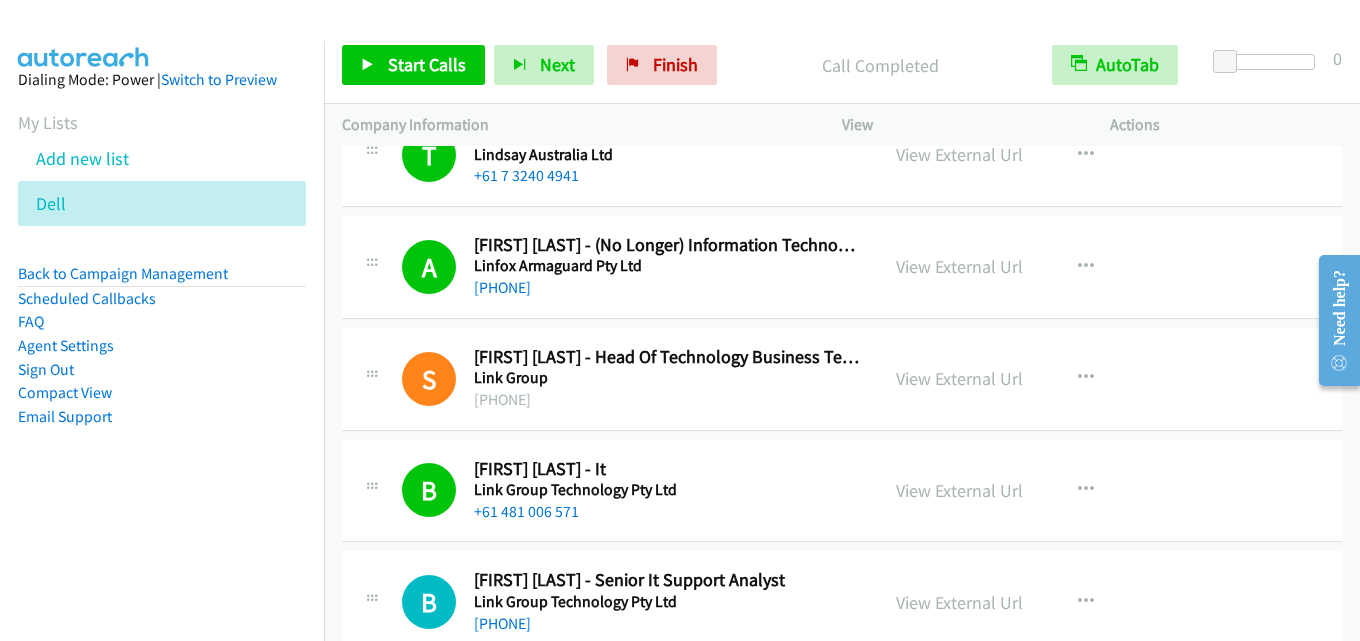 scroll, scrollTop: 1400, scrollLeft: 0, axis: vertical 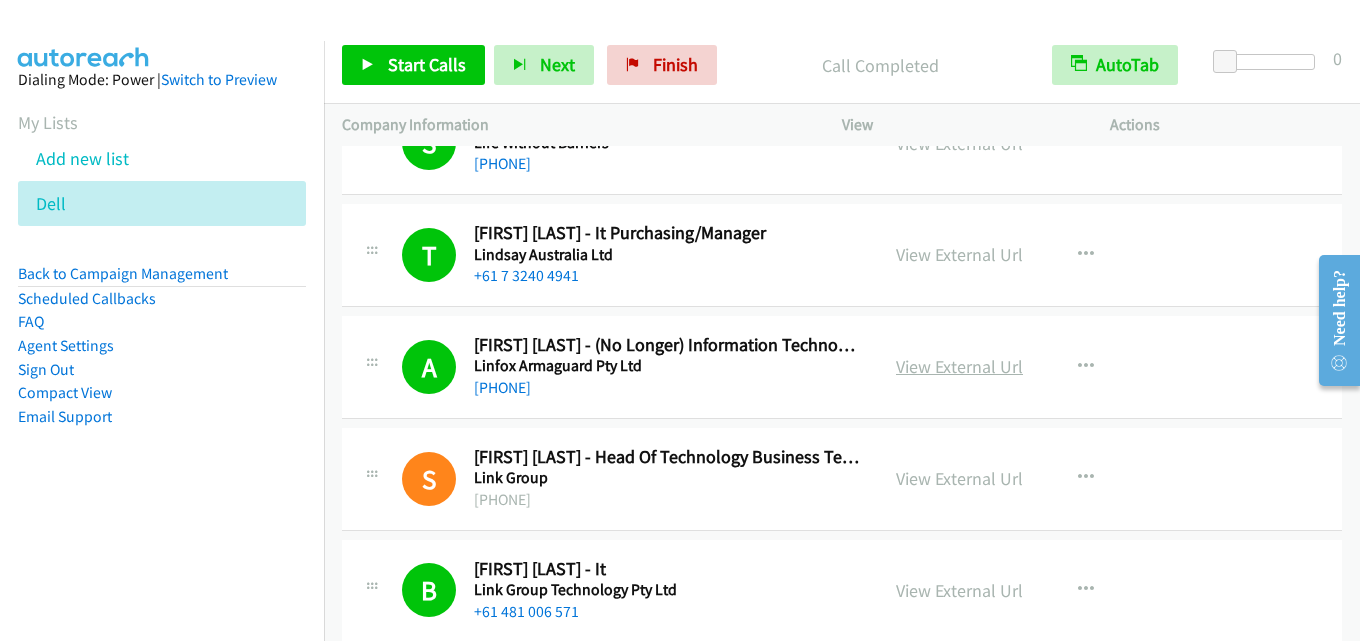 click on "View External Url" at bounding box center [959, 366] 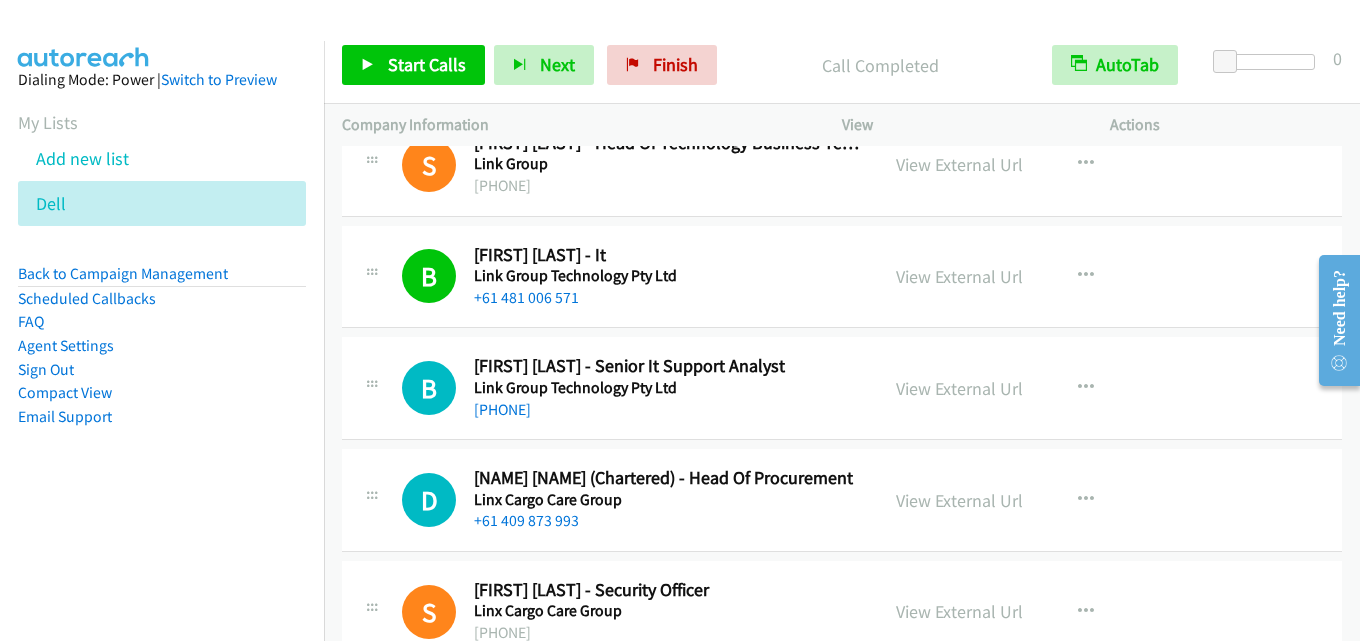 scroll, scrollTop: 1700, scrollLeft: 0, axis: vertical 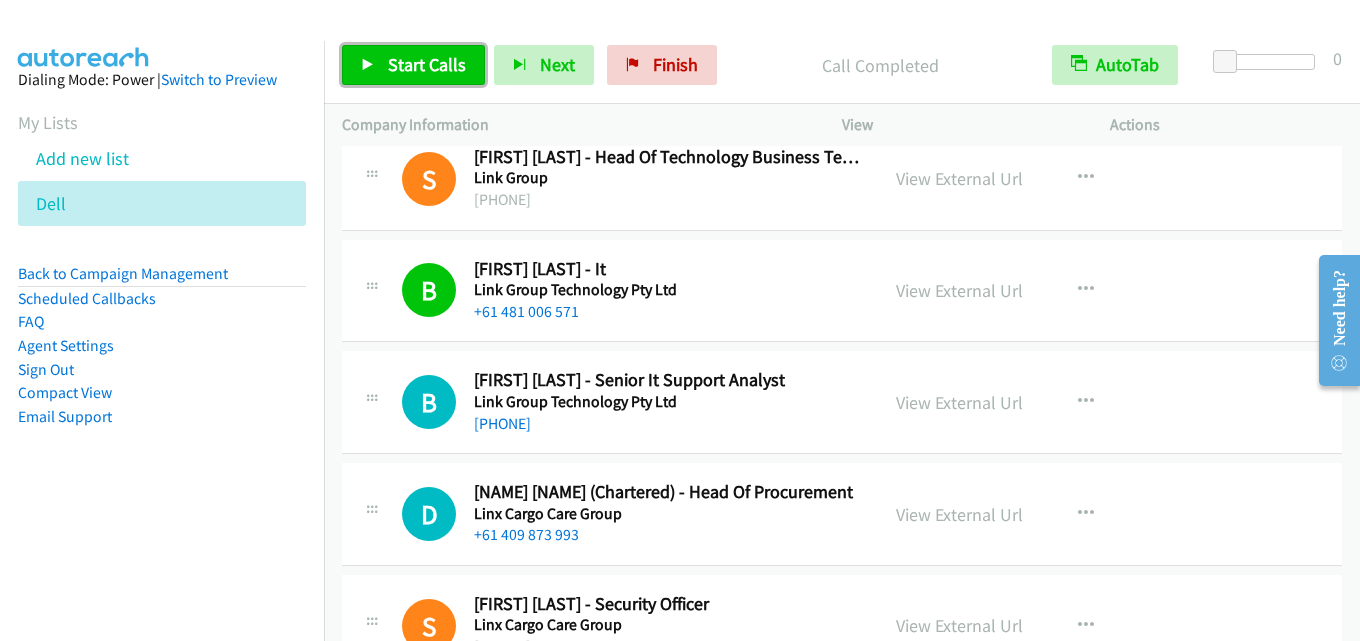click on "Start Calls" at bounding box center [427, 64] 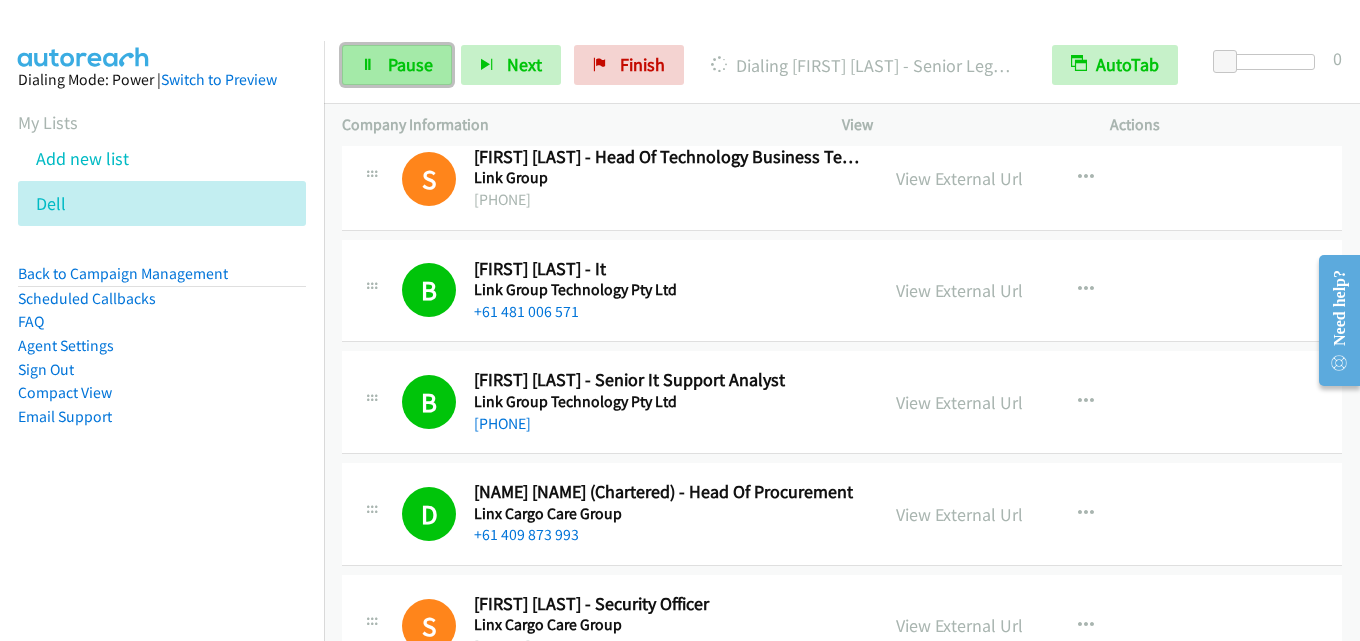 click on "Pause" at bounding box center (410, 64) 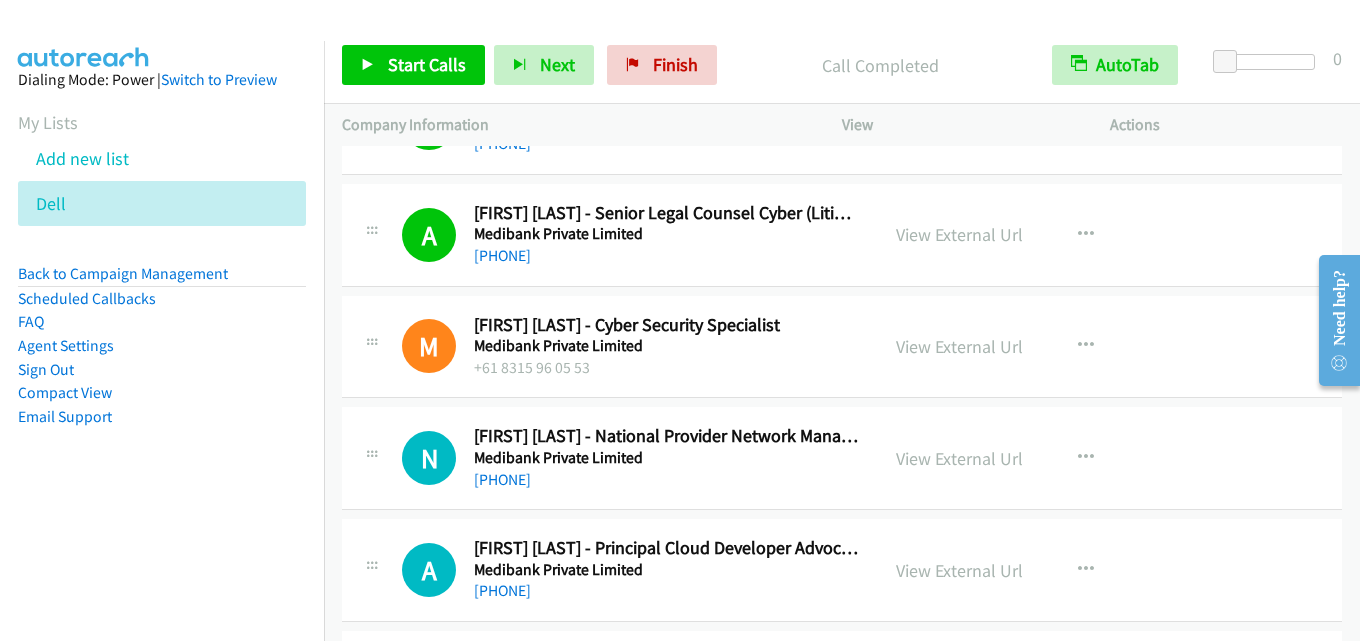 scroll, scrollTop: 5700, scrollLeft: 0, axis: vertical 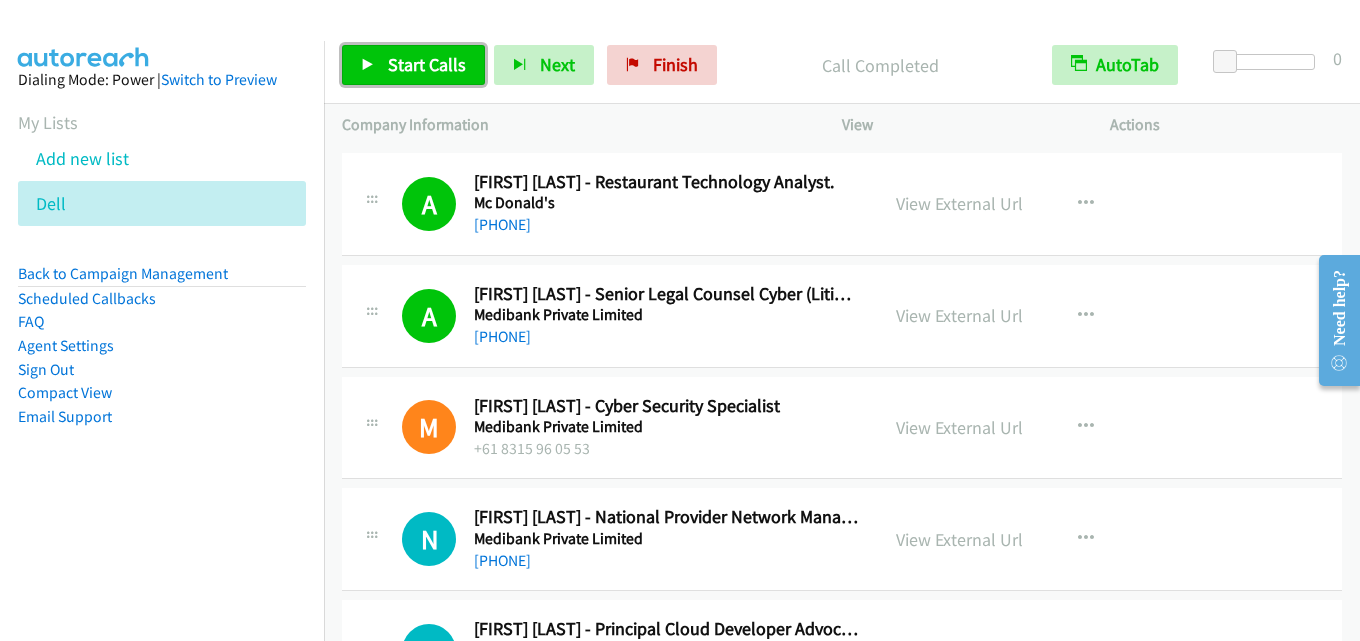 click on "Start Calls" at bounding box center (427, 64) 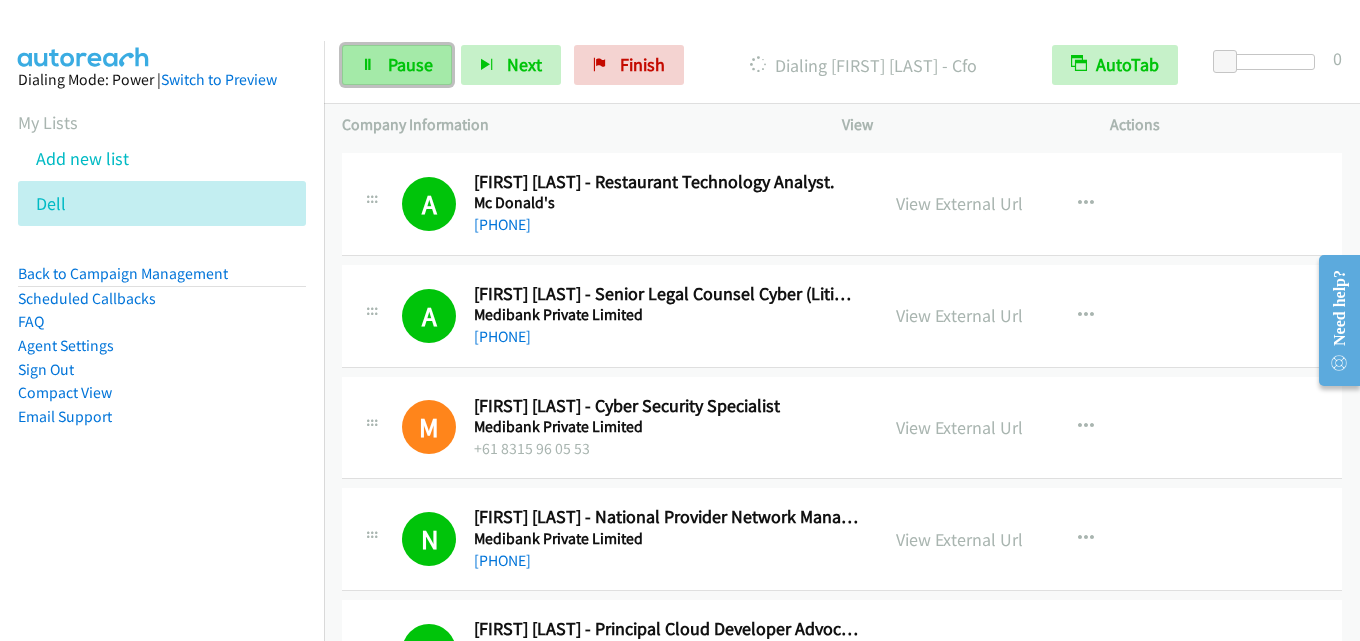 click on "Pause" at bounding box center [410, 64] 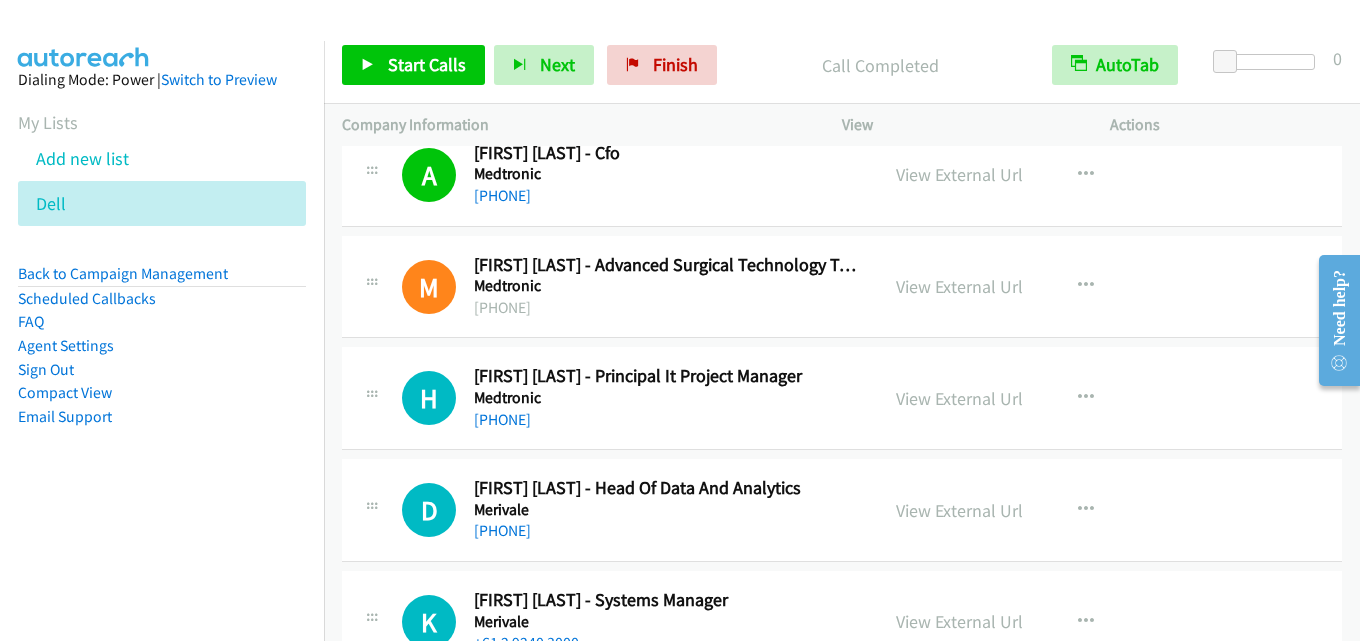 scroll, scrollTop: 6500, scrollLeft: 0, axis: vertical 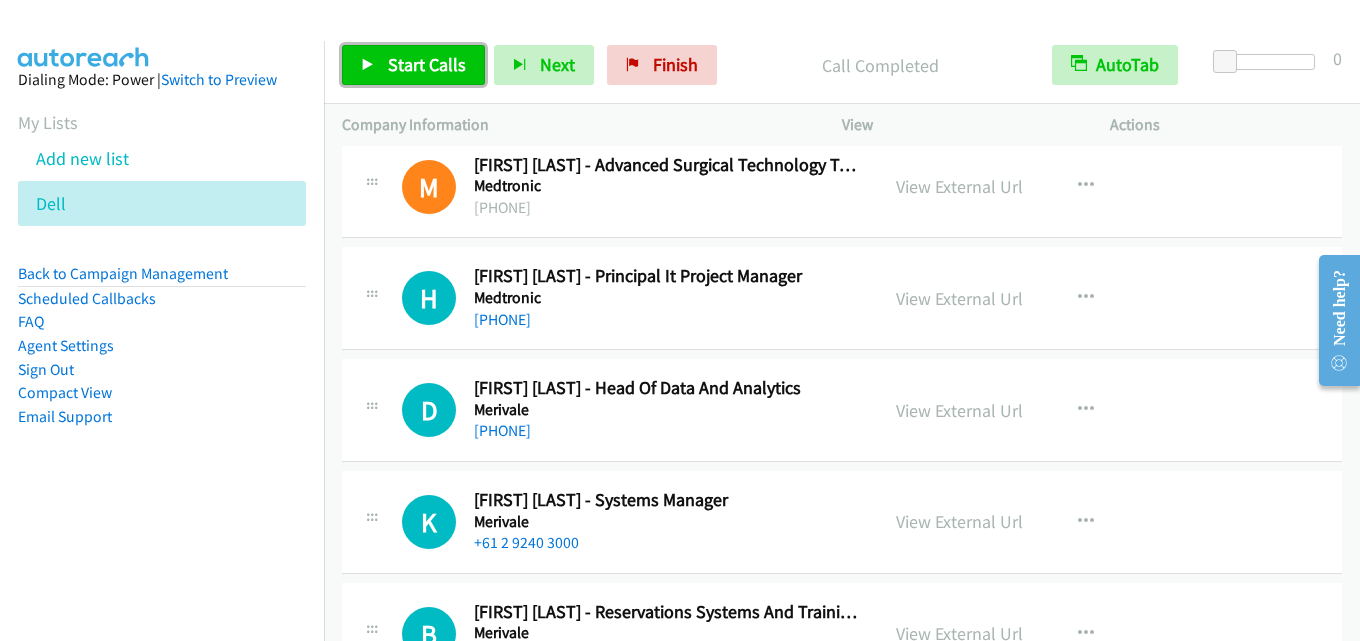 click on "Start Calls" at bounding box center [427, 64] 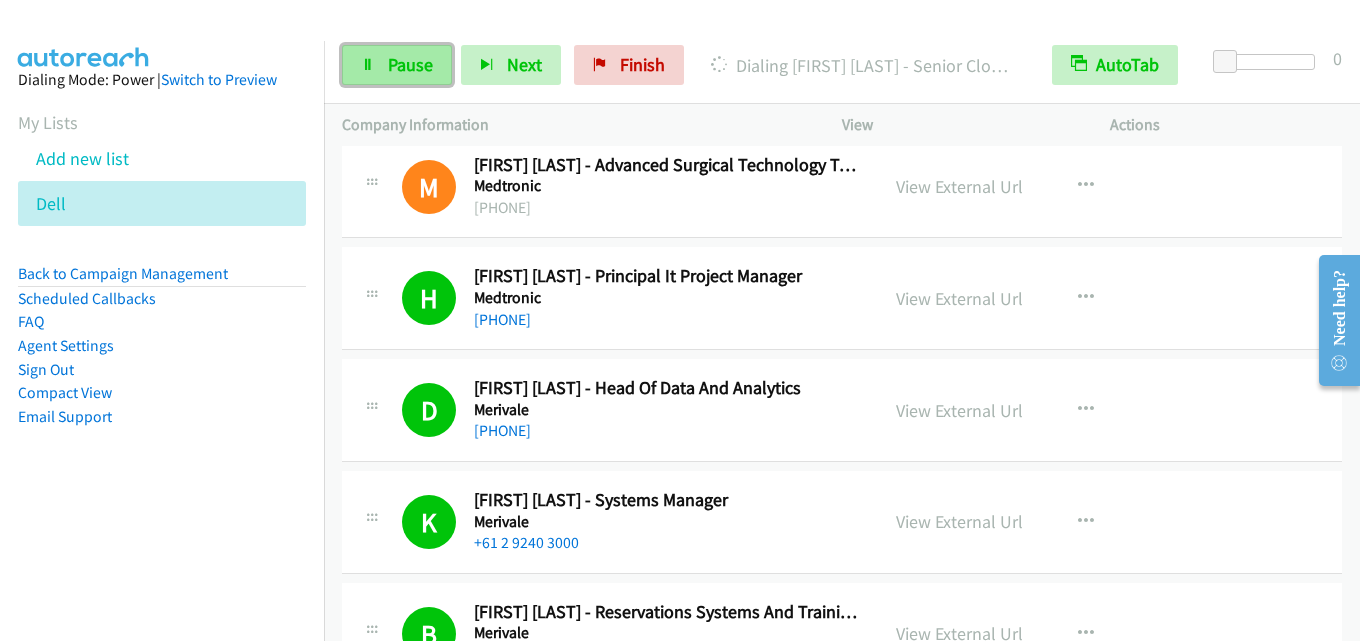 click on "Pause" at bounding box center (410, 64) 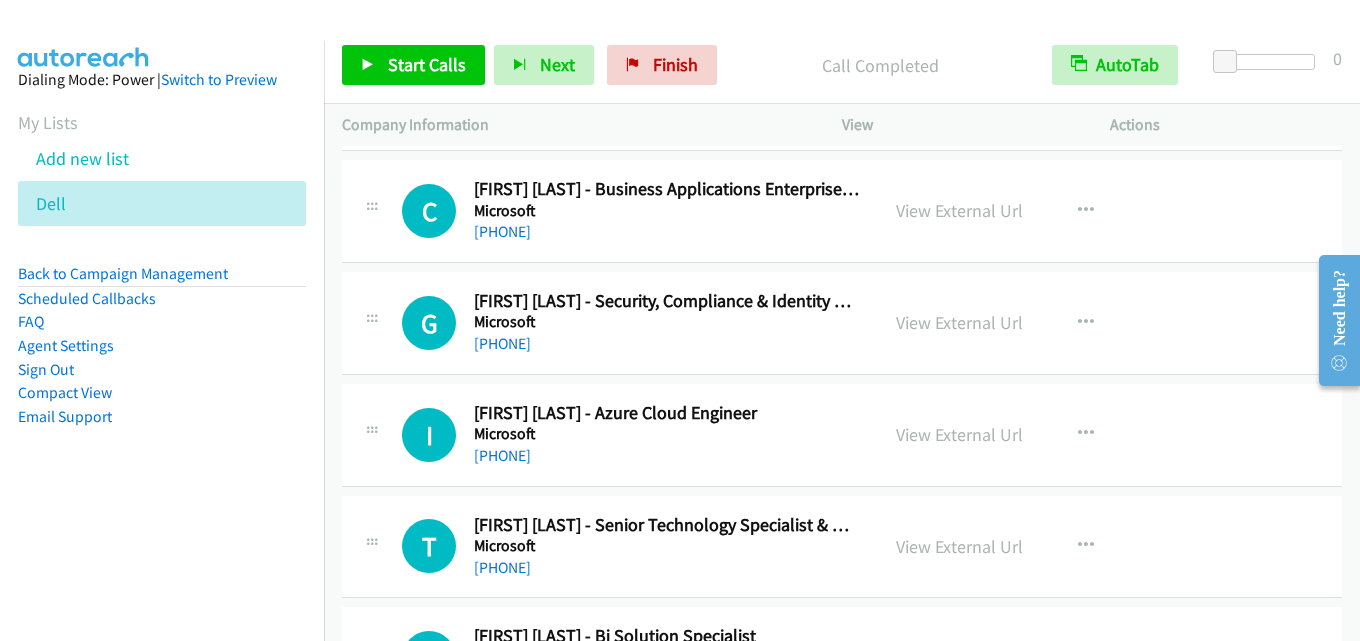 scroll, scrollTop: 8500, scrollLeft: 0, axis: vertical 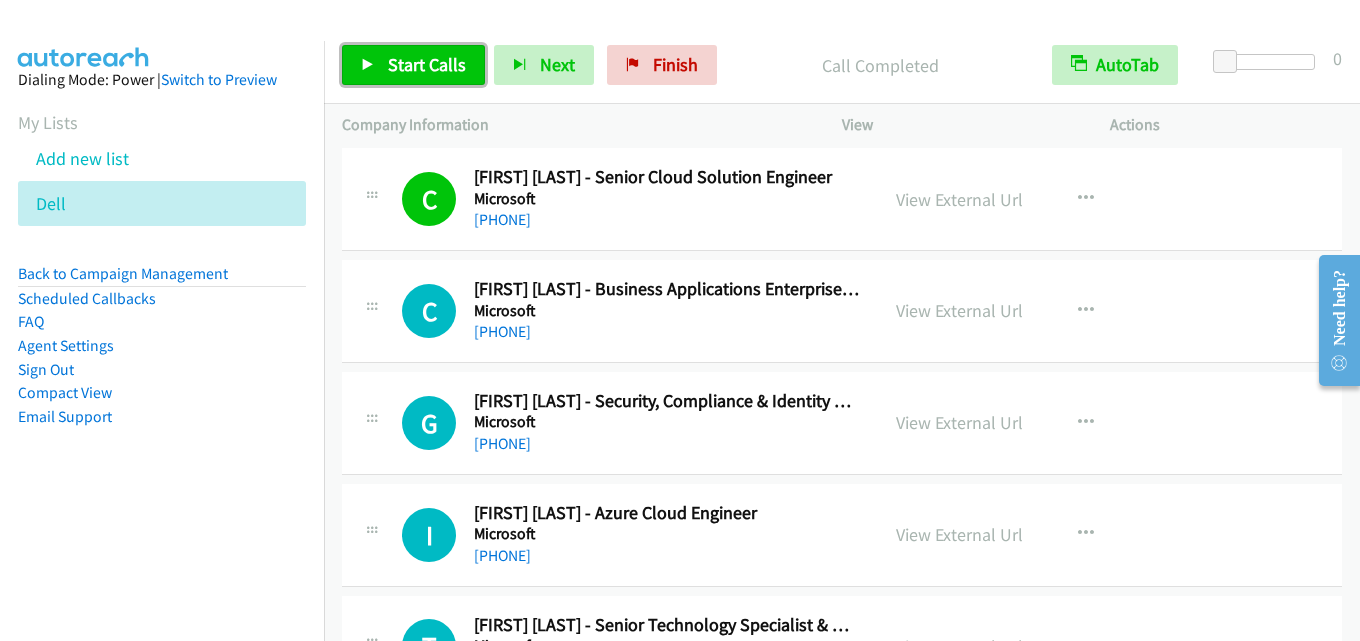 click on "Start Calls" at bounding box center [427, 64] 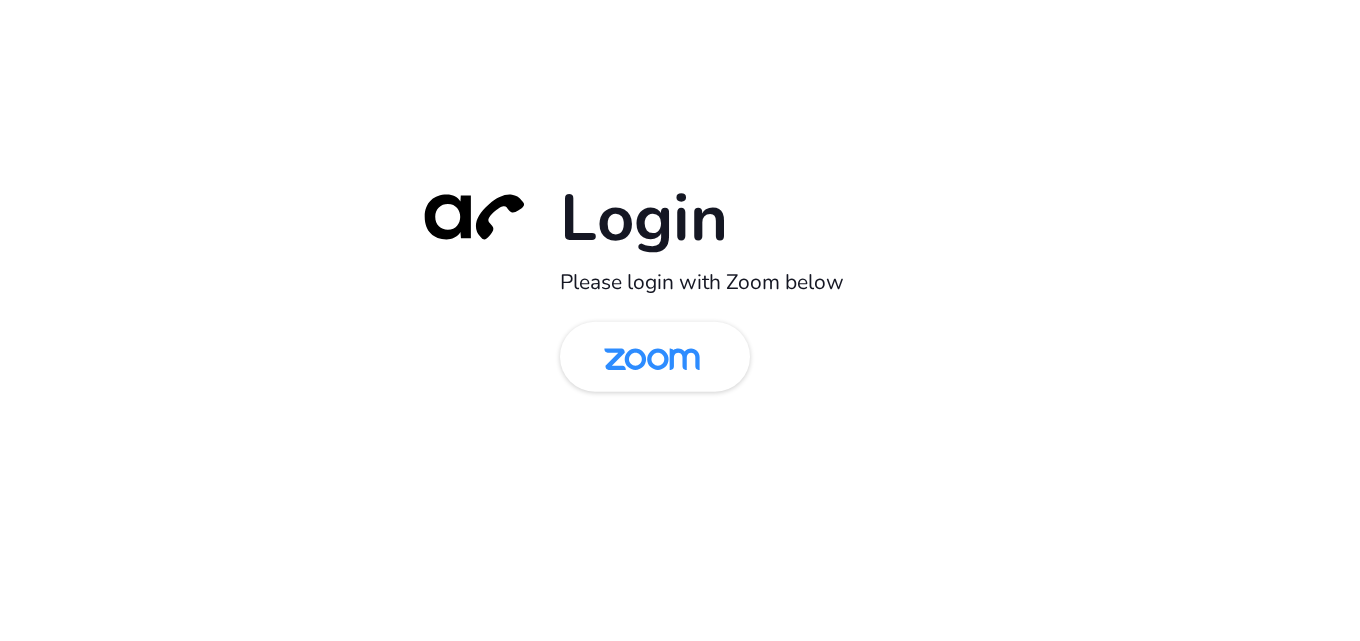 scroll, scrollTop: 0, scrollLeft: 0, axis: both 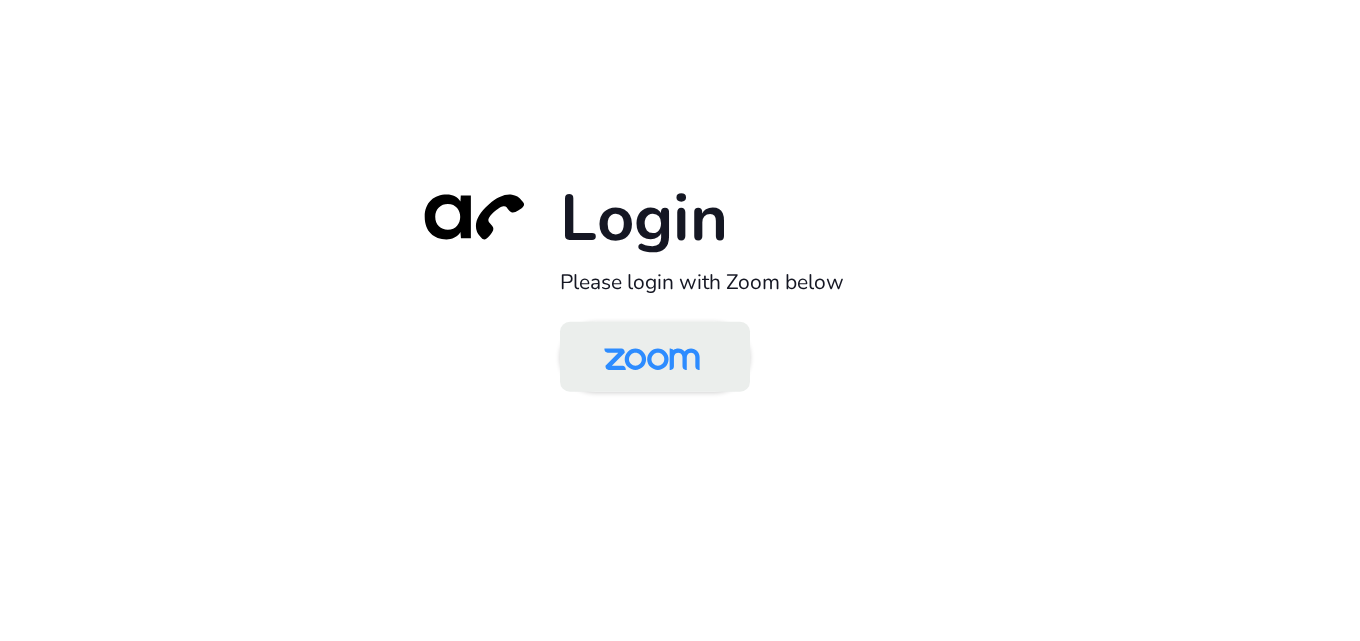 click at bounding box center (652, 358) 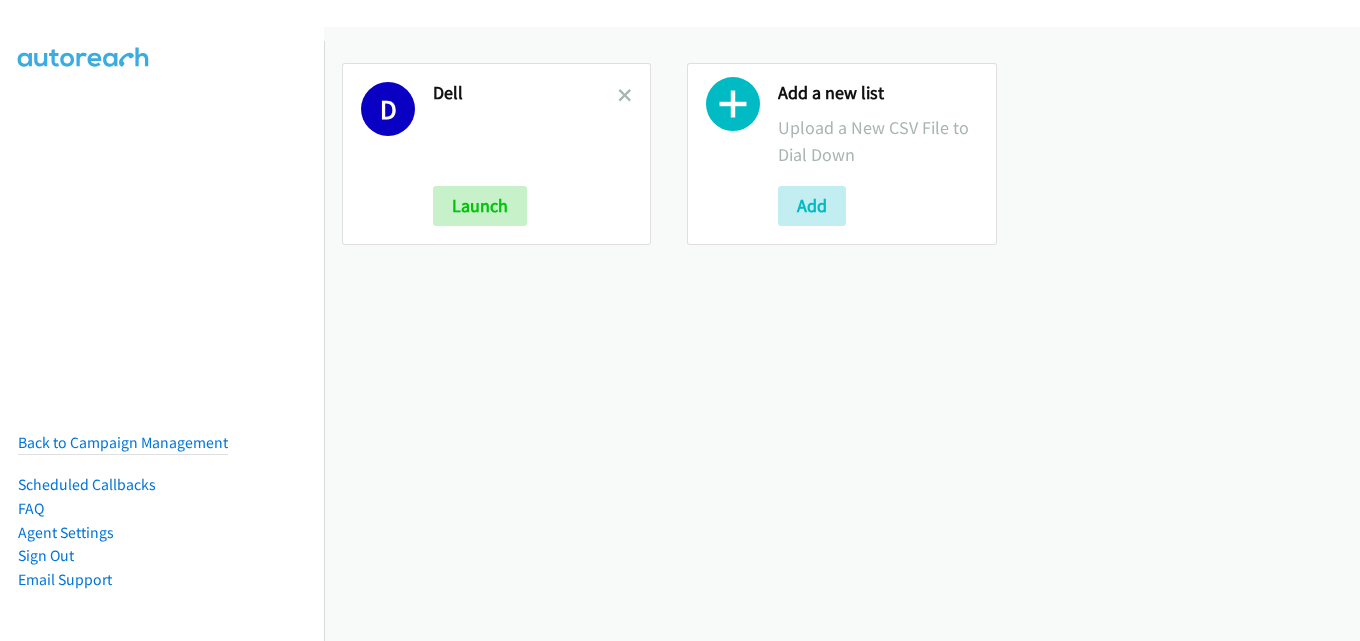 scroll, scrollTop: 0, scrollLeft: 0, axis: both 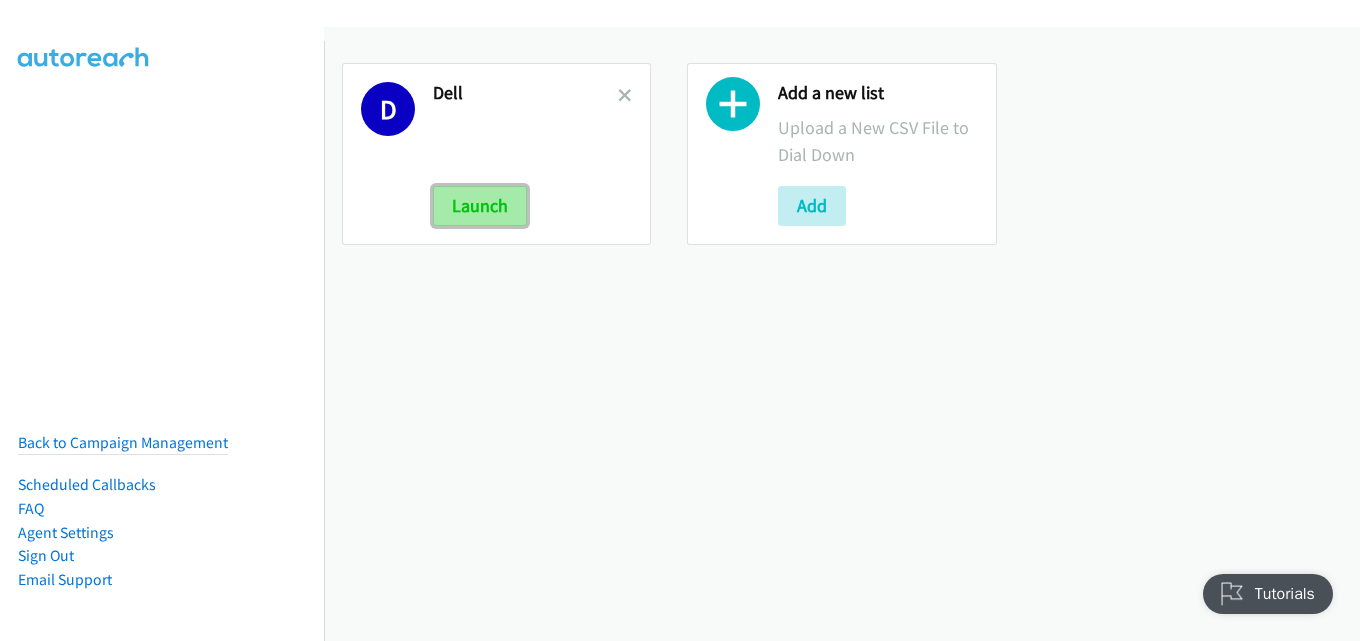 click on "Launch" at bounding box center (480, 206) 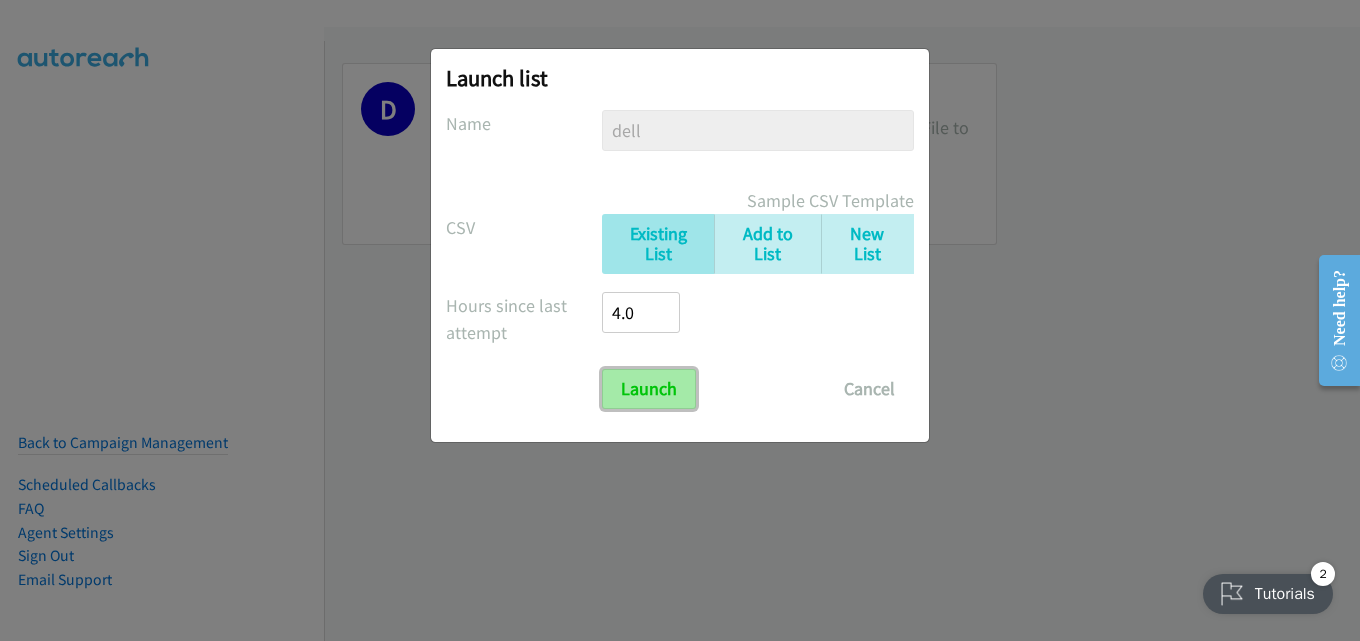 click on "Launch" at bounding box center [649, 389] 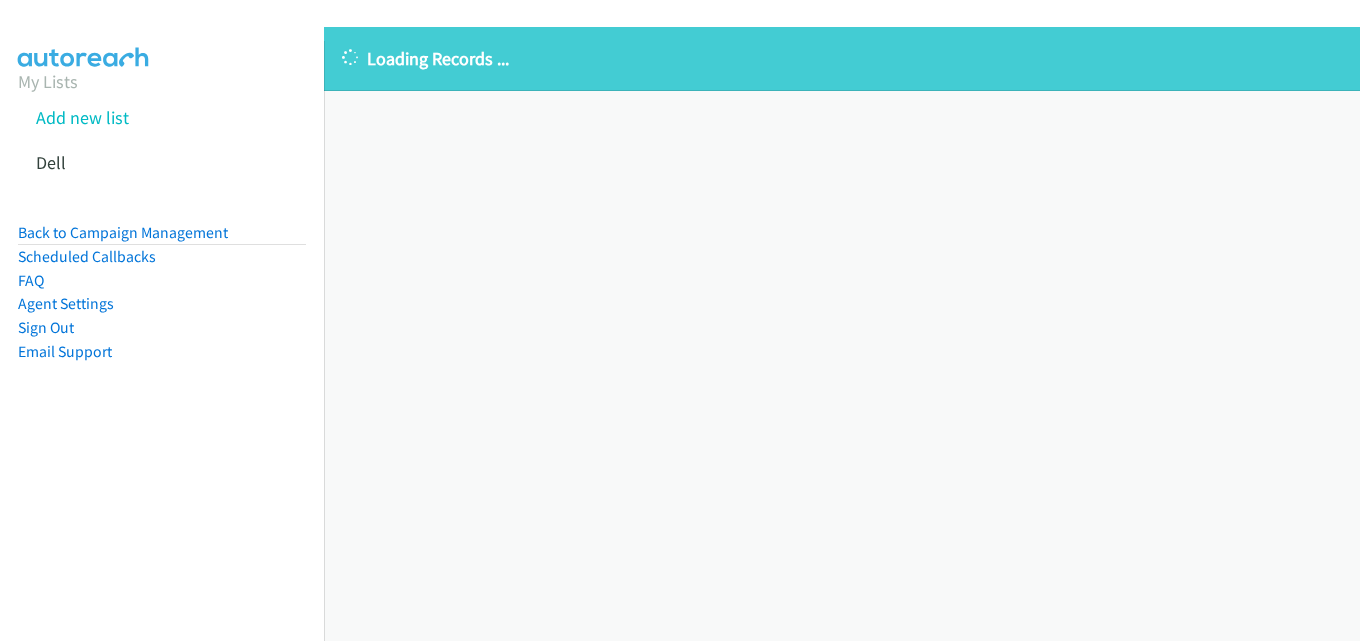 scroll, scrollTop: 0, scrollLeft: 0, axis: both 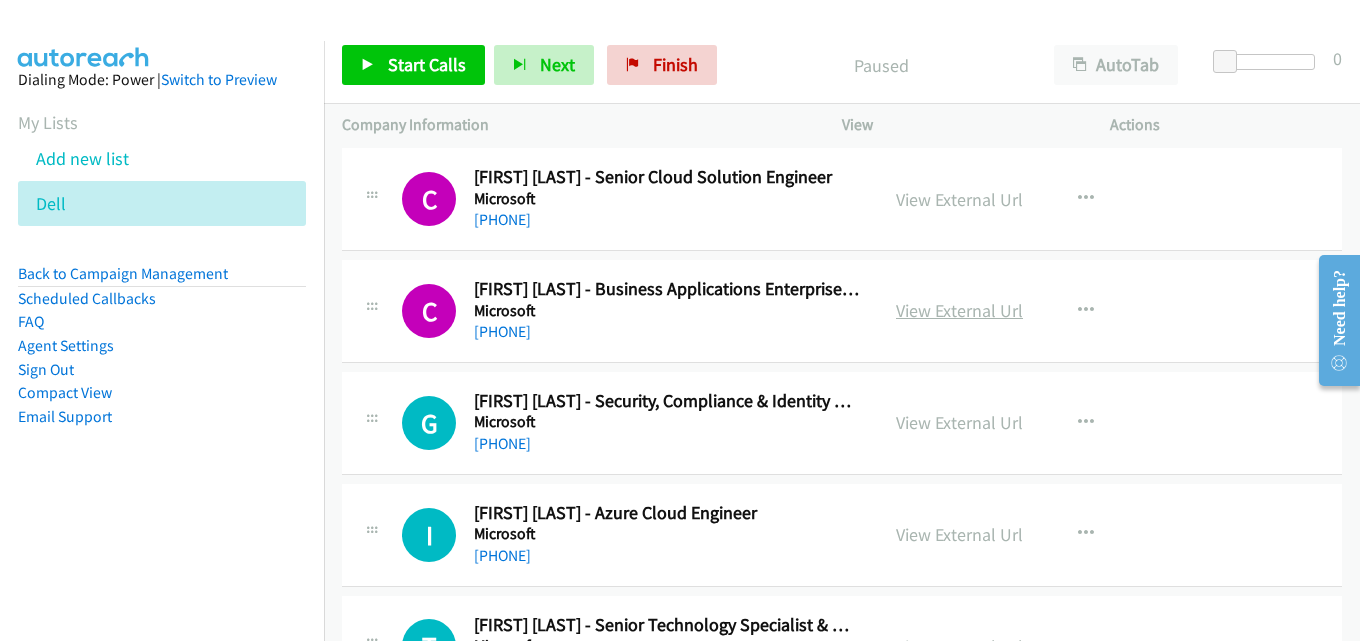 click on "View External Url" at bounding box center [959, 310] 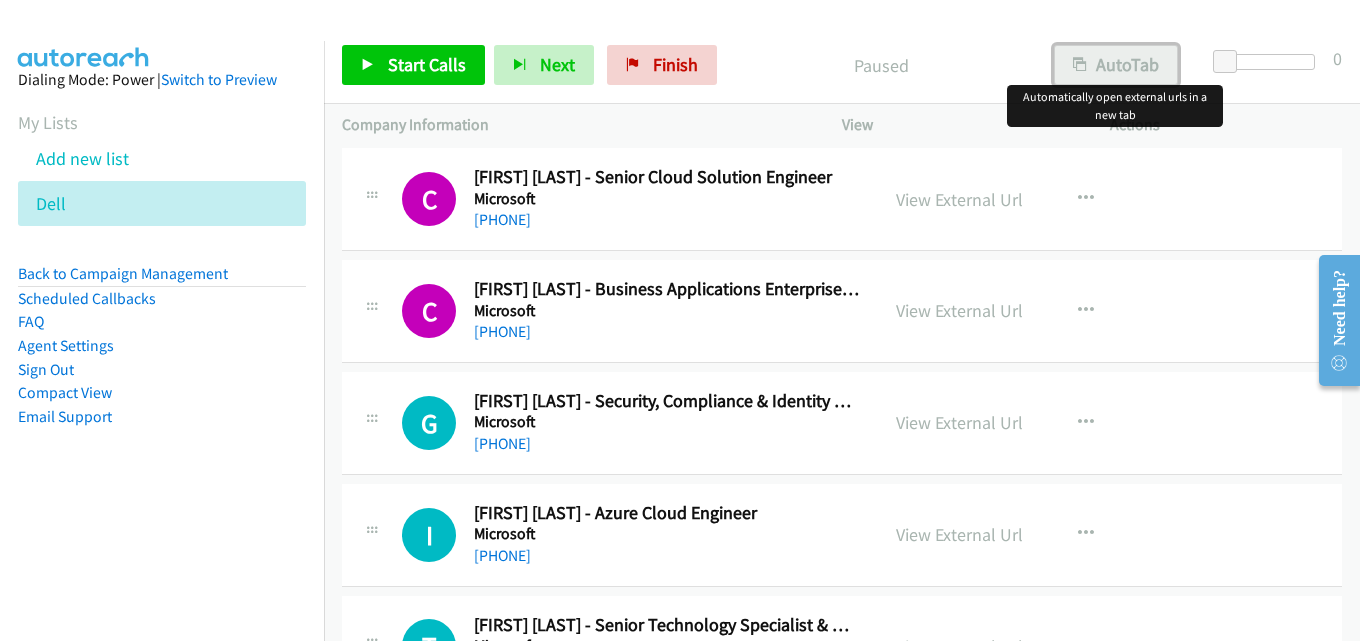 click on "AutoTab" at bounding box center (1116, 65) 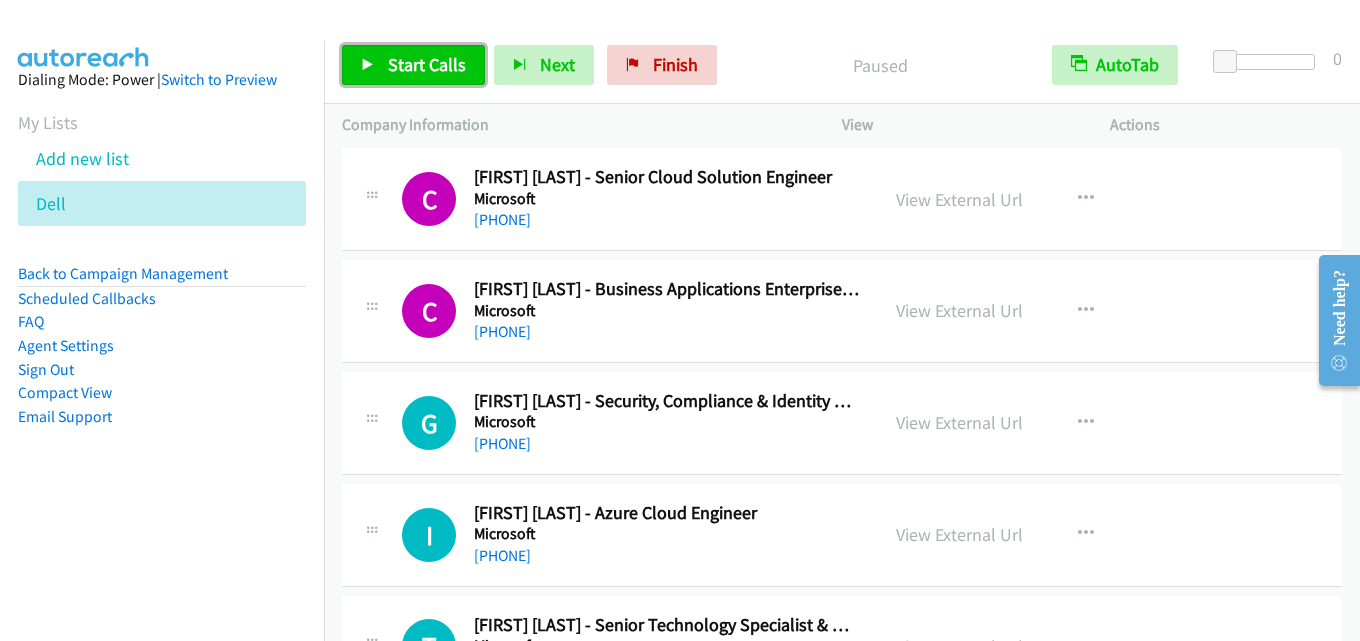 click on "Start Calls" at bounding box center [427, 64] 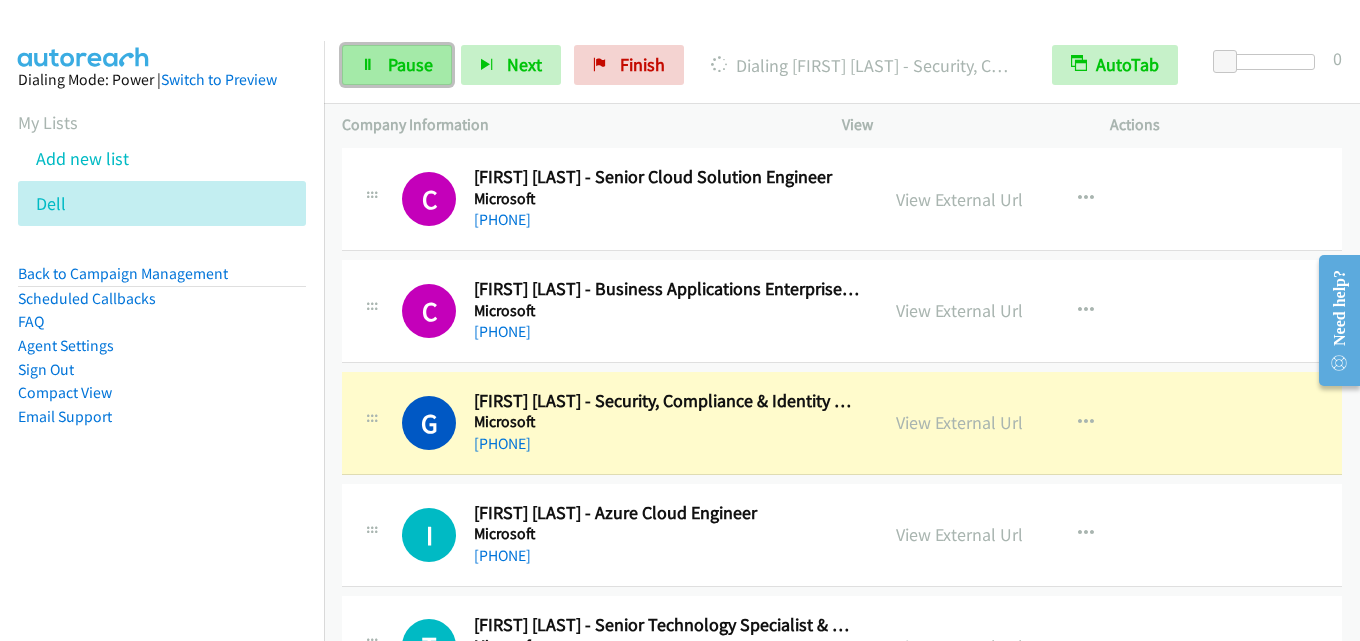 click on "Pause" at bounding box center (410, 64) 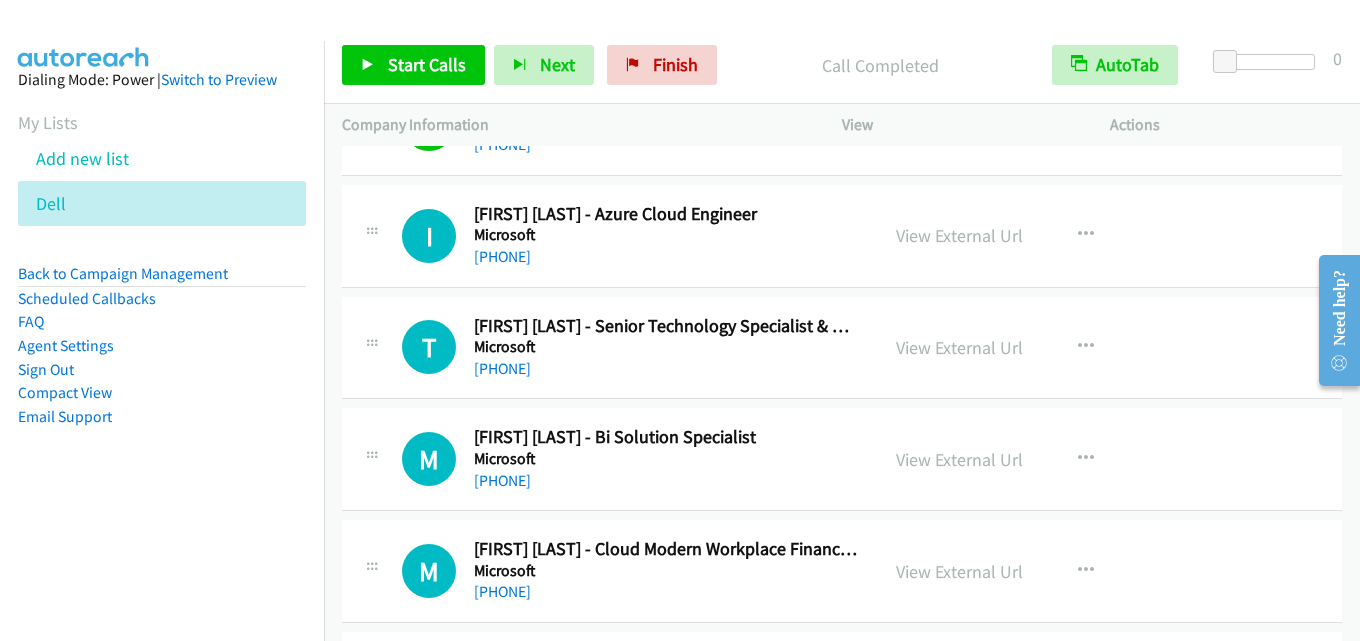 scroll, scrollTop: 8800, scrollLeft: 0, axis: vertical 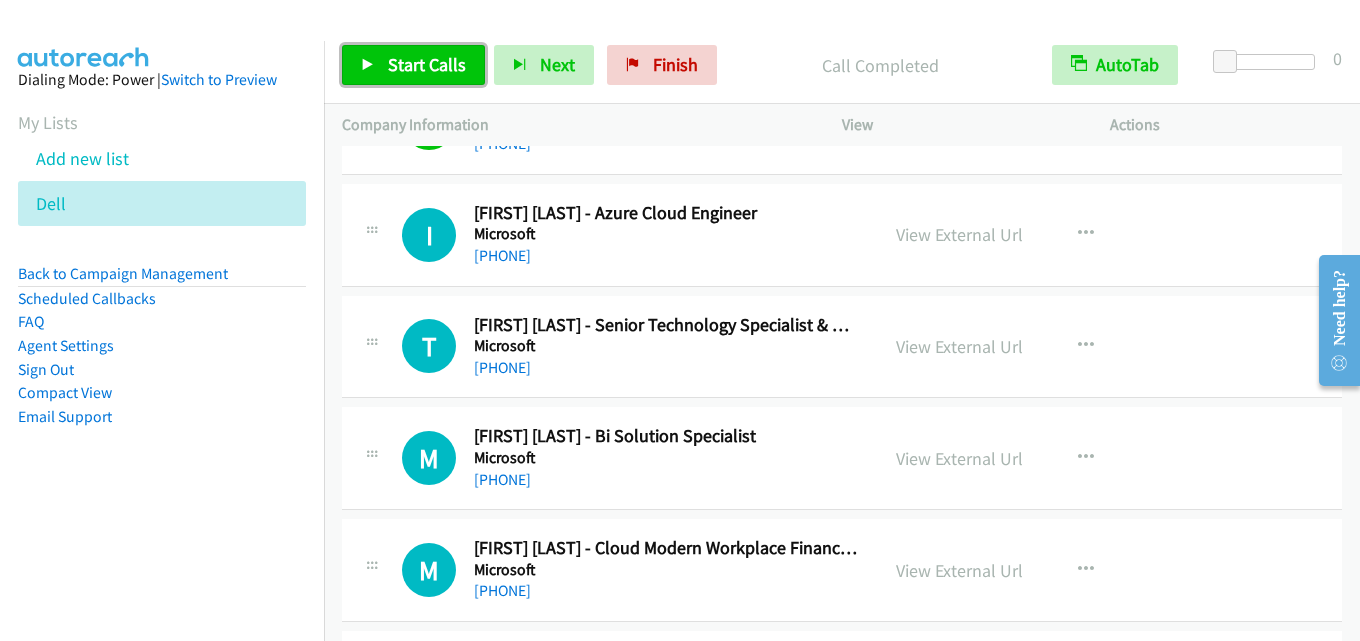 click on "Start Calls" at bounding box center (413, 65) 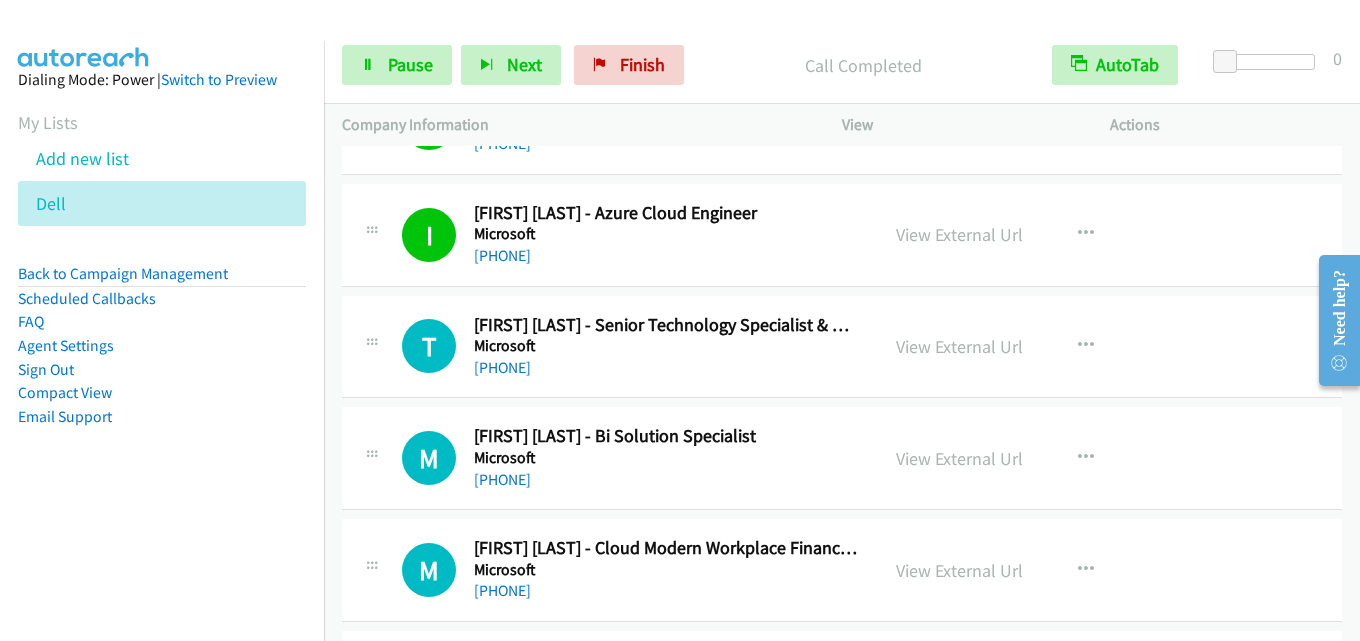 scroll, scrollTop: 9200, scrollLeft: 0, axis: vertical 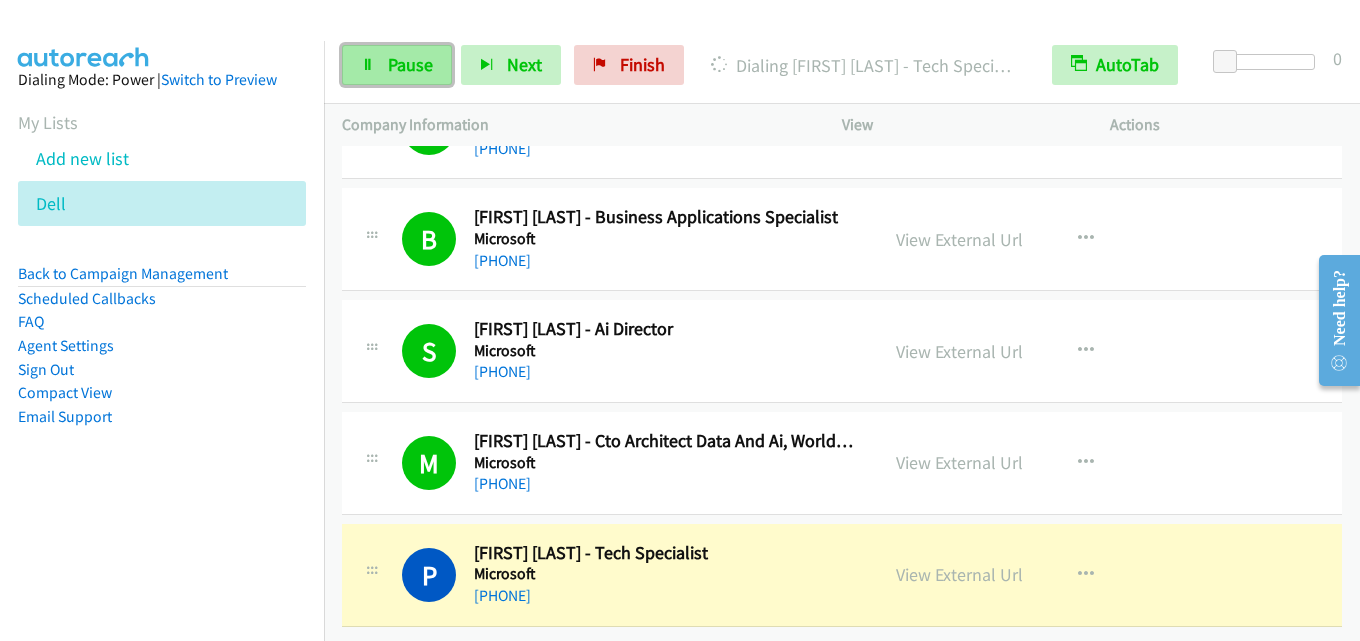 click on "Pause" at bounding box center (410, 64) 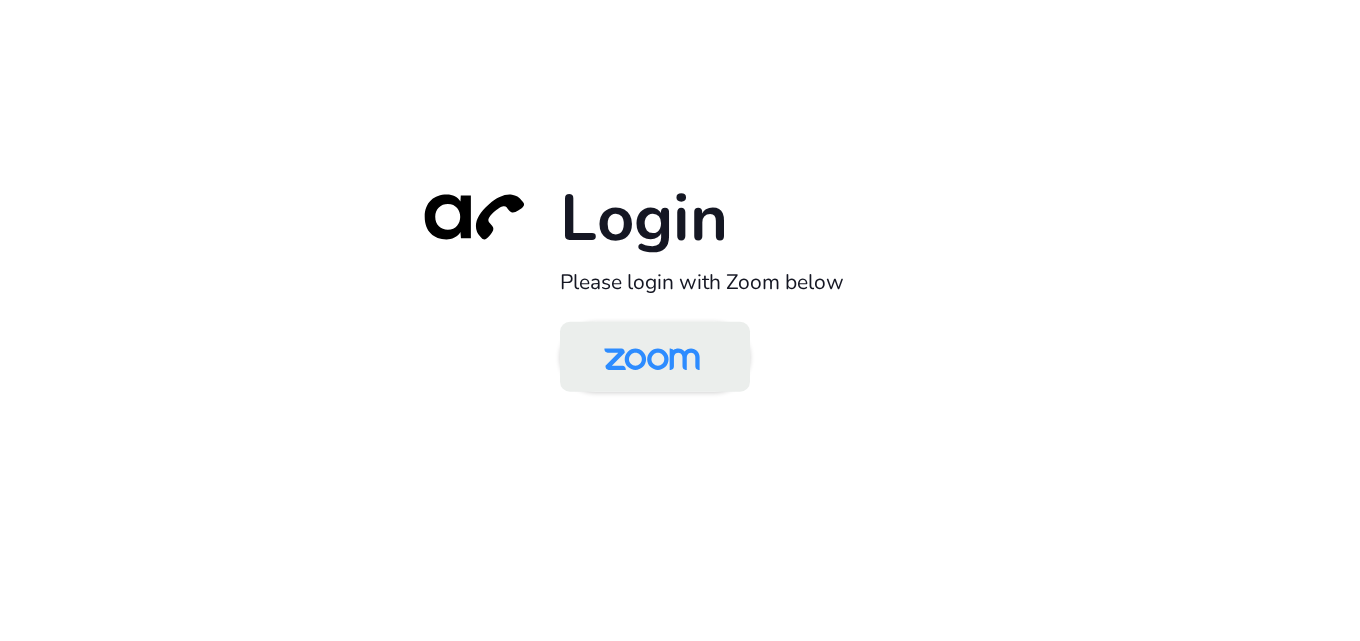 scroll, scrollTop: 0, scrollLeft: 0, axis: both 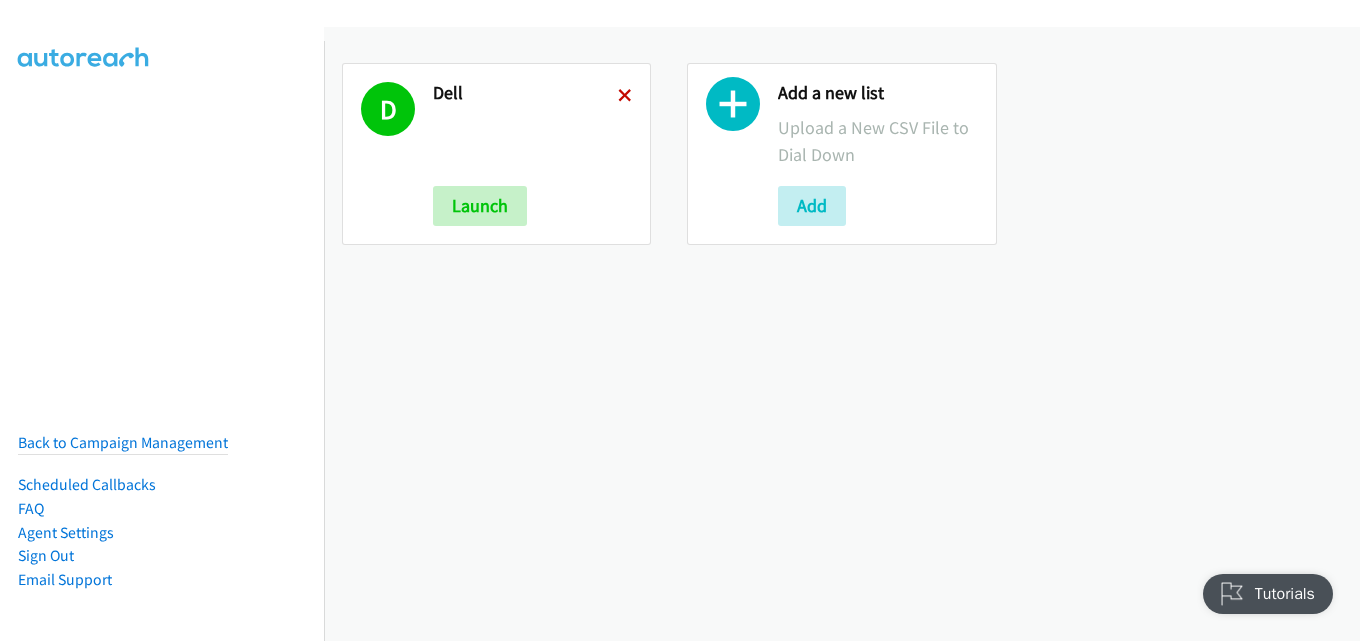 click at bounding box center [625, 97] 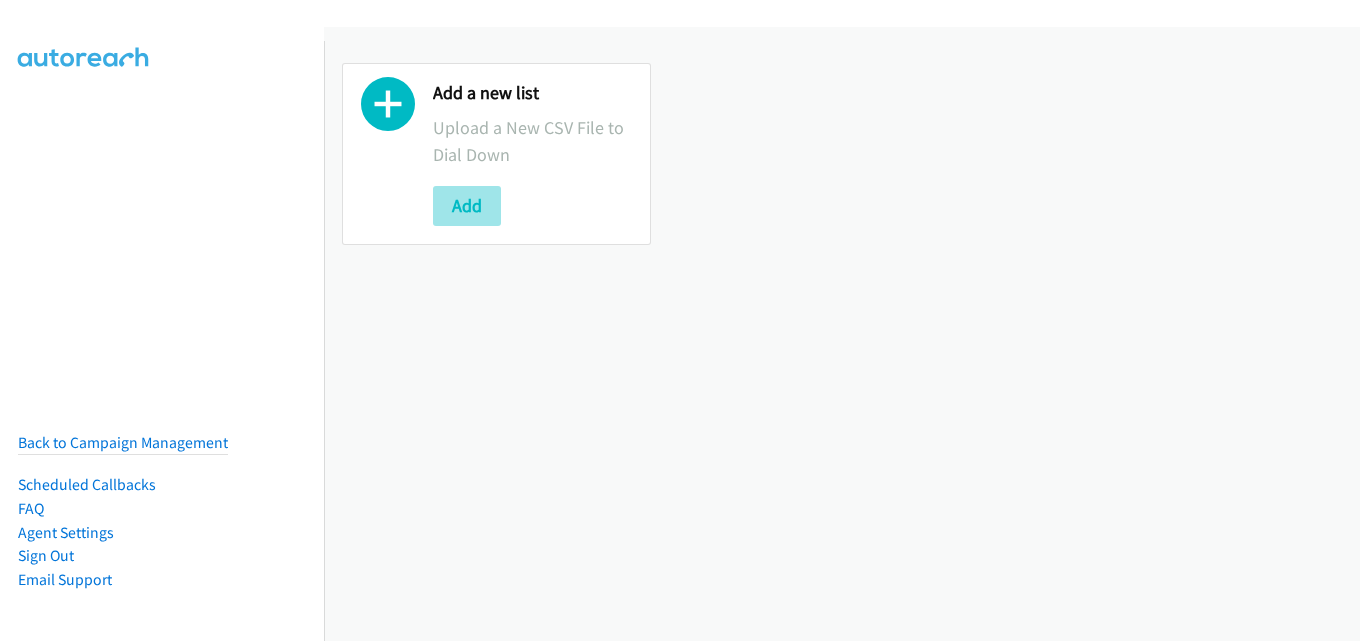 scroll, scrollTop: 0, scrollLeft: 0, axis: both 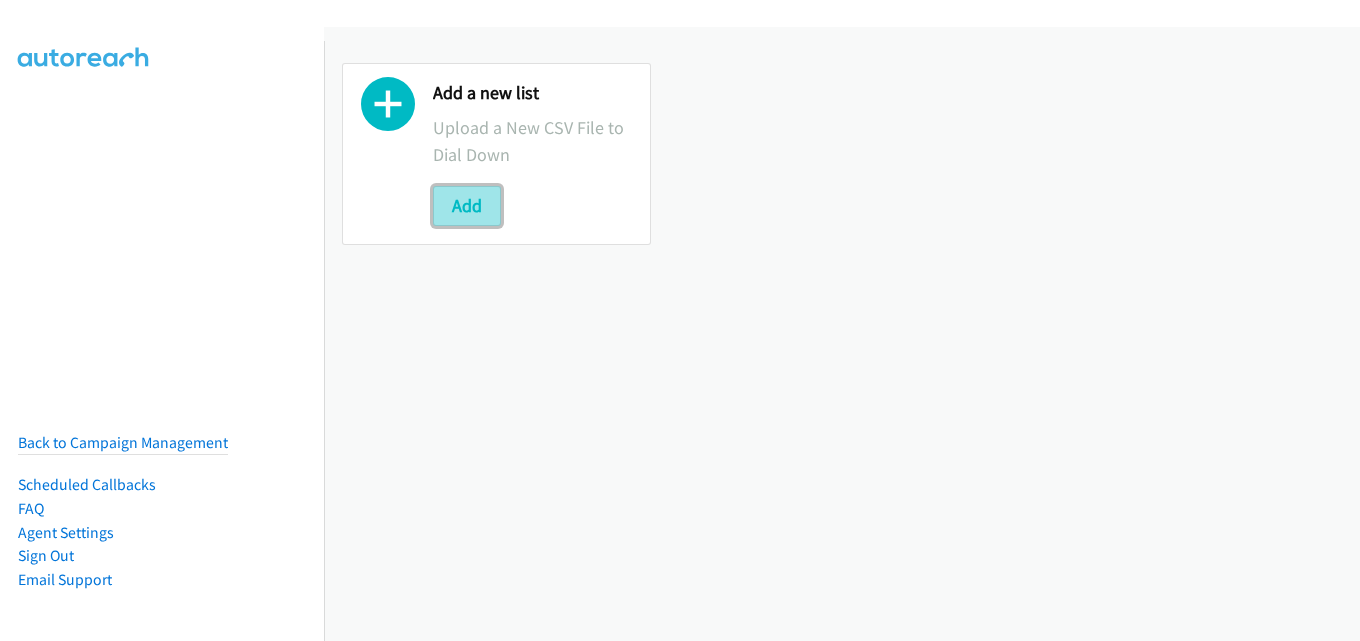 click on "Add" at bounding box center (467, 206) 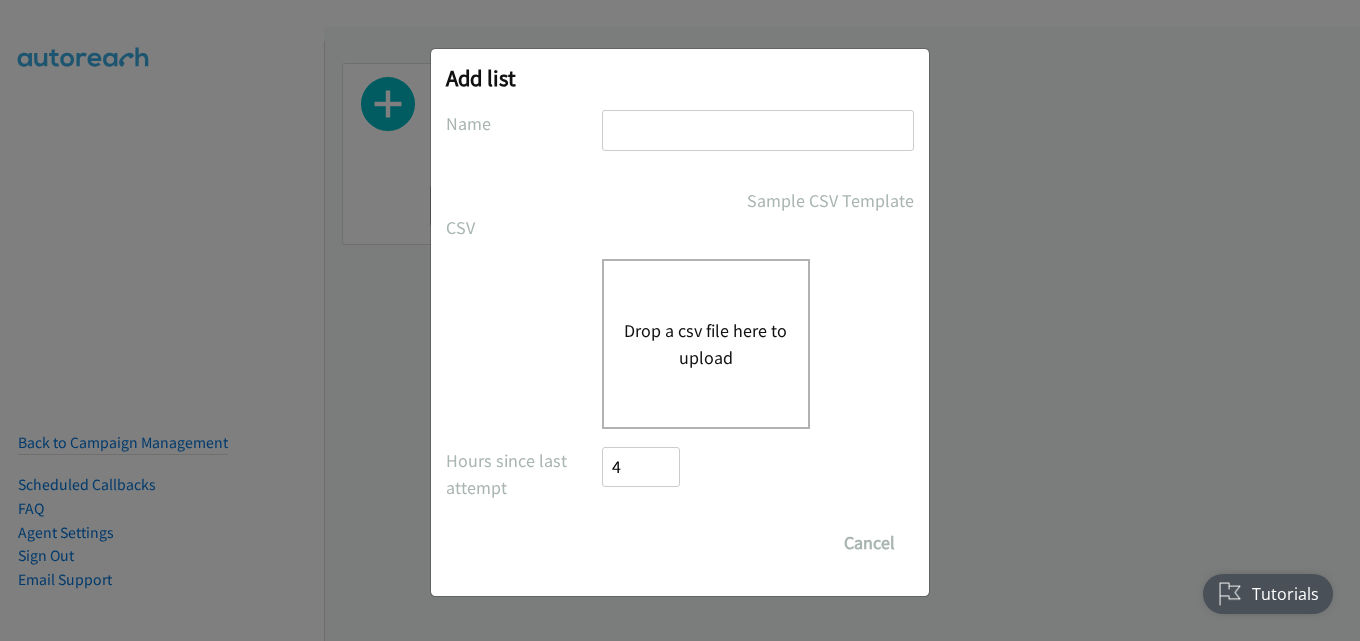 scroll, scrollTop: 0, scrollLeft: 0, axis: both 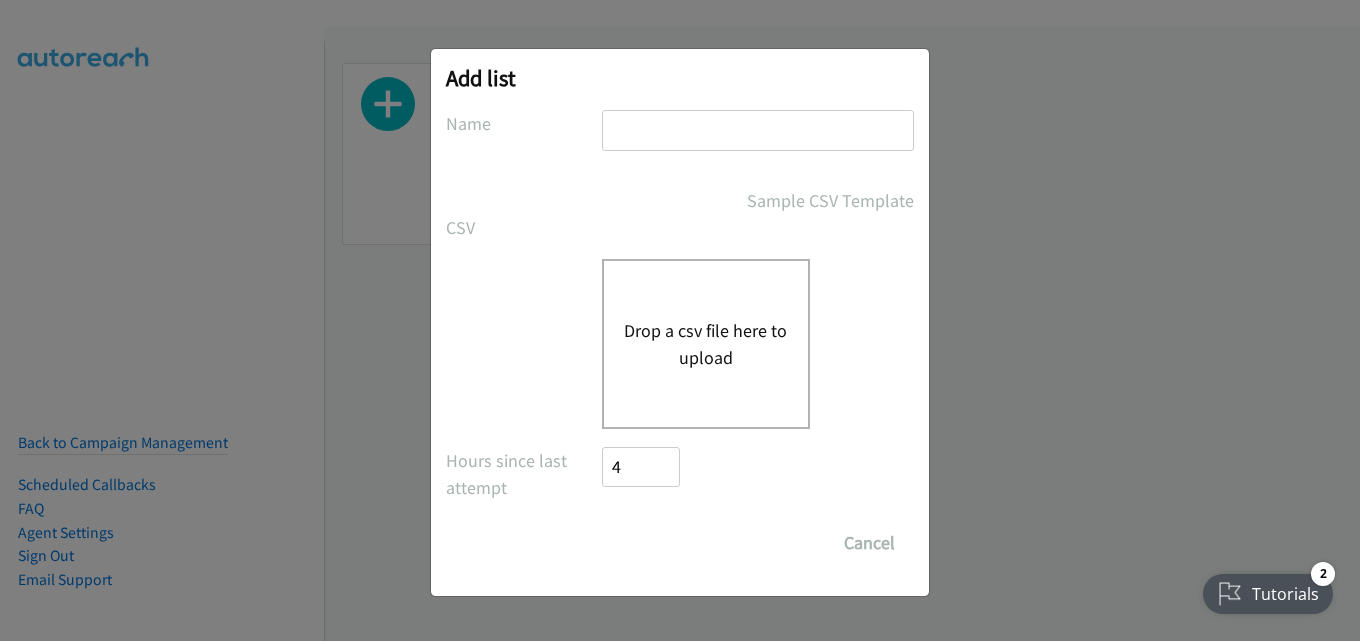 click at bounding box center [758, 130] 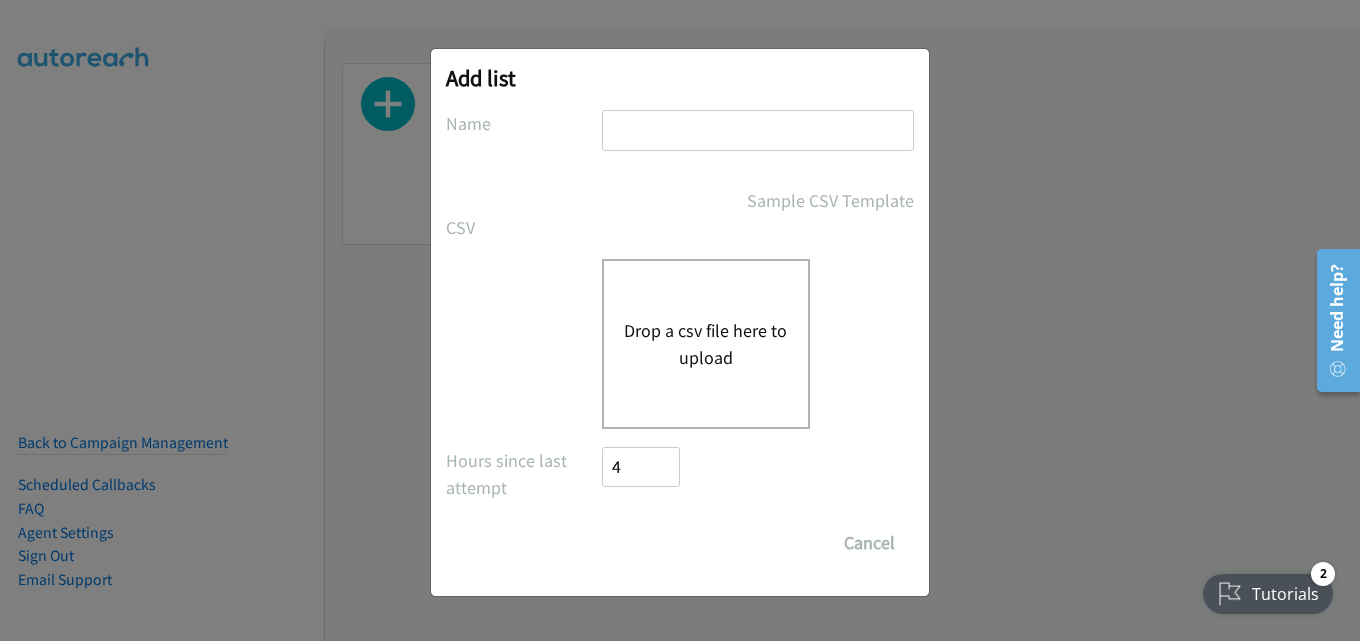 type on "dell" 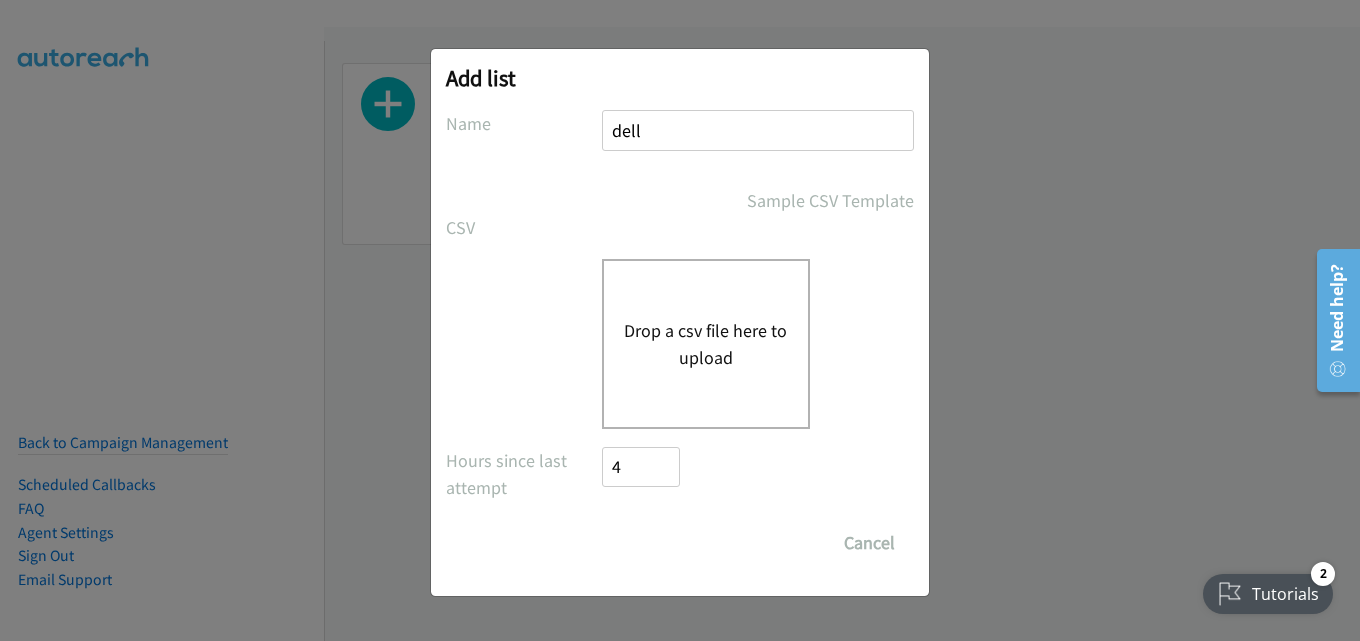 click on "Drop a csv file here to upload" at bounding box center [706, 344] 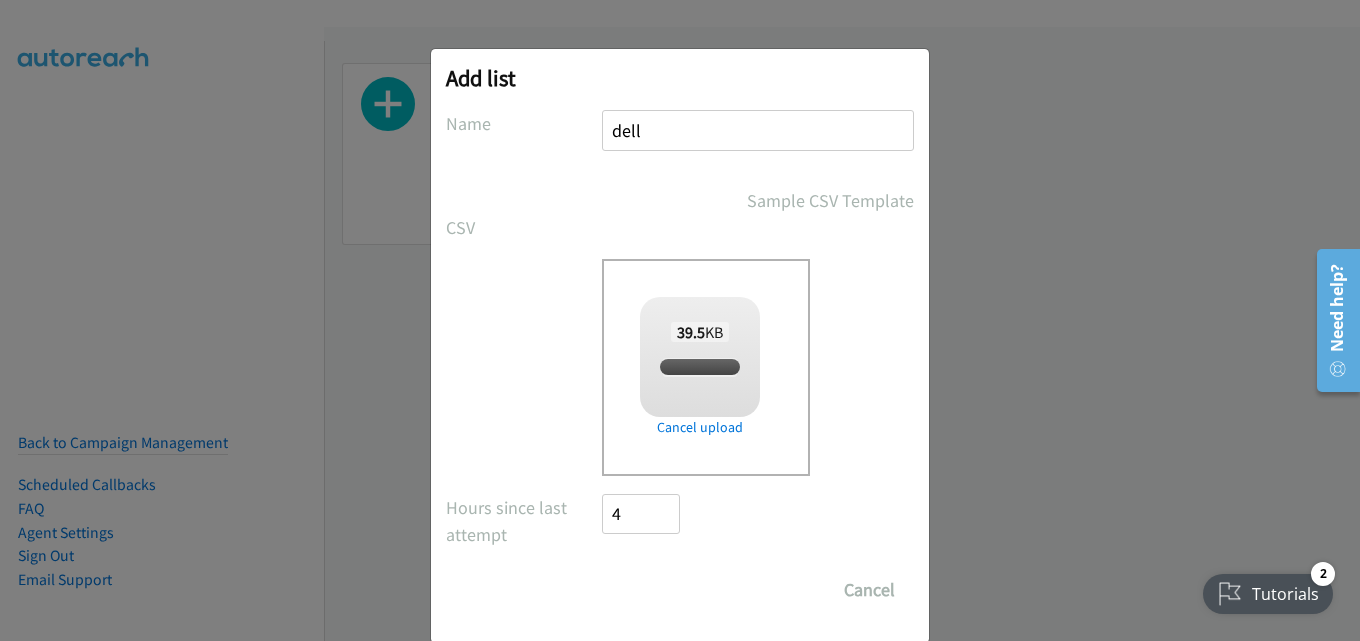 checkbox on "true" 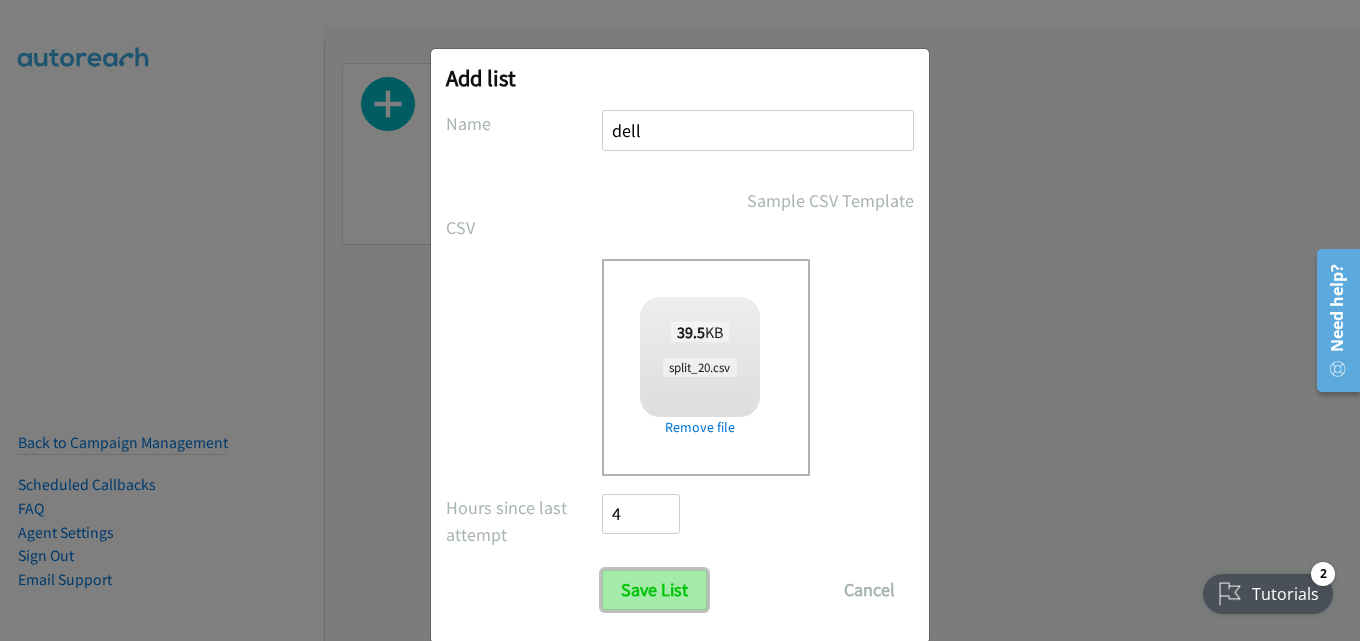 click on "Save List" at bounding box center (654, 590) 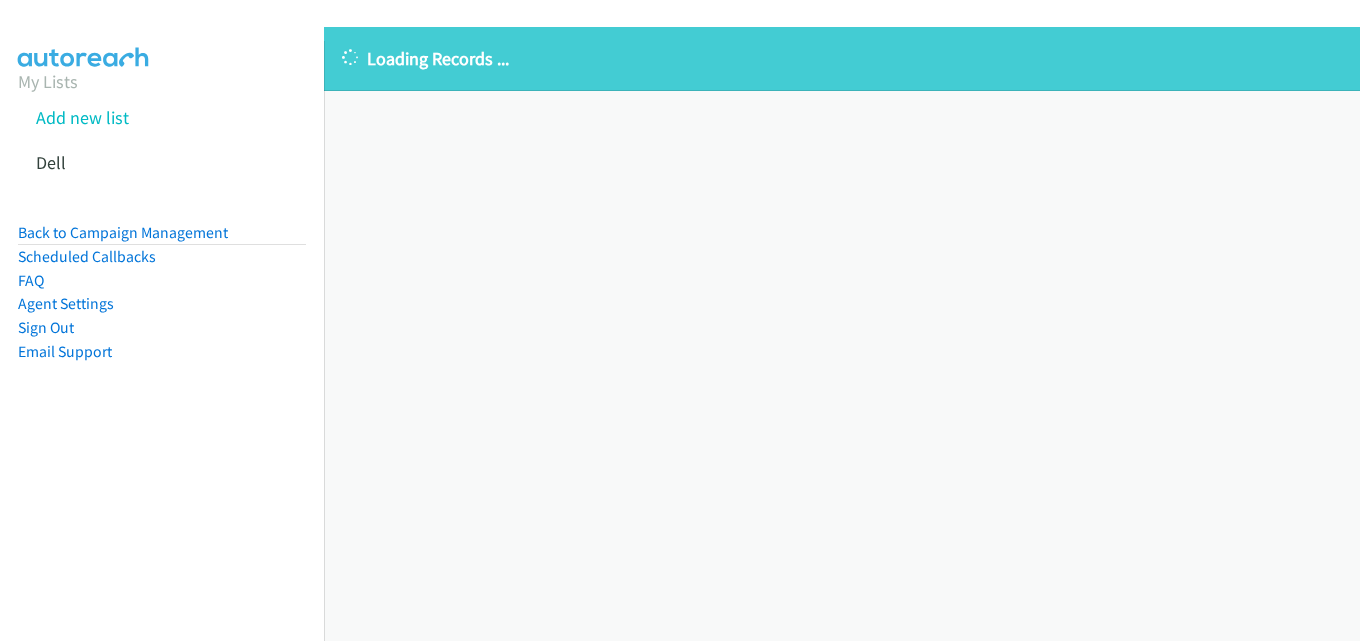 scroll, scrollTop: 0, scrollLeft: 0, axis: both 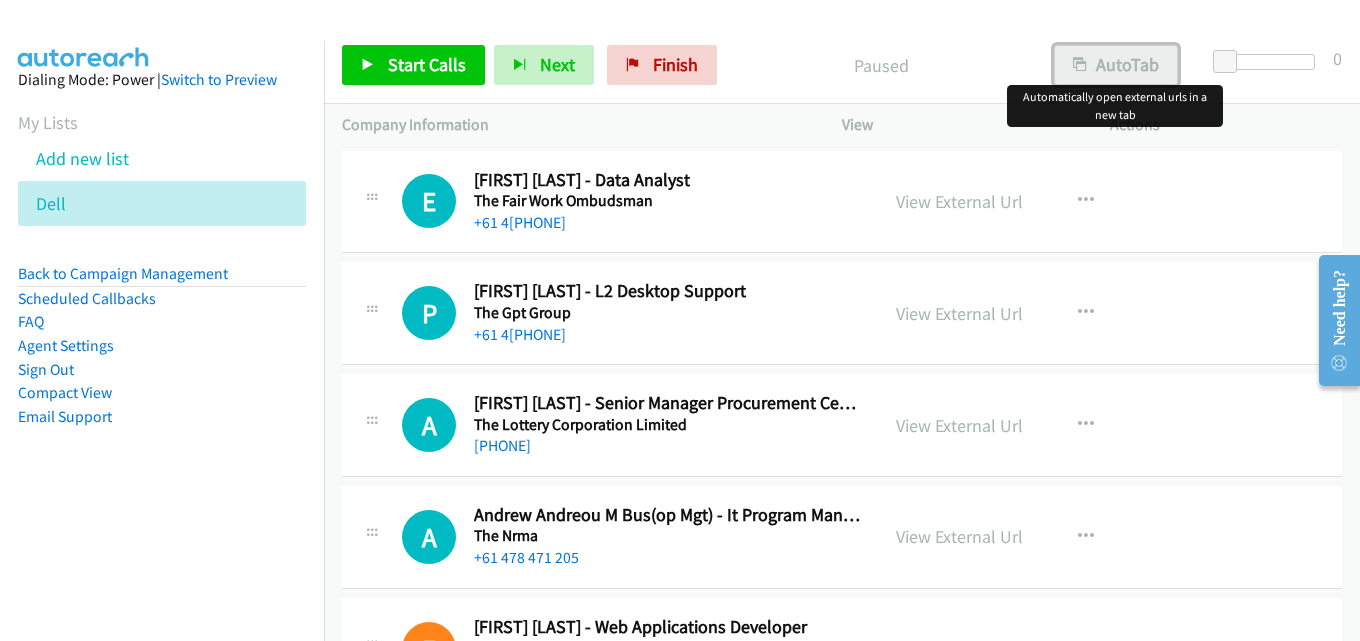click on "AutoTab" at bounding box center (1116, 65) 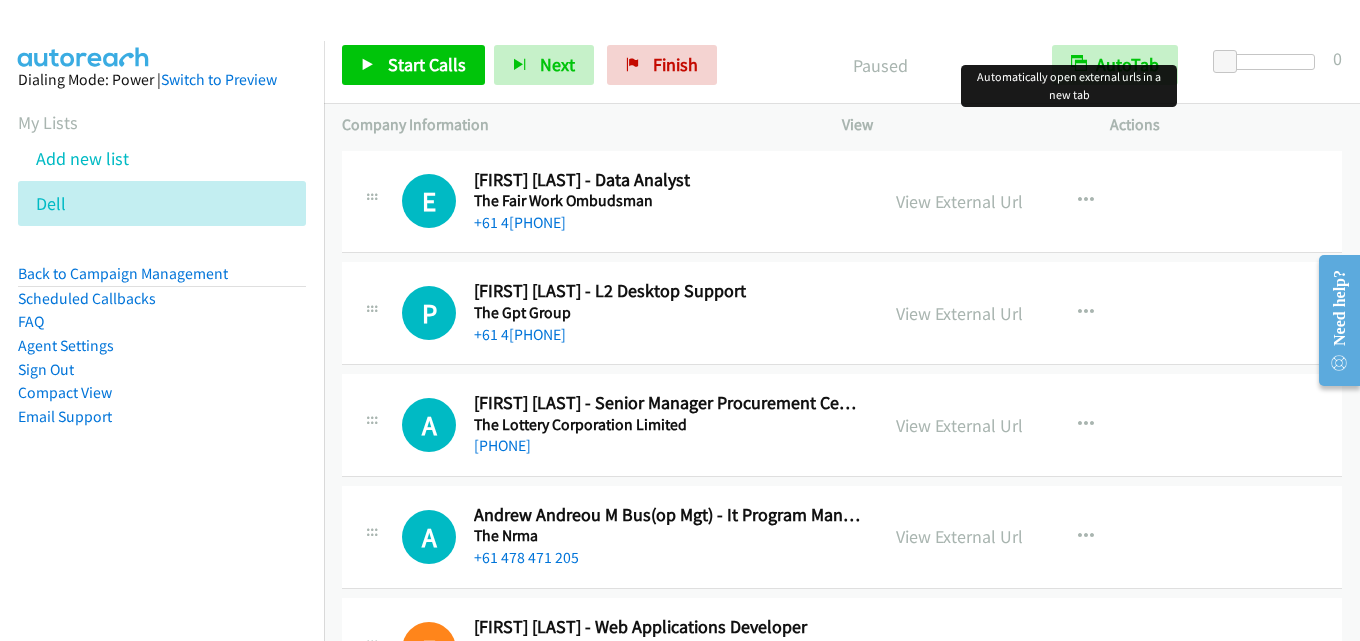click on "Start Calls
Pause
Next
Finish
Paused
AutoTab
AutoTab
0" at bounding box center [842, 65] 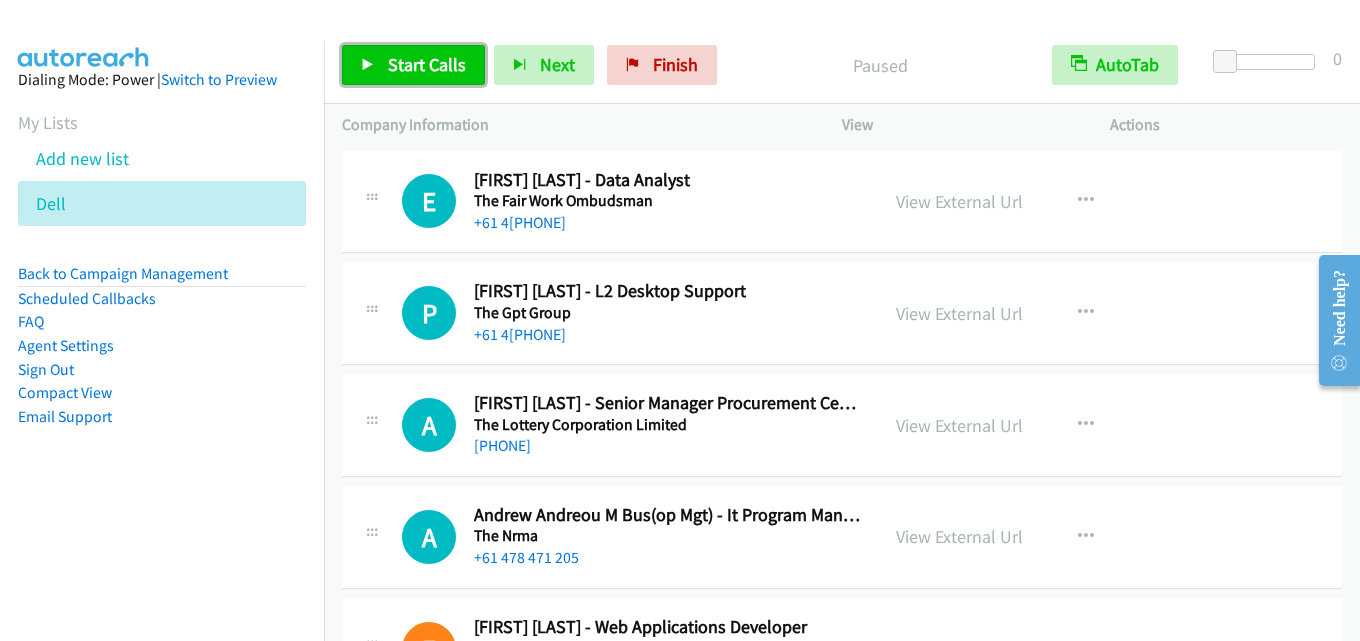 click on "Start Calls" at bounding box center [427, 64] 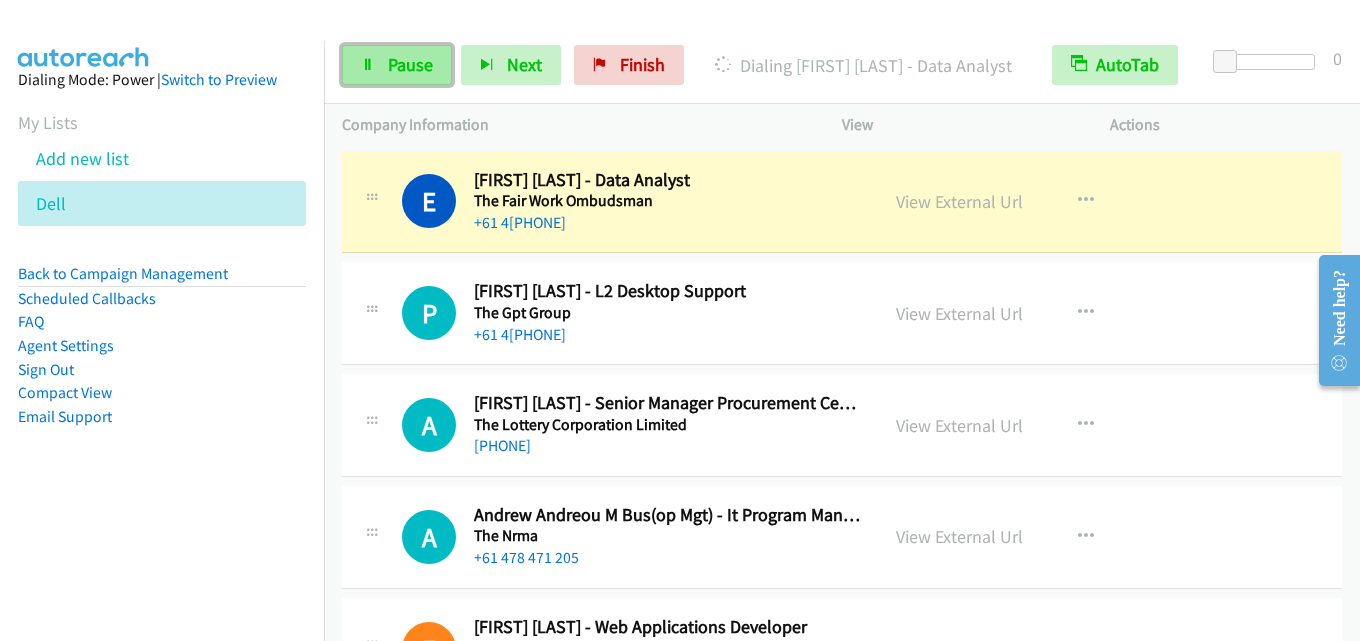 click on "Pause" at bounding box center [397, 65] 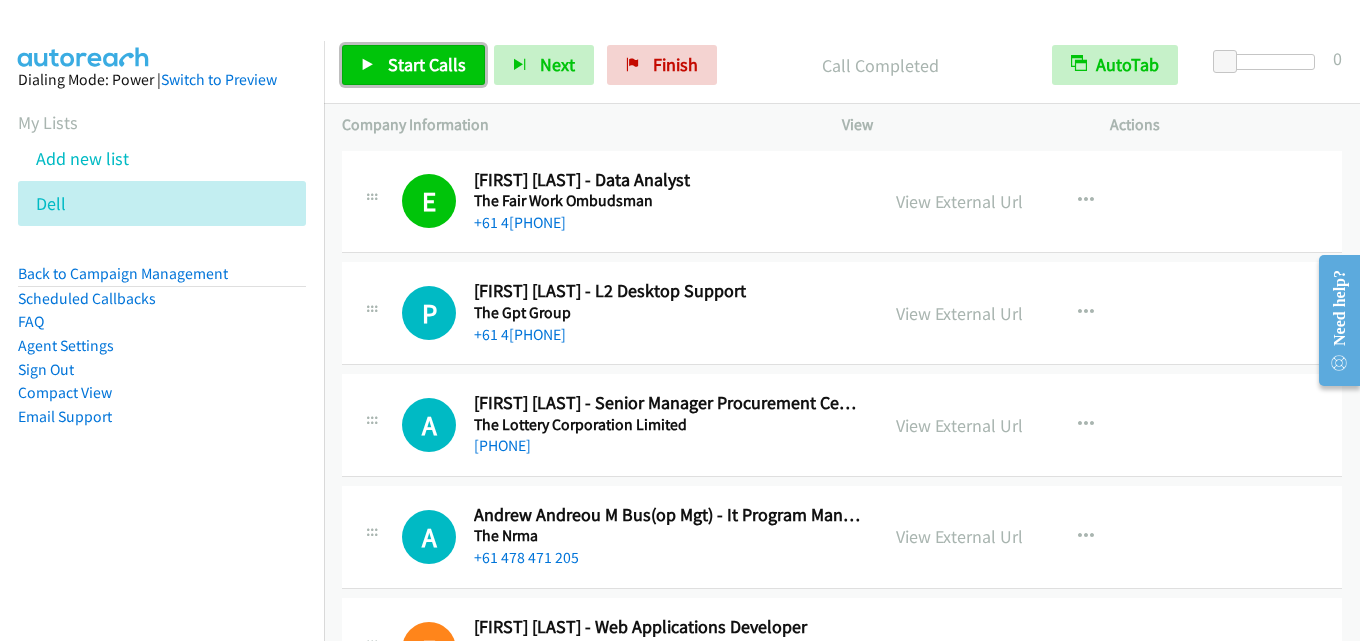 click on "Start Calls" at bounding box center [427, 64] 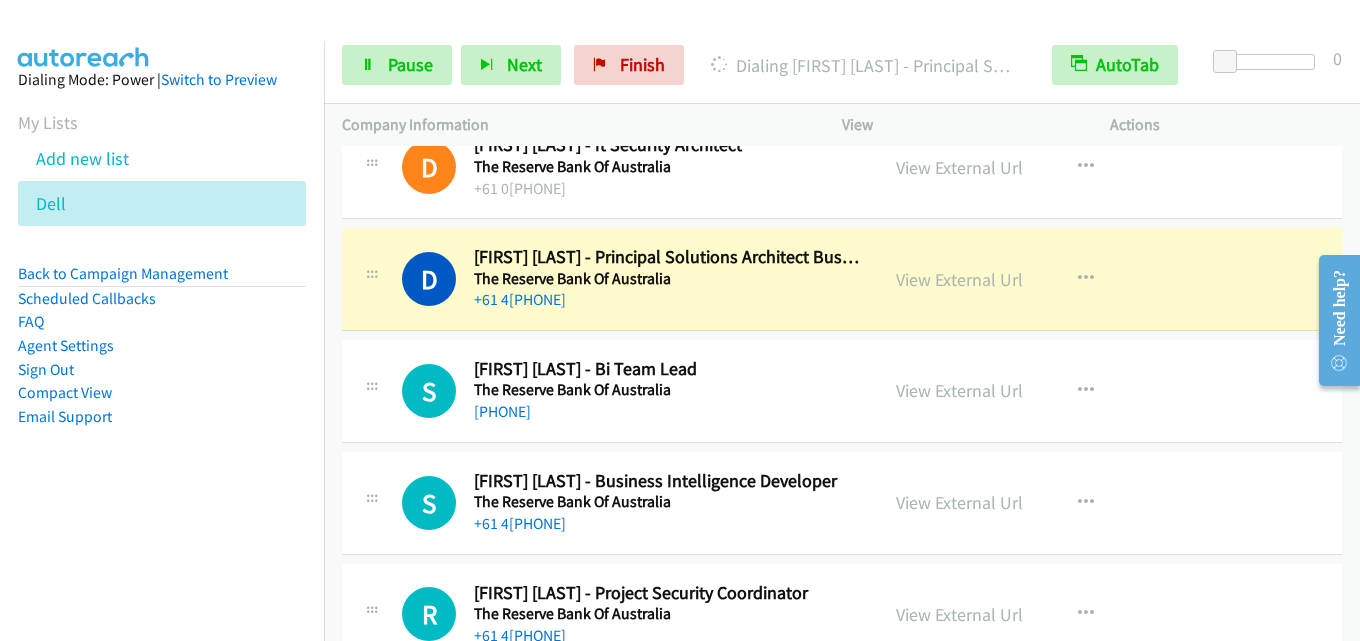 scroll, scrollTop: 1900, scrollLeft: 0, axis: vertical 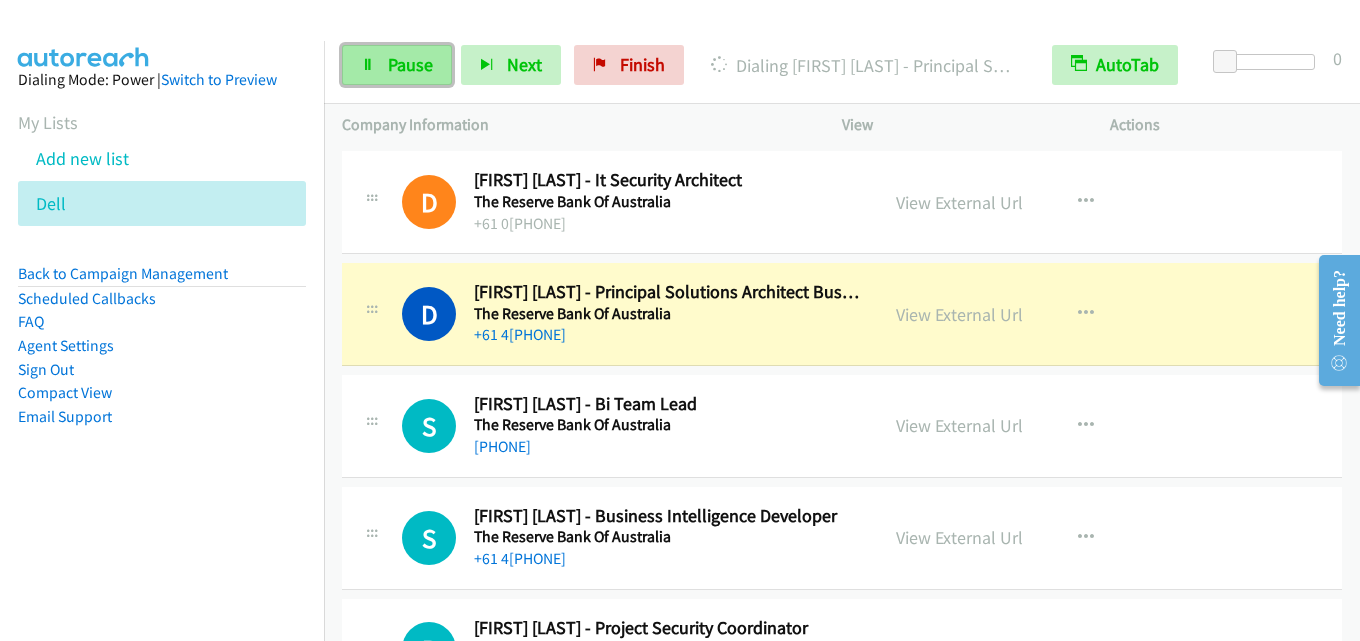 click on "Pause" at bounding box center [410, 64] 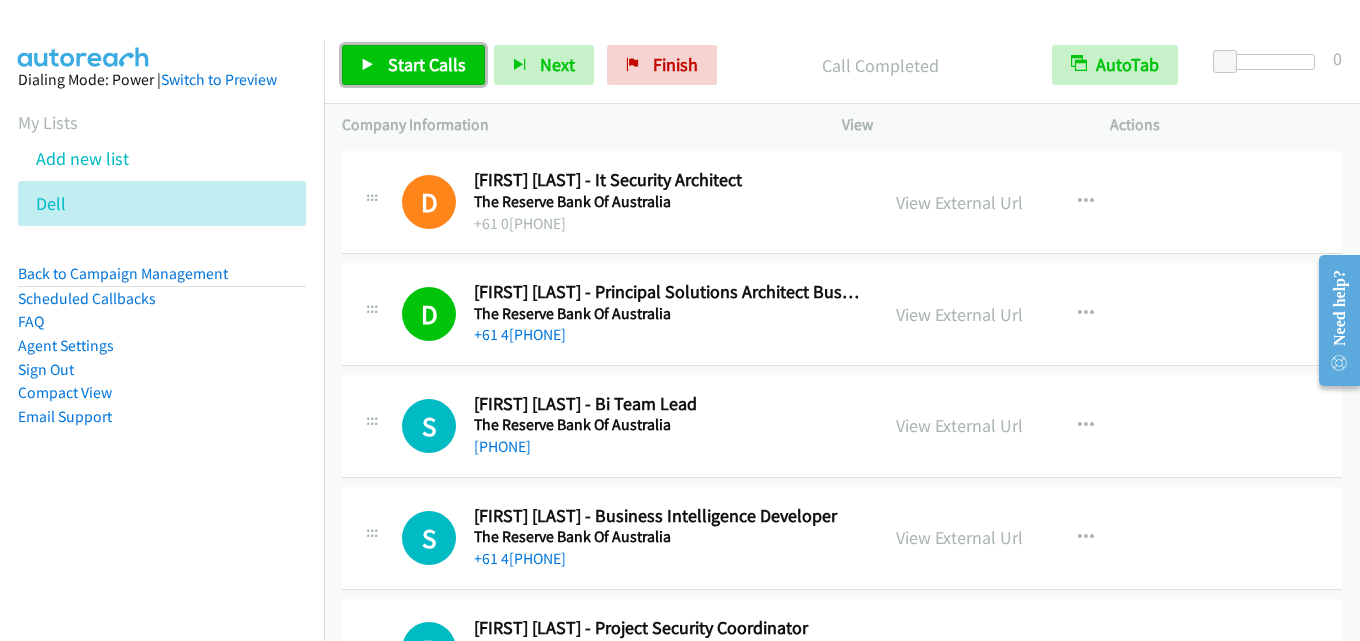 click on "Start Calls" at bounding box center [427, 64] 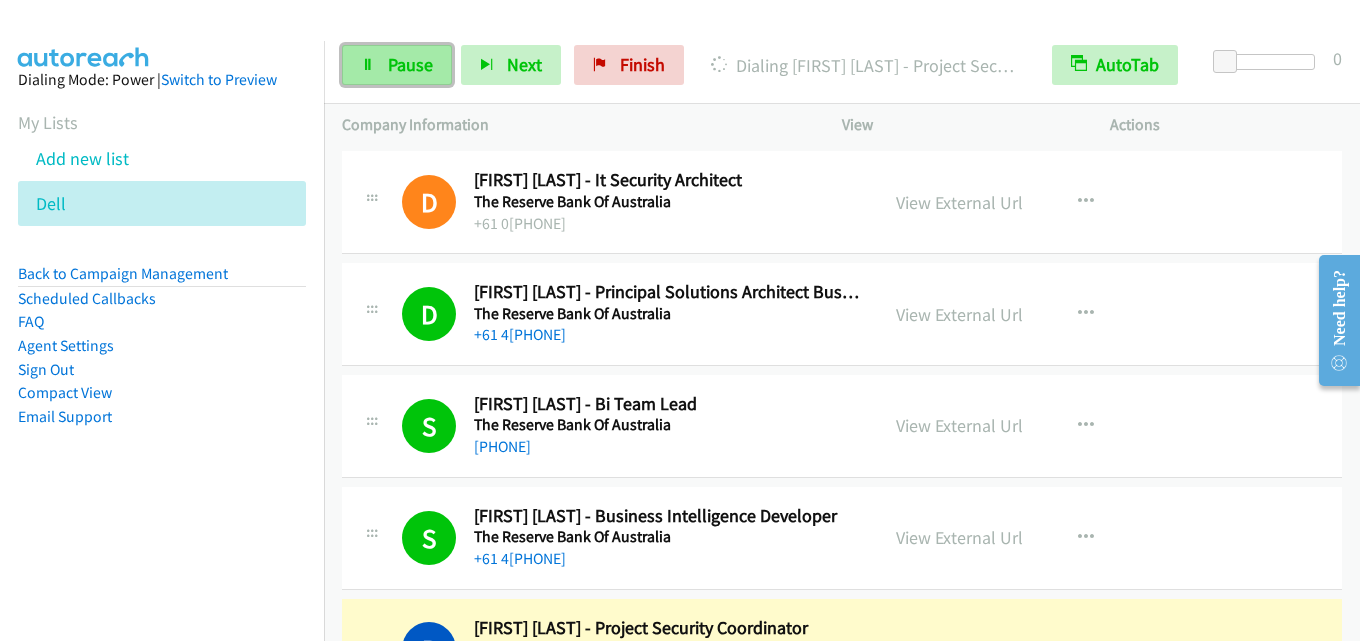 click on "Pause" at bounding box center (397, 65) 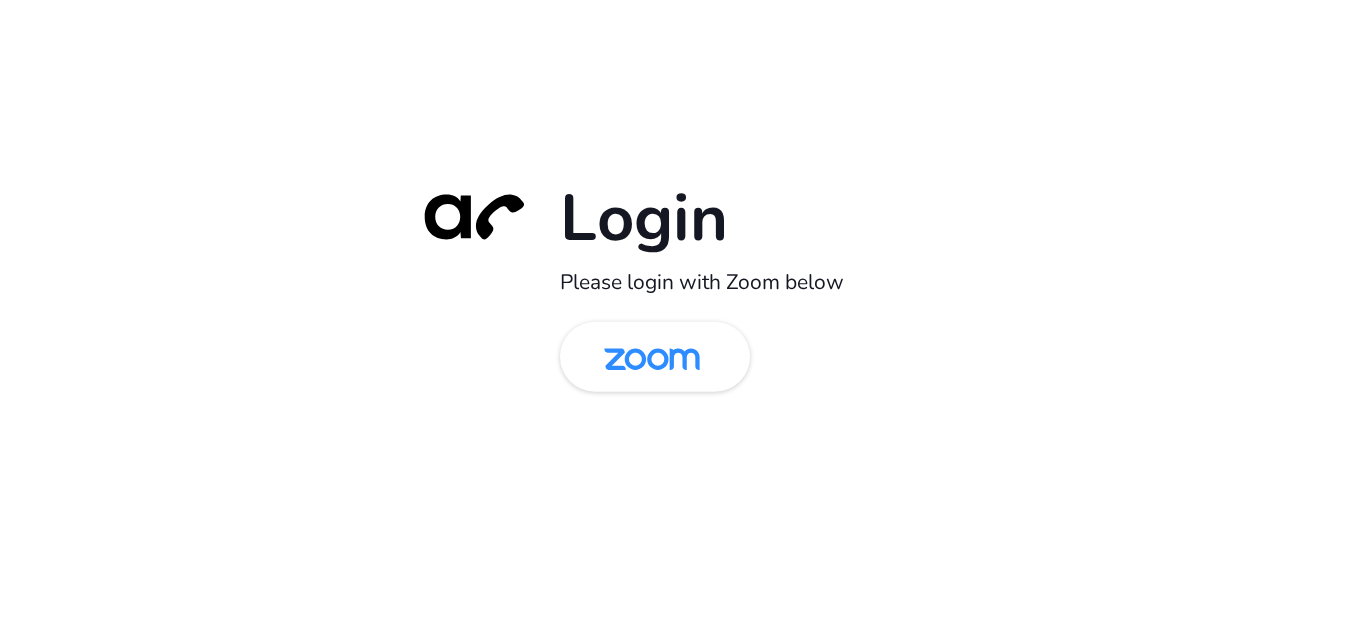 scroll, scrollTop: 0, scrollLeft: 0, axis: both 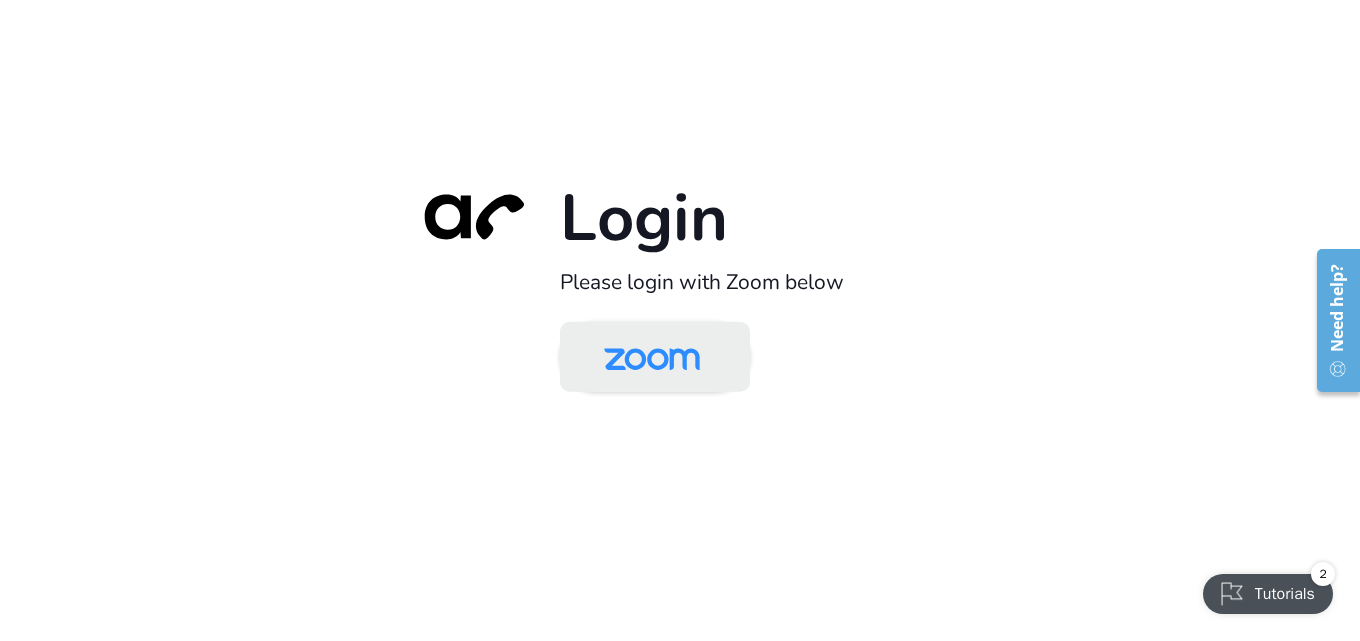 click at bounding box center [652, 358] 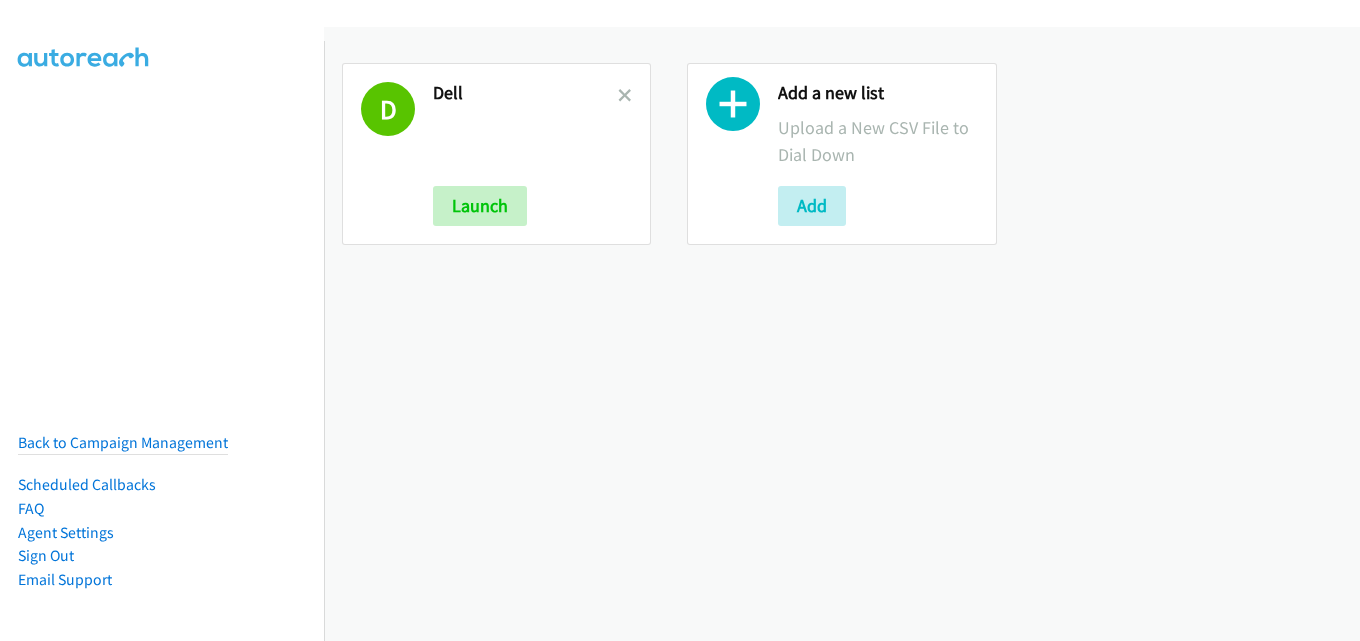 scroll, scrollTop: 0, scrollLeft: 0, axis: both 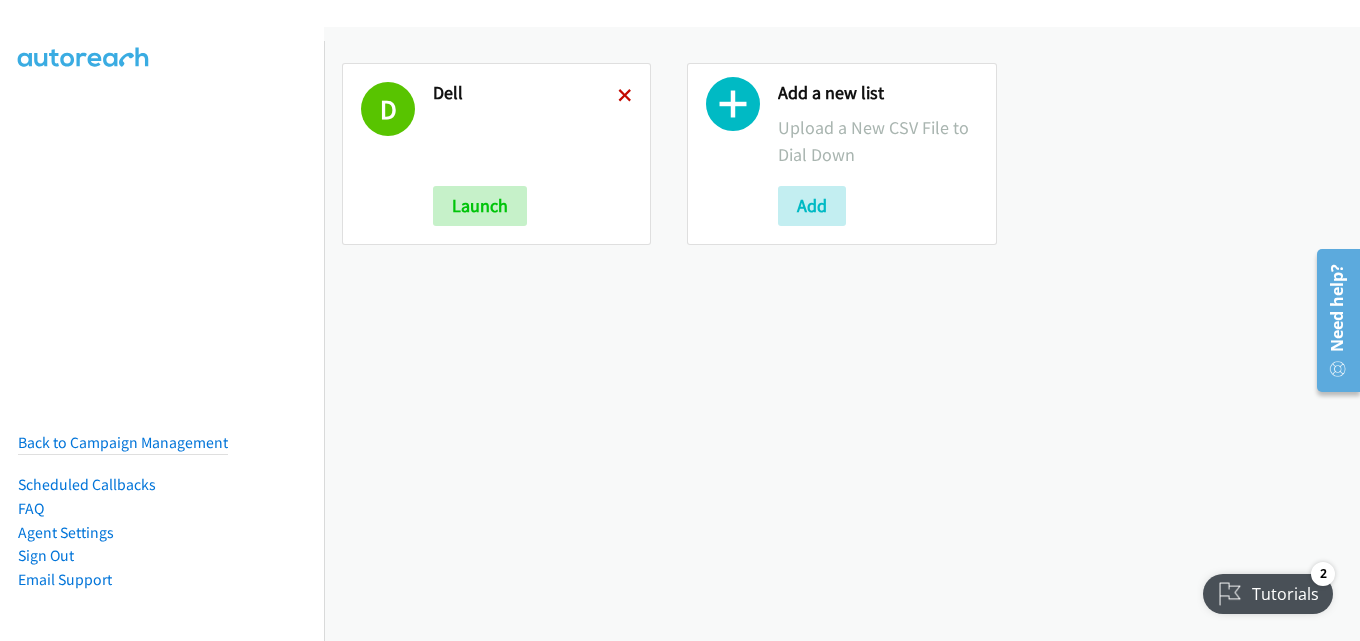 click at bounding box center [625, 97] 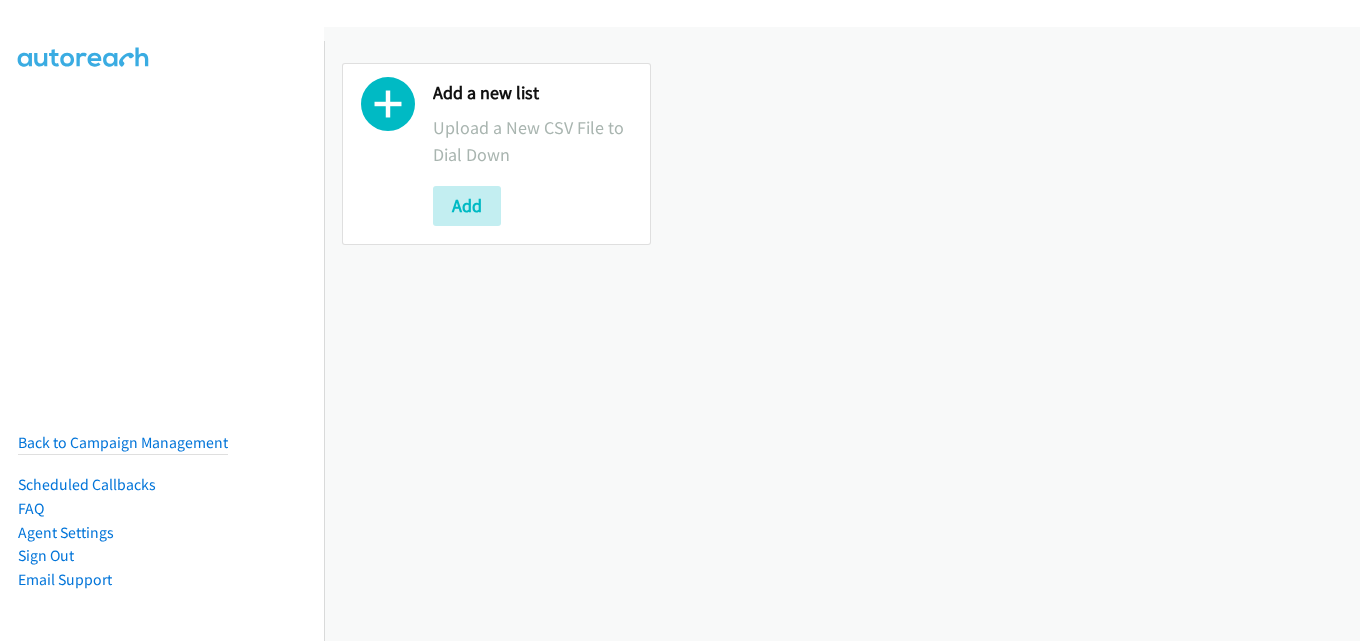 scroll, scrollTop: 0, scrollLeft: 0, axis: both 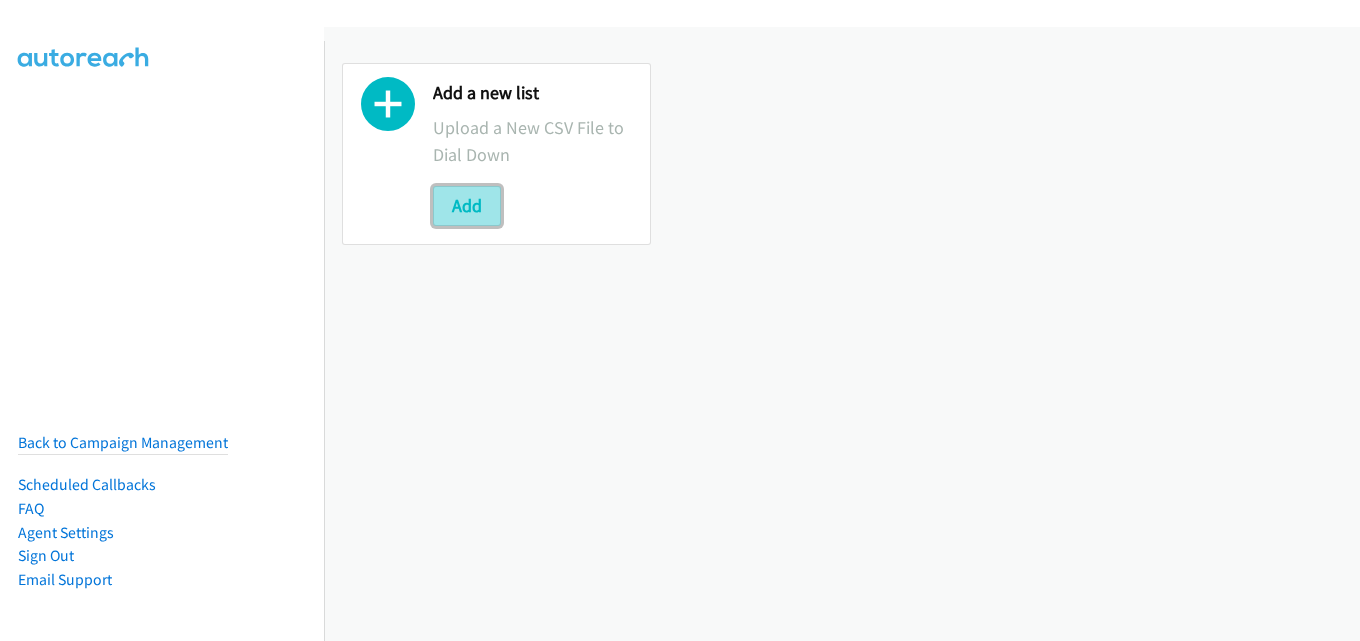 click on "Add" at bounding box center [467, 206] 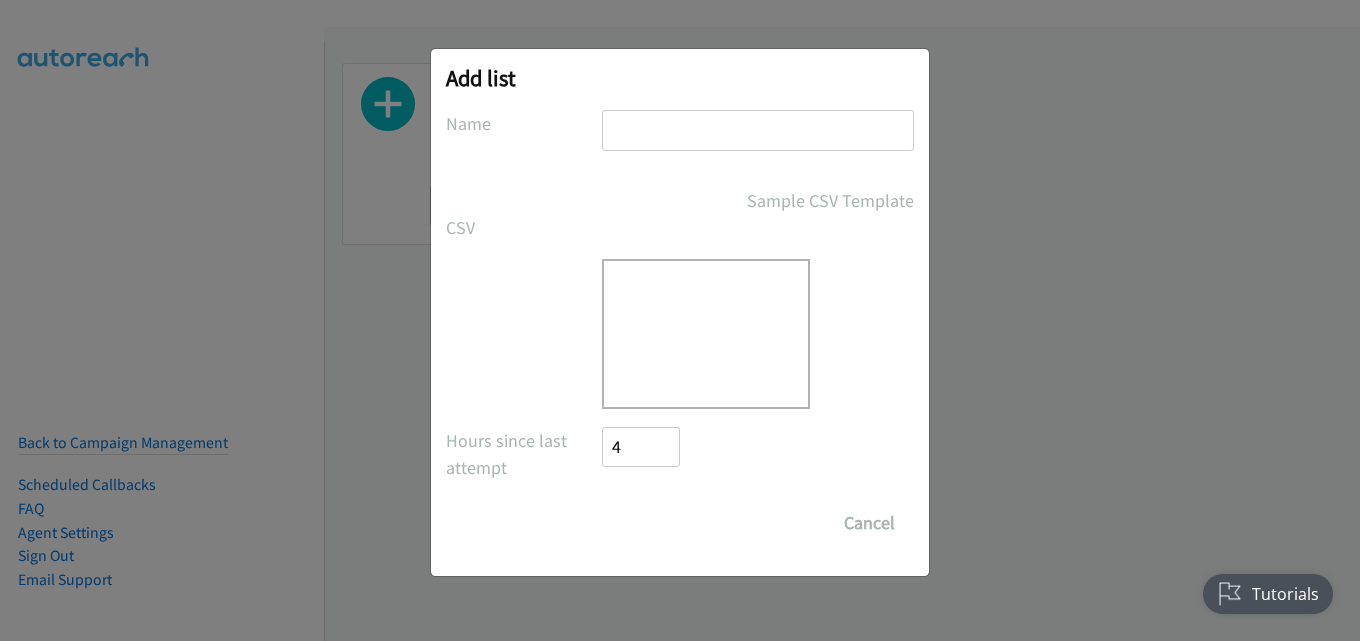 scroll, scrollTop: 0, scrollLeft: 0, axis: both 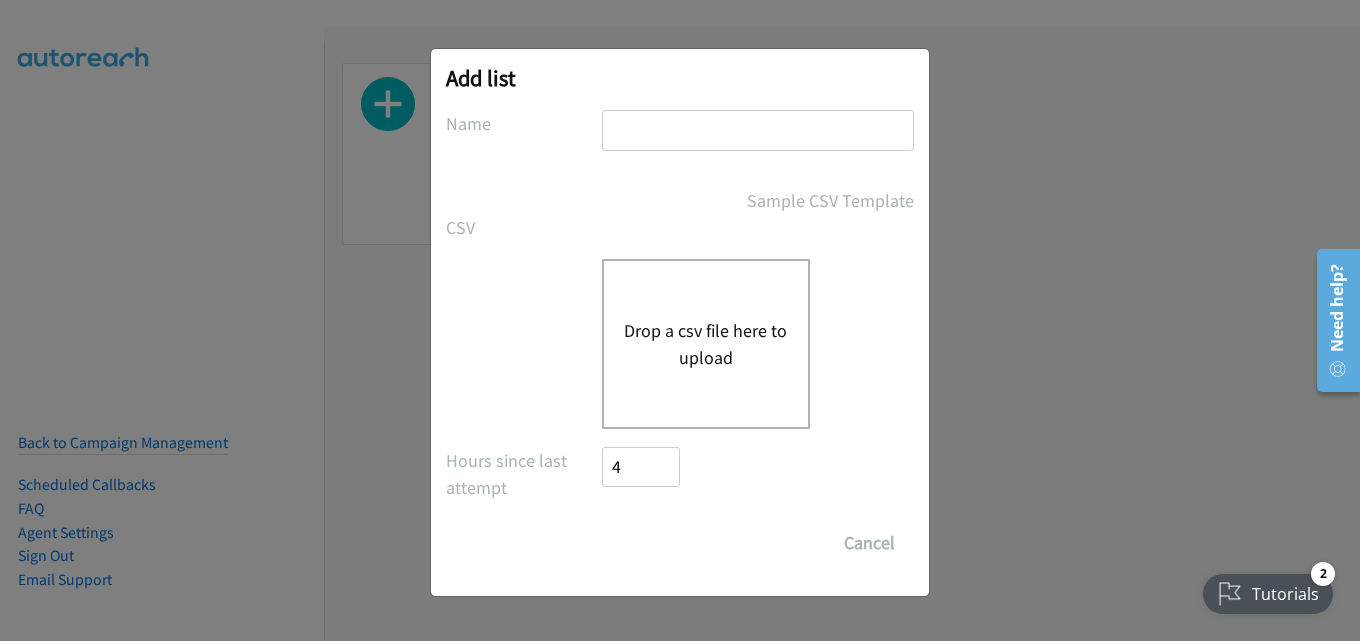 drag, startPoint x: 712, startPoint y: 122, endPoint x: 709, endPoint y: 136, distance: 14.3178215 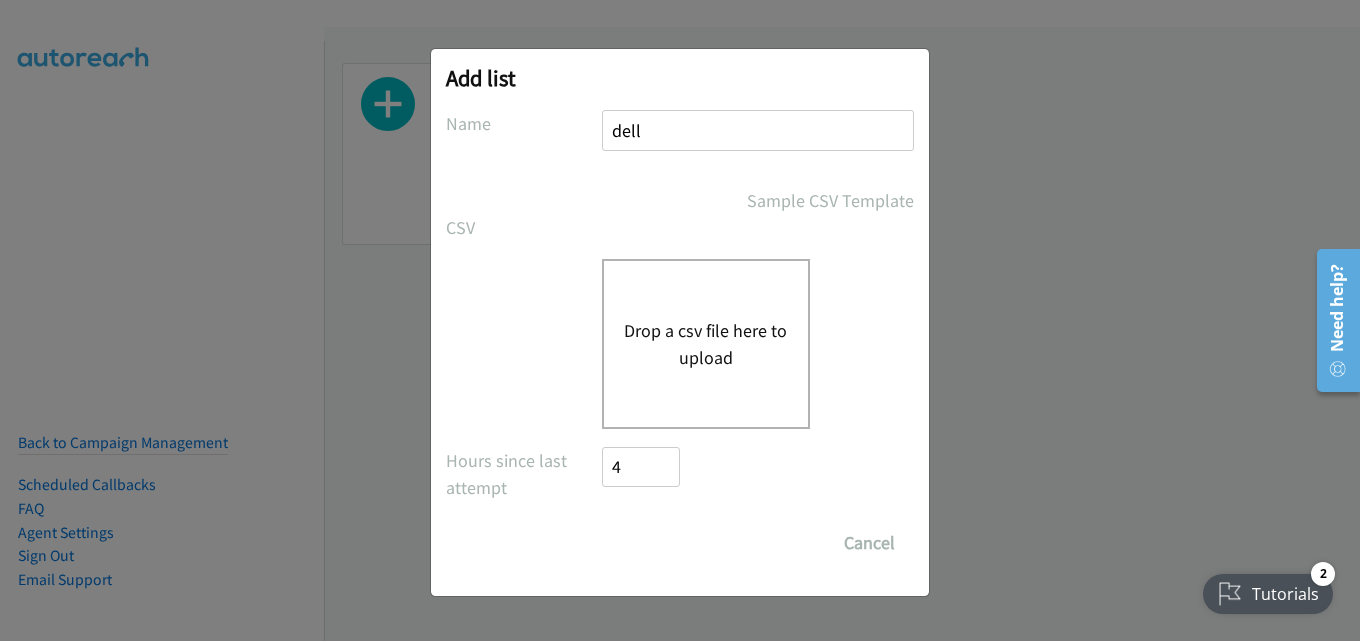 click on "Drop a csv file here to upload" at bounding box center (706, 344) 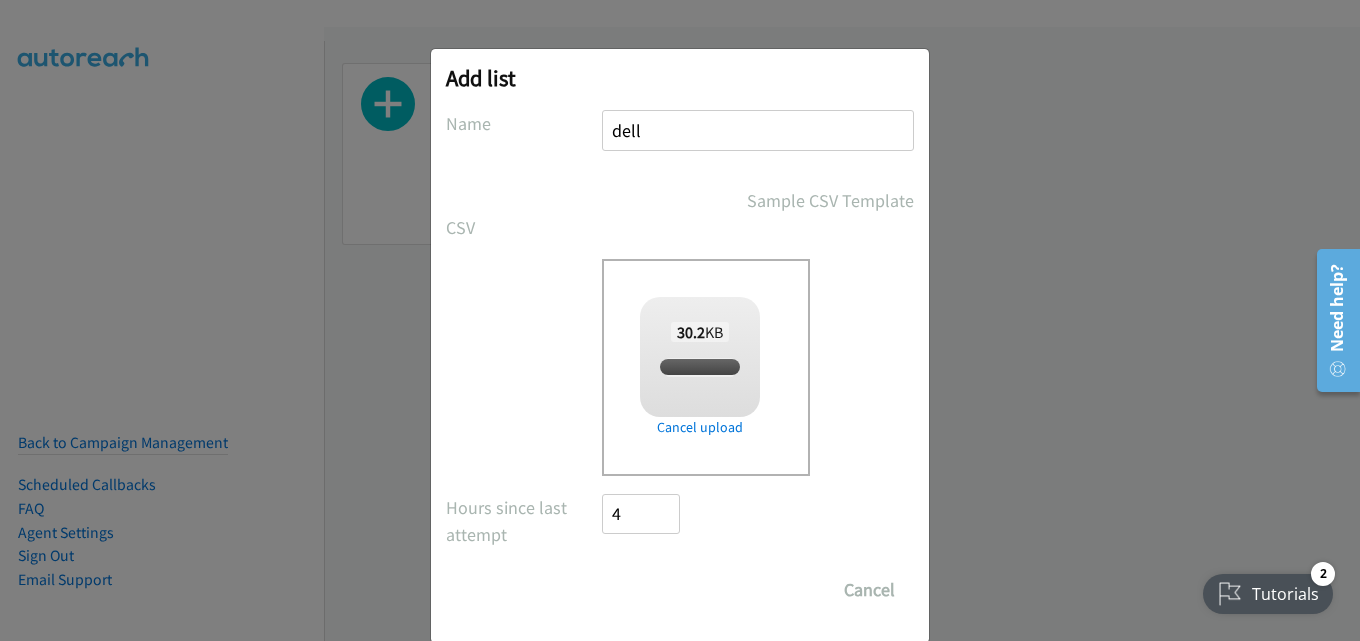 checkbox on "true" 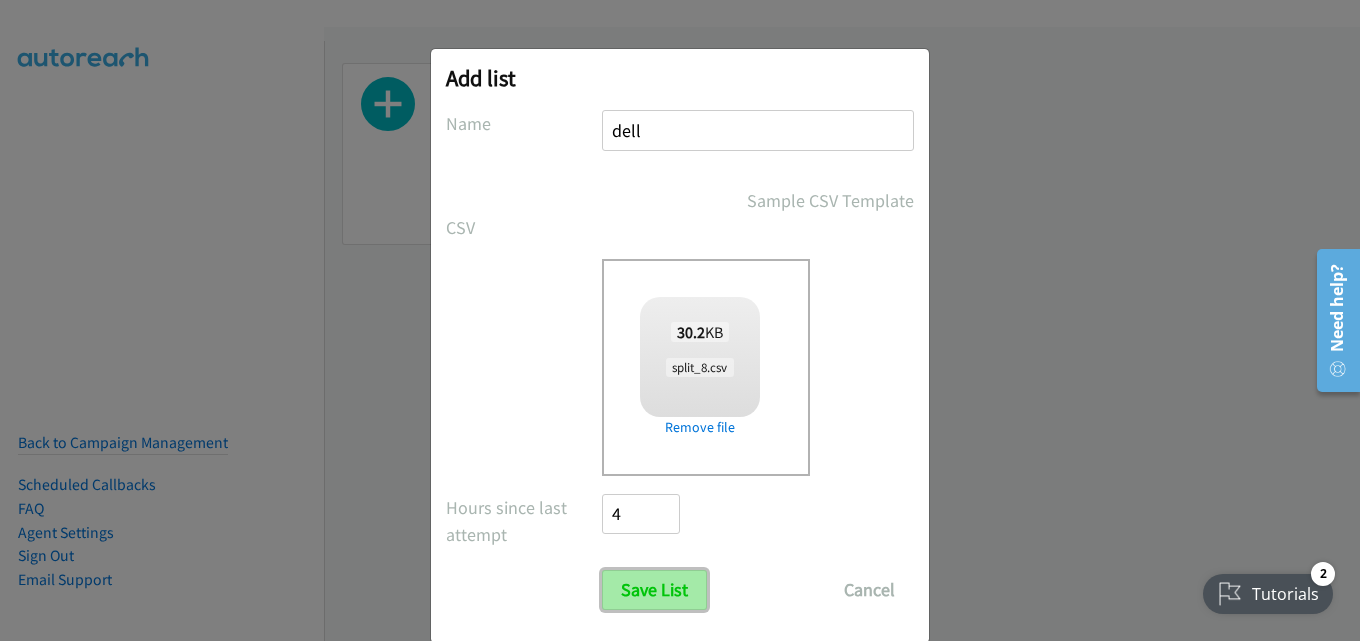 click on "Save List" at bounding box center [654, 590] 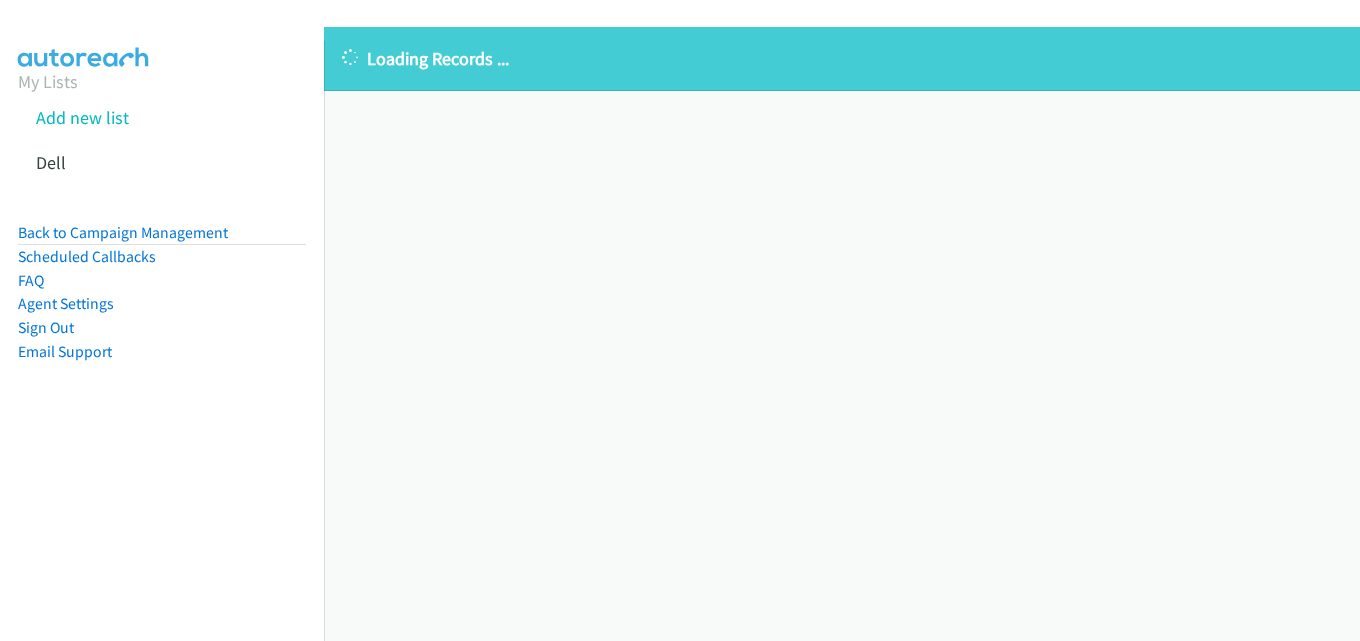 scroll, scrollTop: 0, scrollLeft: 0, axis: both 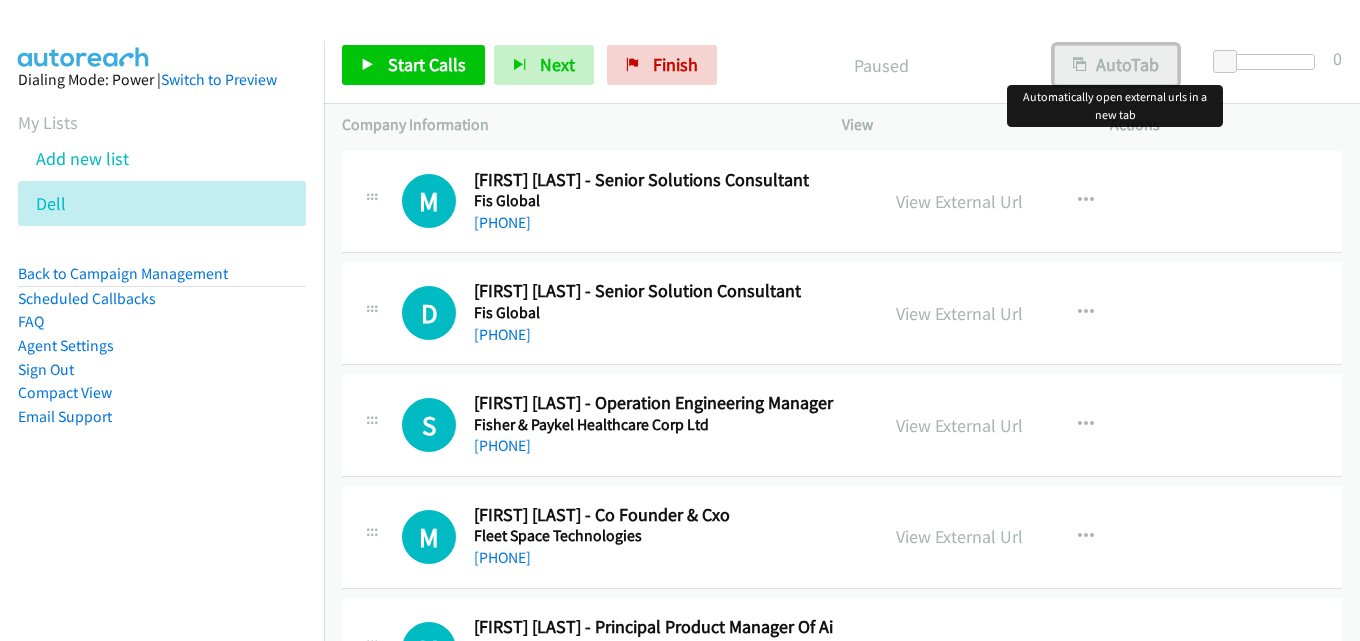 click on "AutoTab" at bounding box center [1116, 65] 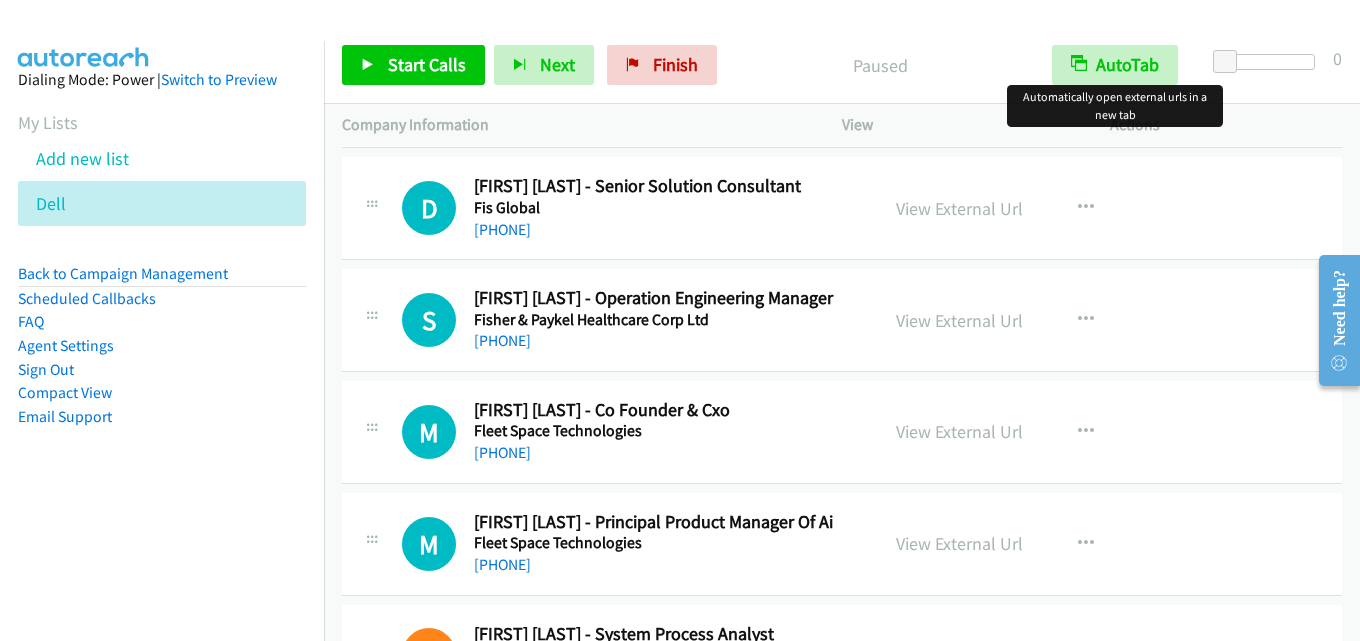 scroll, scrollTop: 0, scrollLeft: 0, axis: both 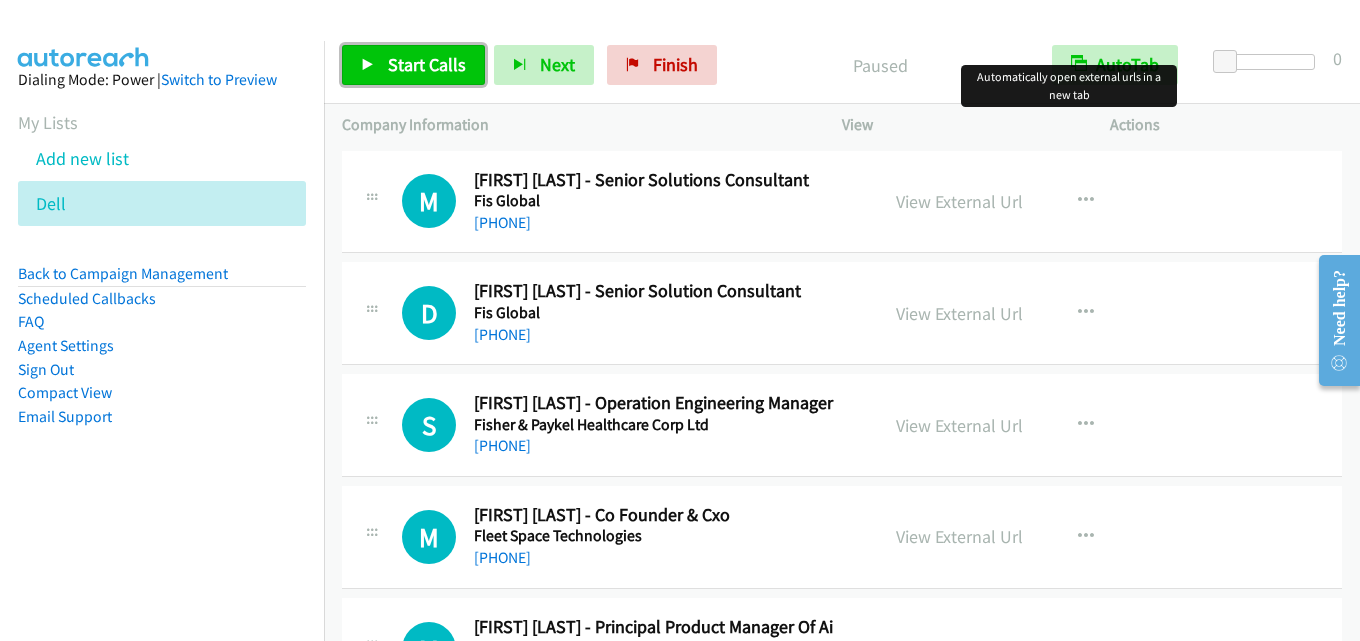 click on "Start Calls" at bounding box center [427, 64] 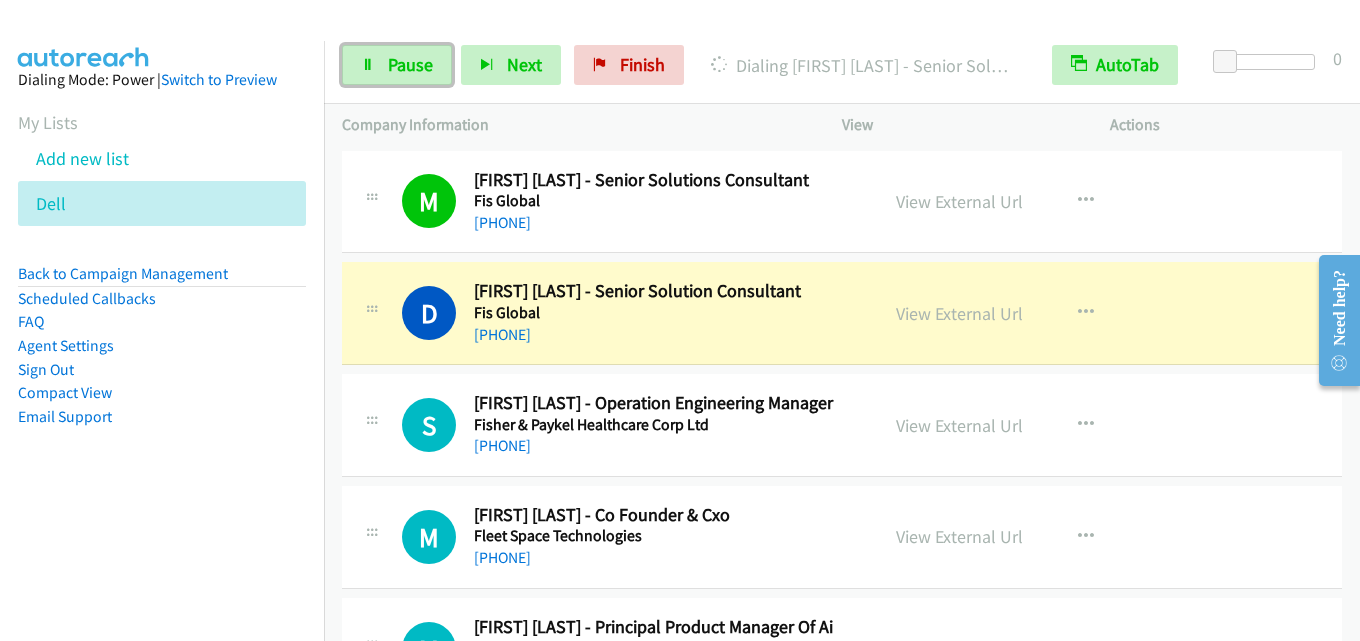 click on "Pause" at bounding box center [397, 65] 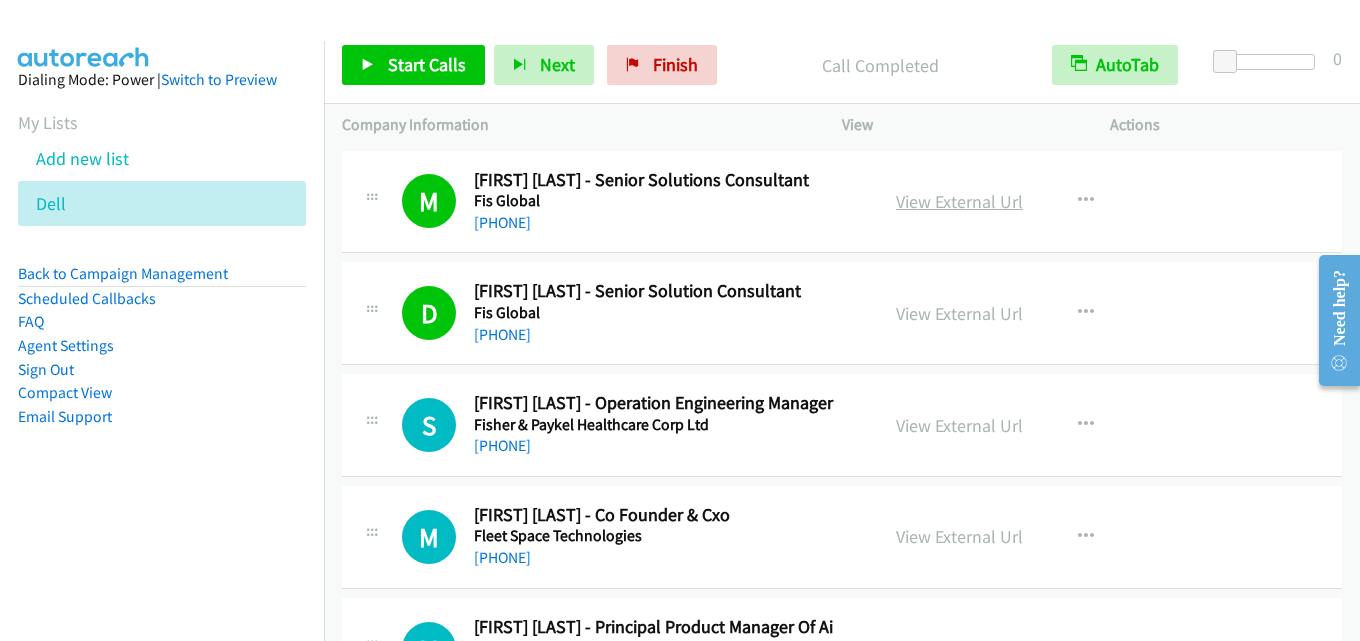 click on "View External Url" at bounding box center (959, 201) 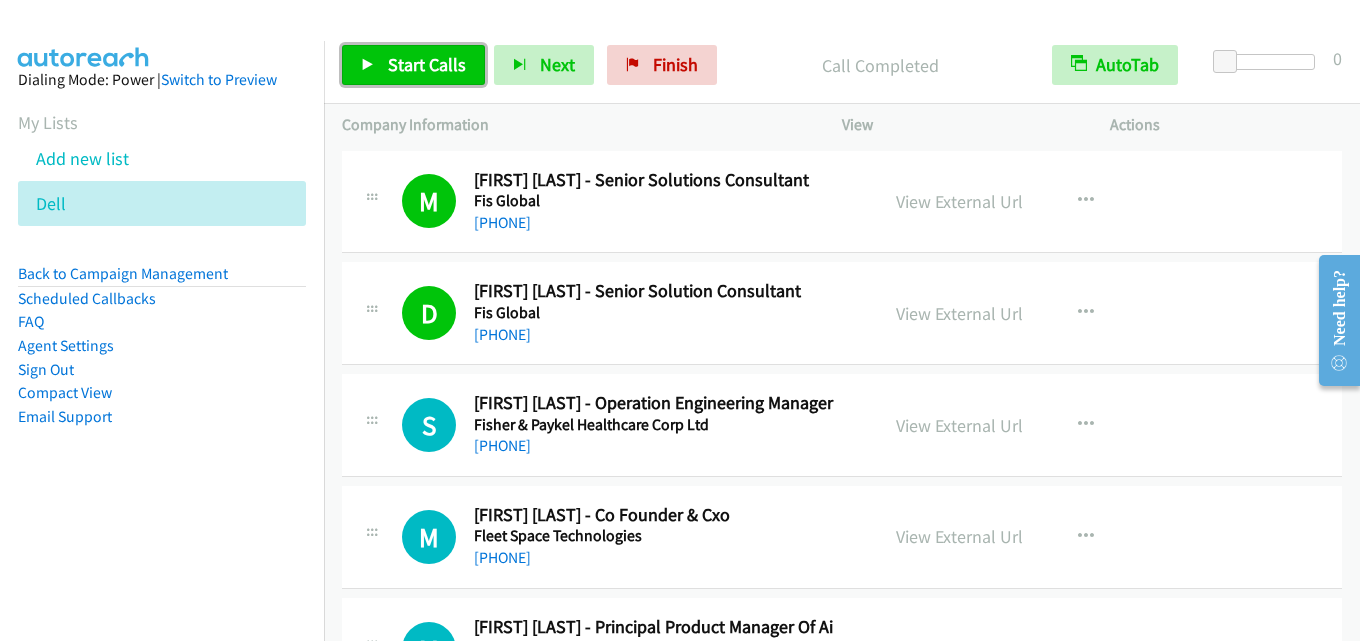 click on "Start Calls" at bounding box center [427, 64] 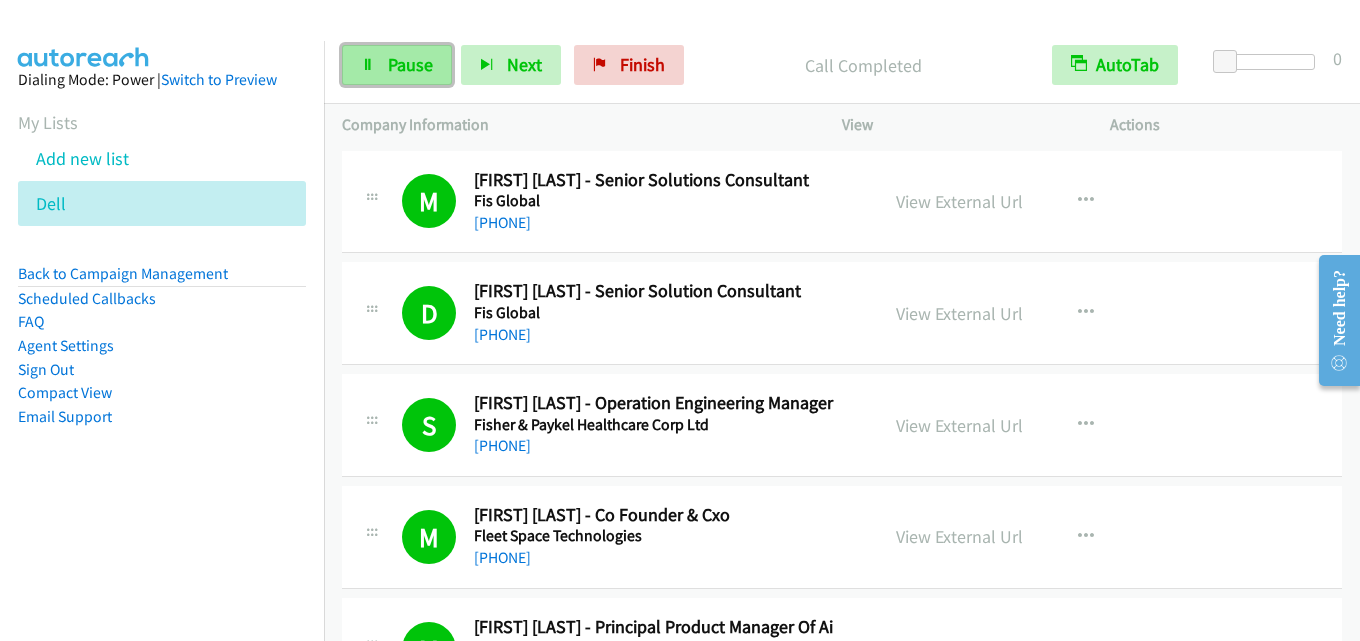click on "Pause" at bounding box center [397, 65] 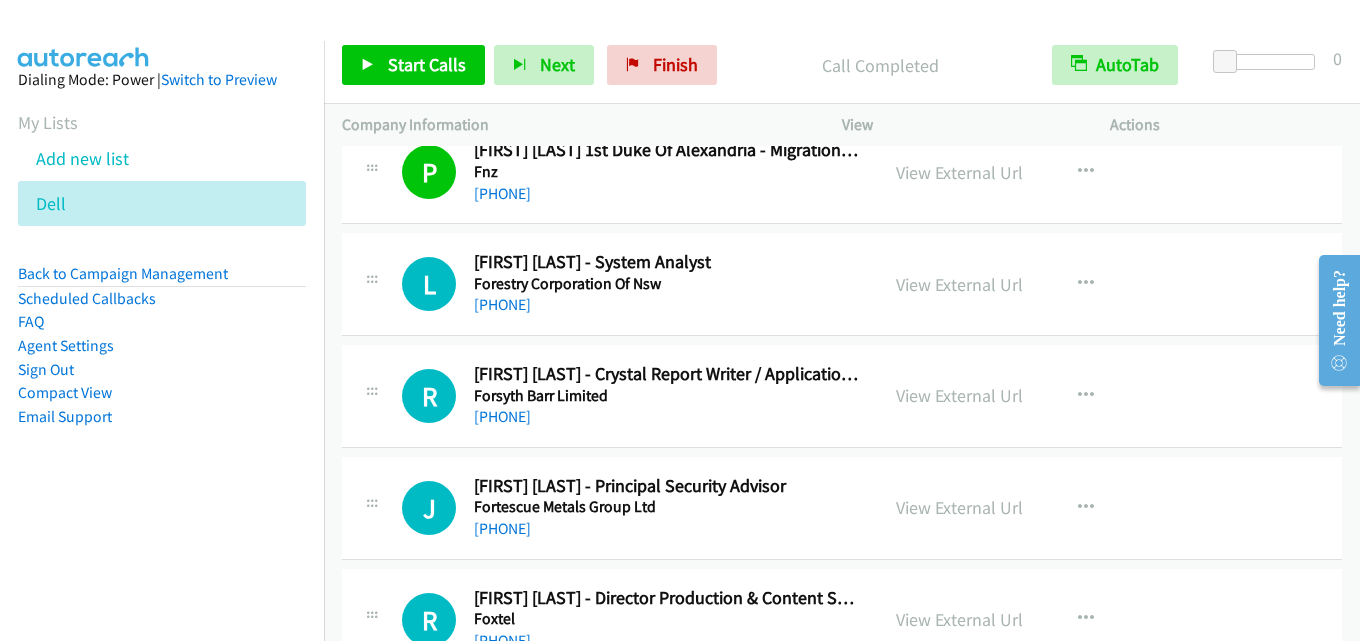 scroll, scrollTop: 600, scrollLeft: 0, axis: vertical 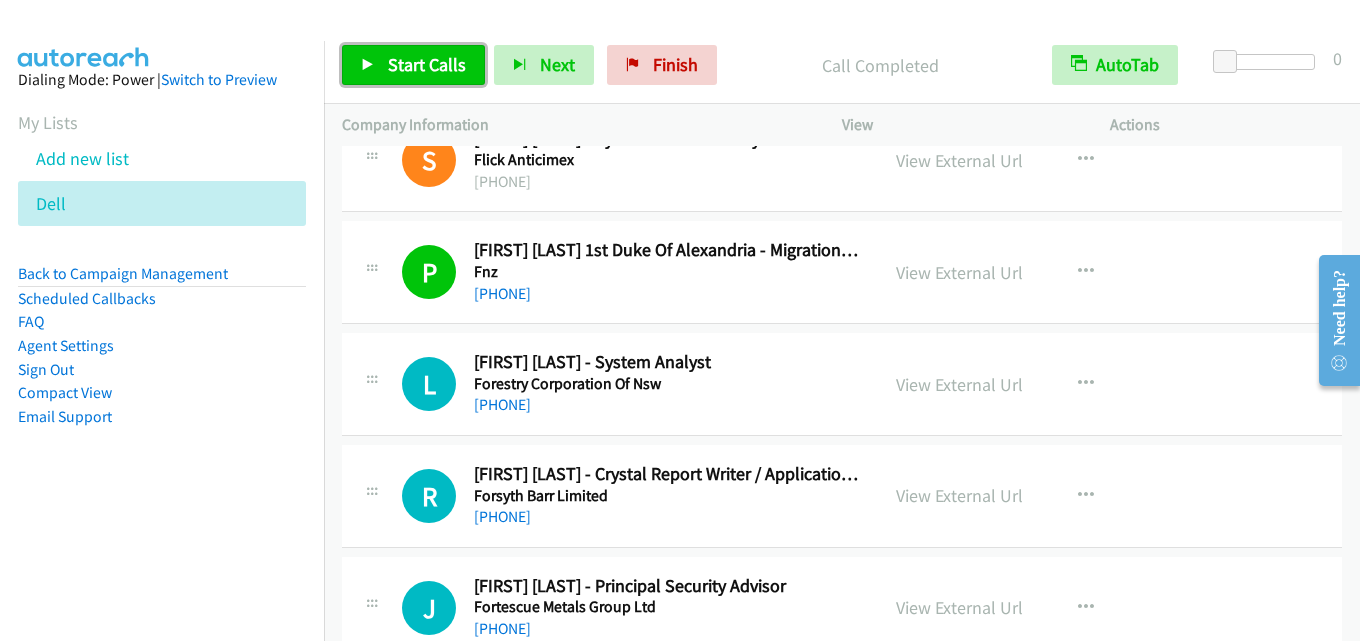 click on "Start Calls" at bounding box center [427, 64] 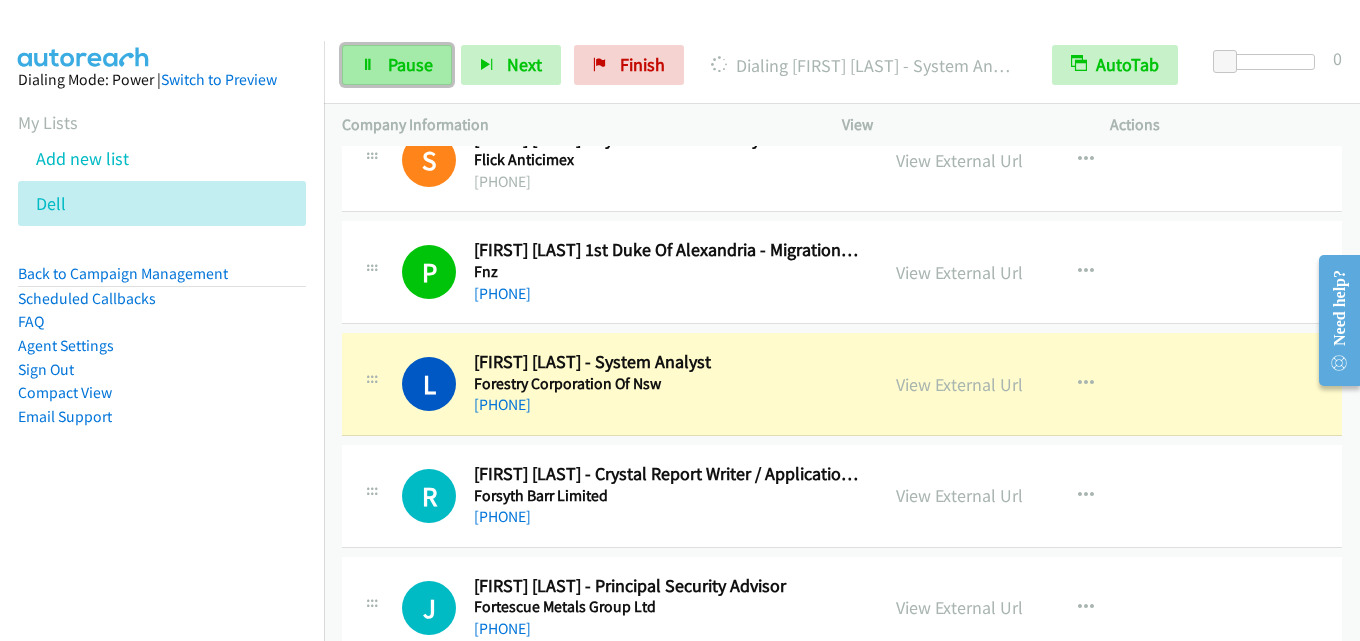 click on "Pause" at bounding box center (410, 64) 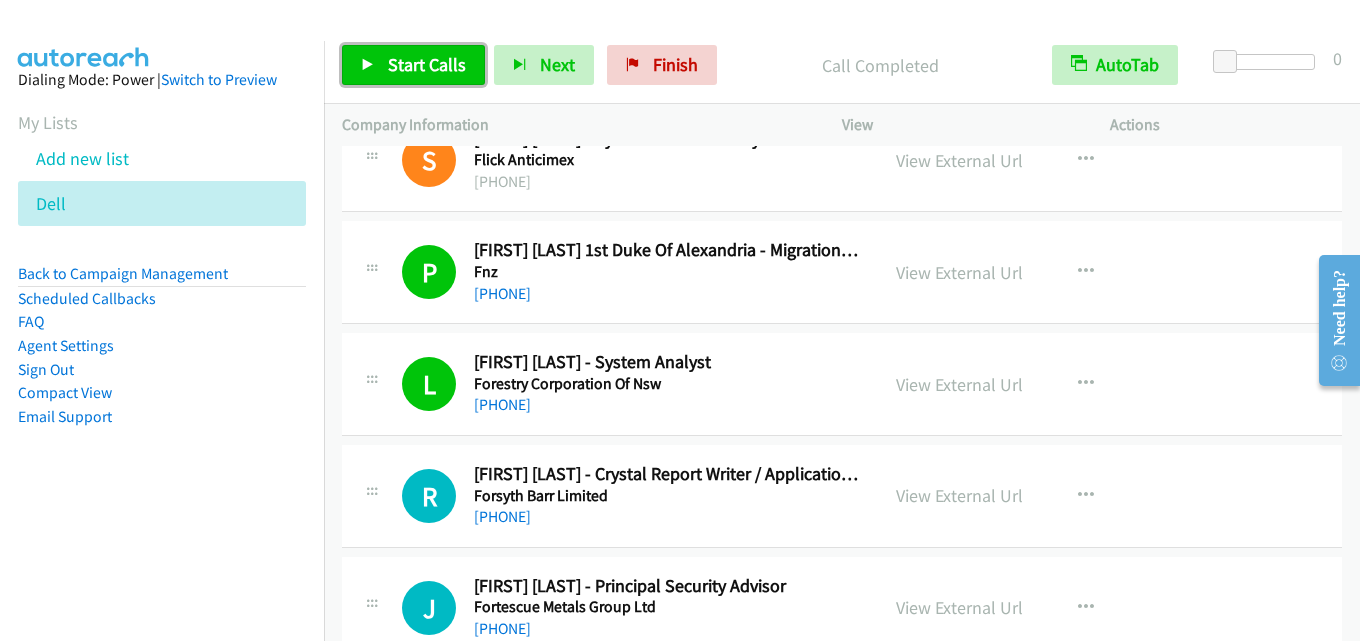 click on "Start Calls" at bounding box center [427, 64] 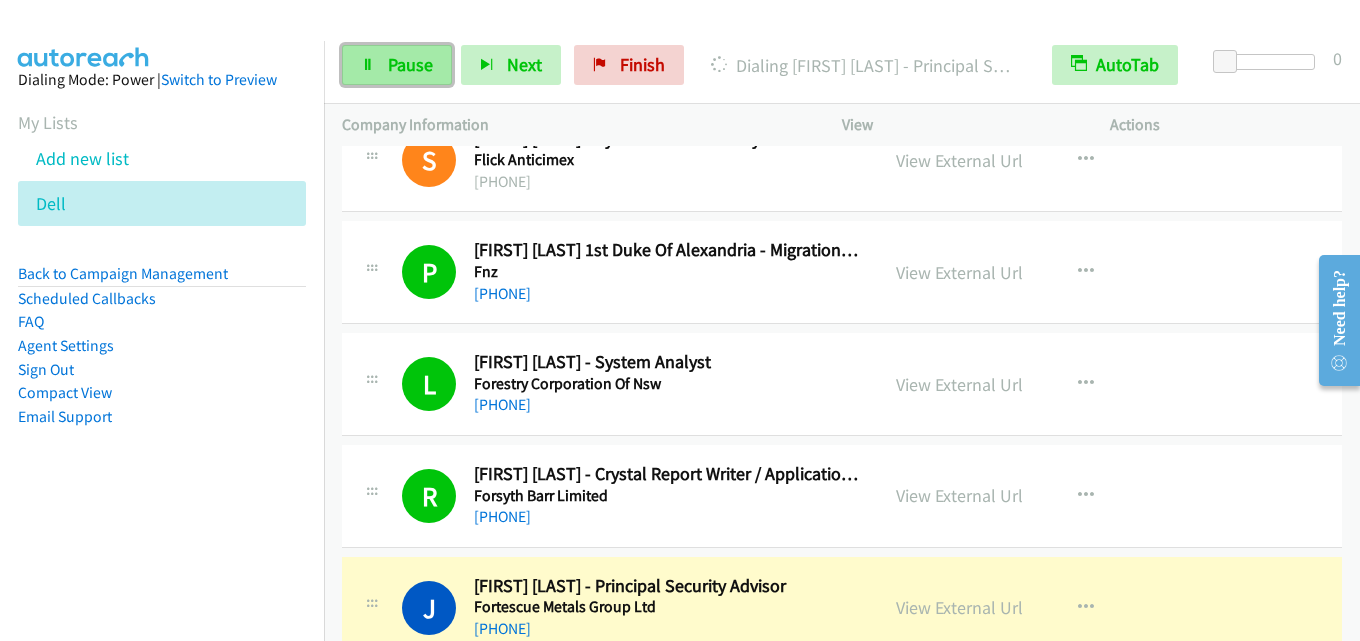 click on "Pause" at bounding box center (410, 64) 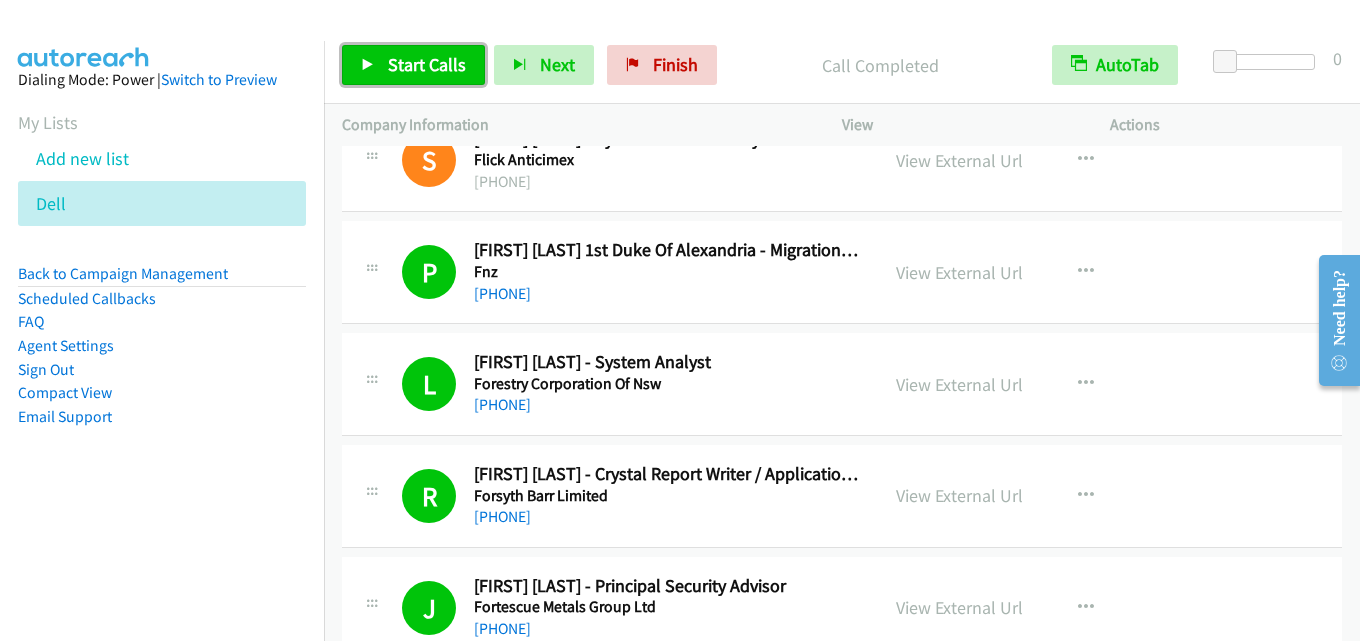 click on "Start Calls" at bounding box center [427, 64] 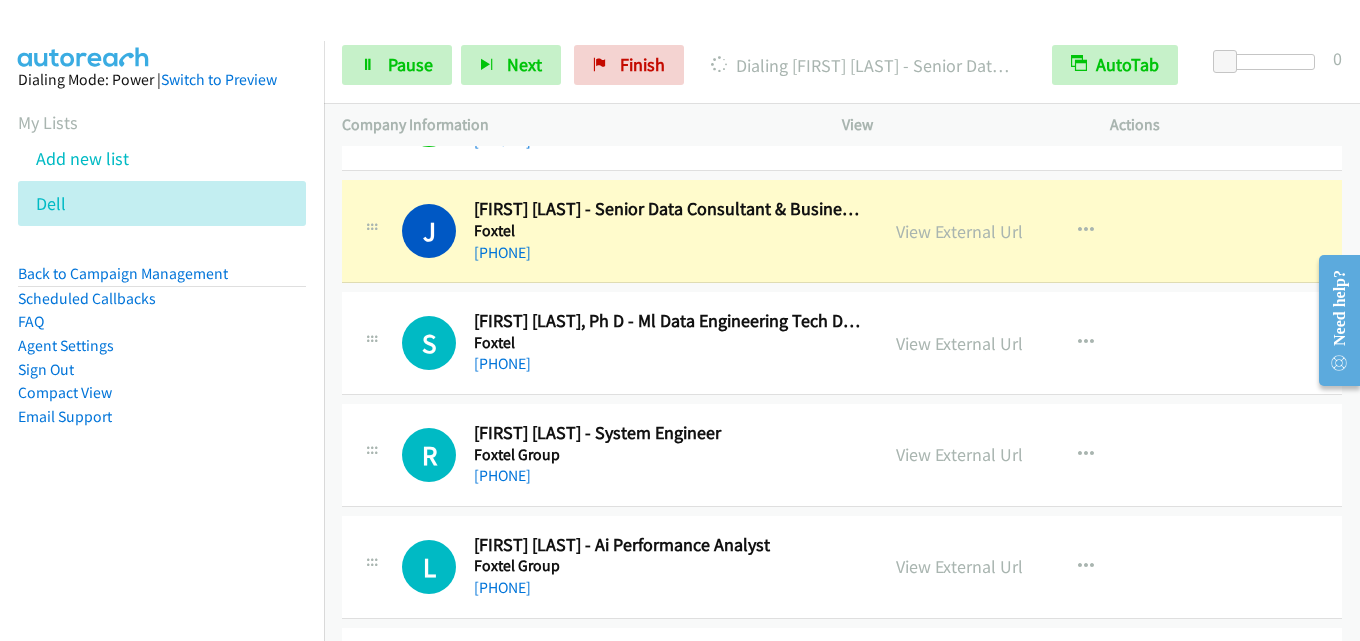scroll, scrollTop: 1100, scrollLeft: 0, axis: vertical 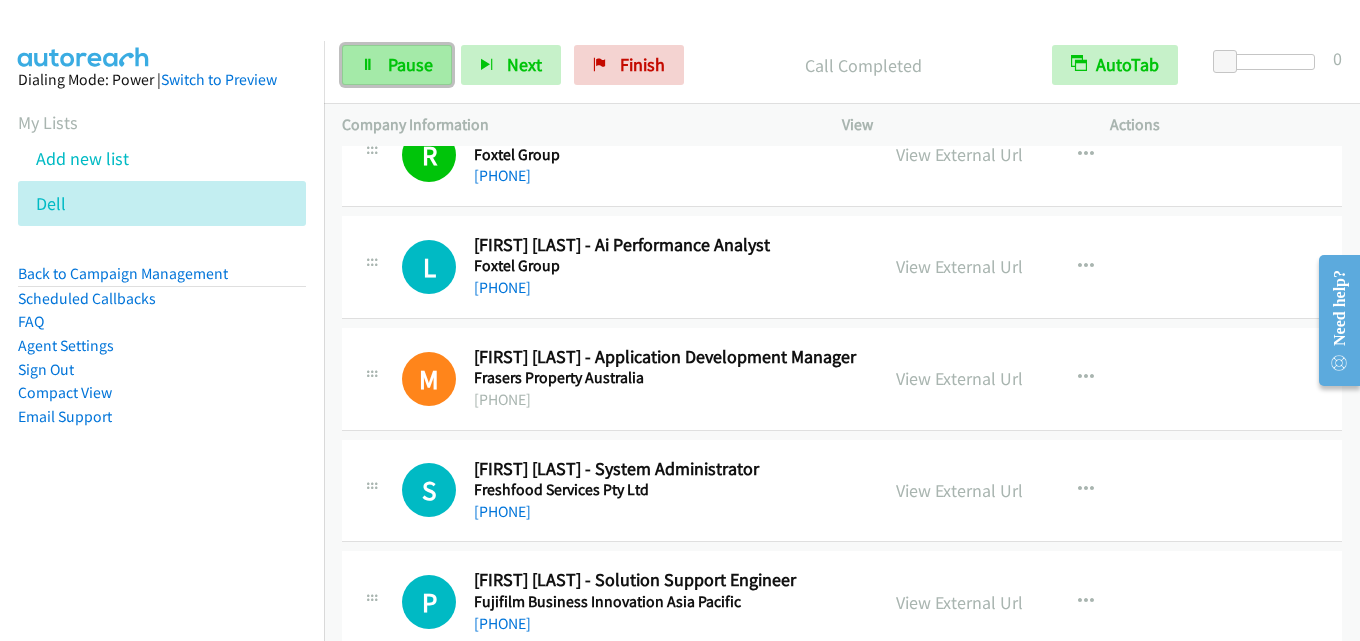 click on "Pause" at bounding box center [410, 64] 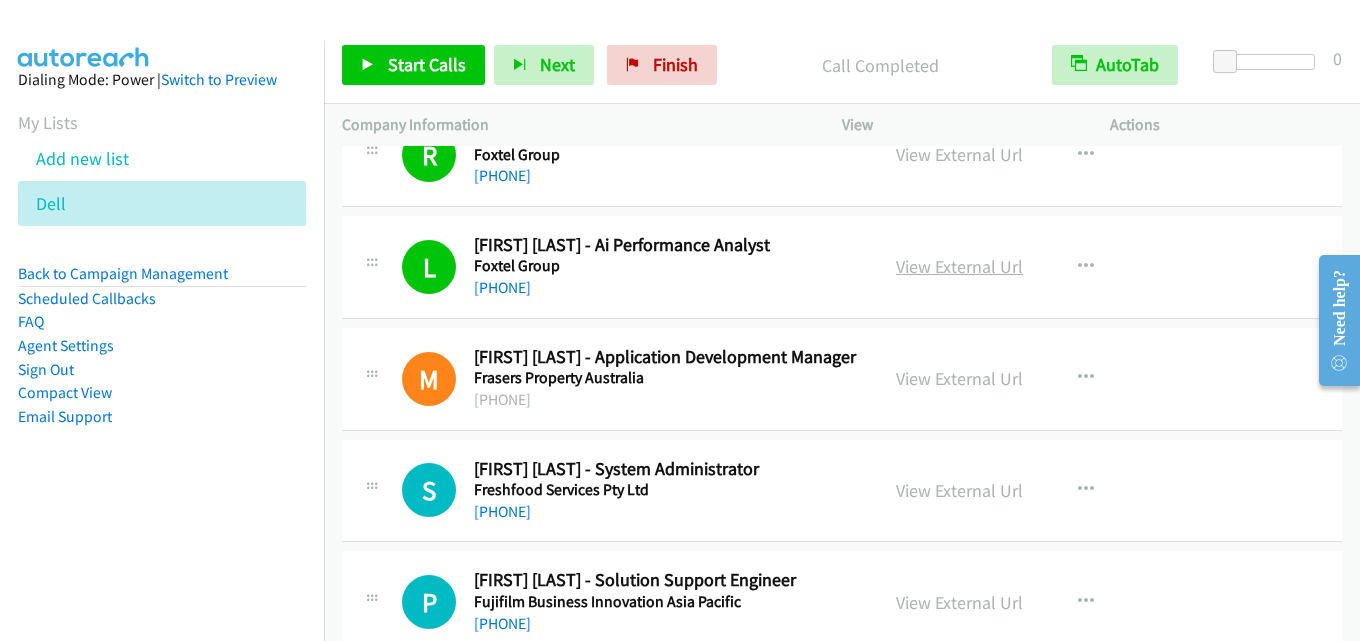 scroll, scrollTop: 1400, scrollLeft: 0, axis: vertical 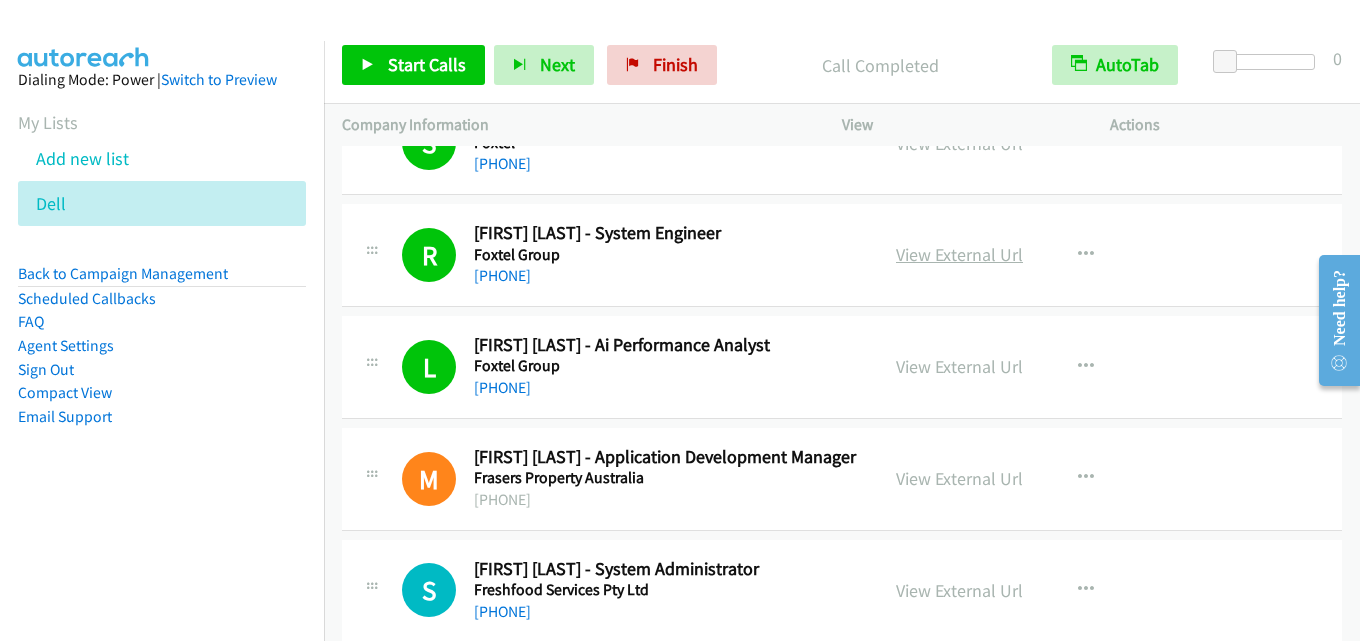 click on "View External Url" at bounding box center [959, 254] 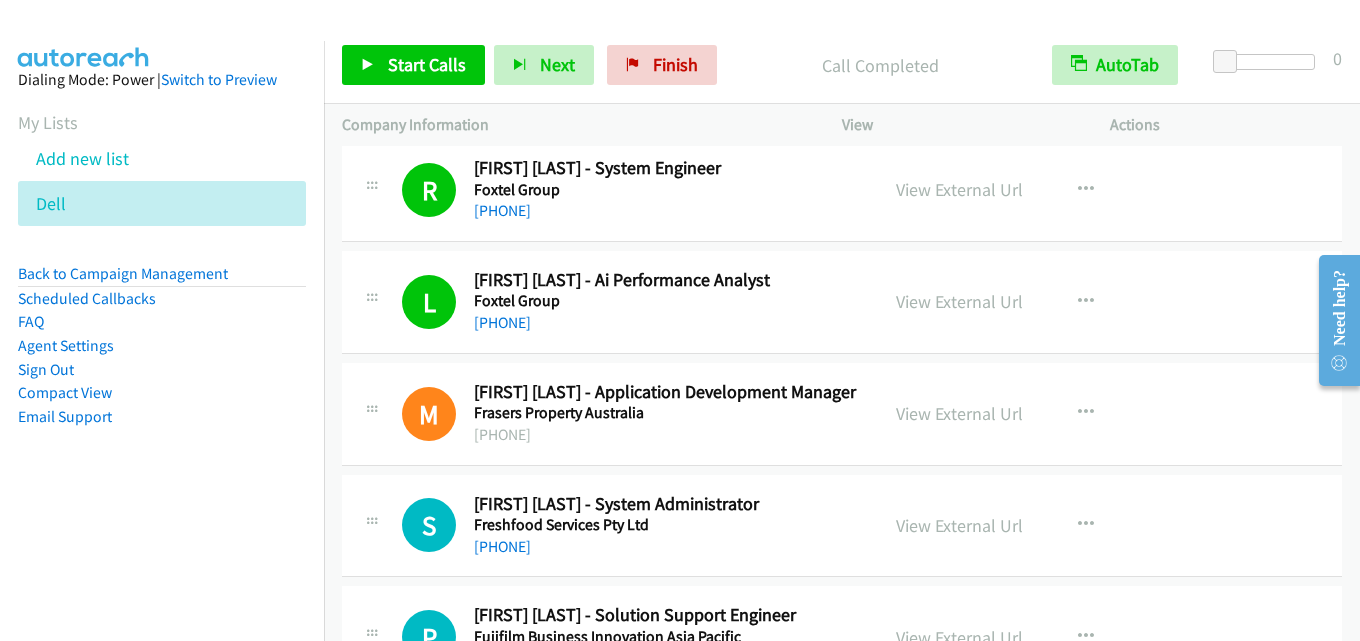 scroll, scrollTop: 1500, scrollLeft: 0, axis: vertical 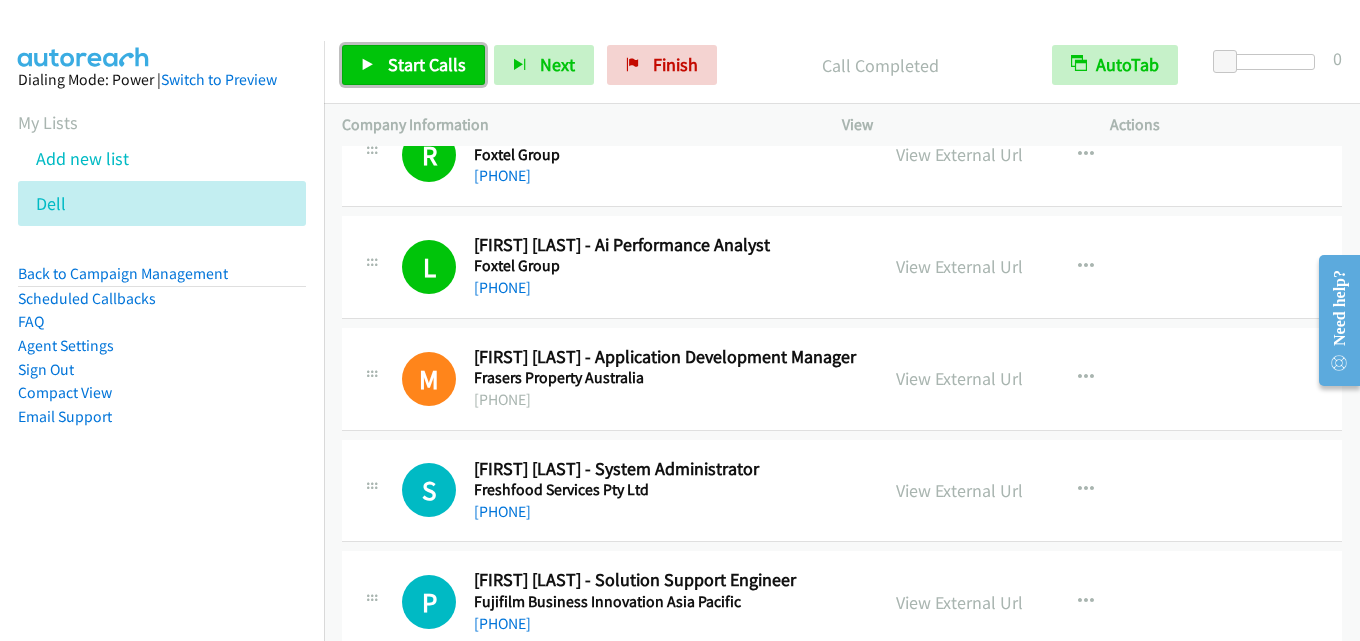 click on "Start Calls" at bounding box center (427, 64) 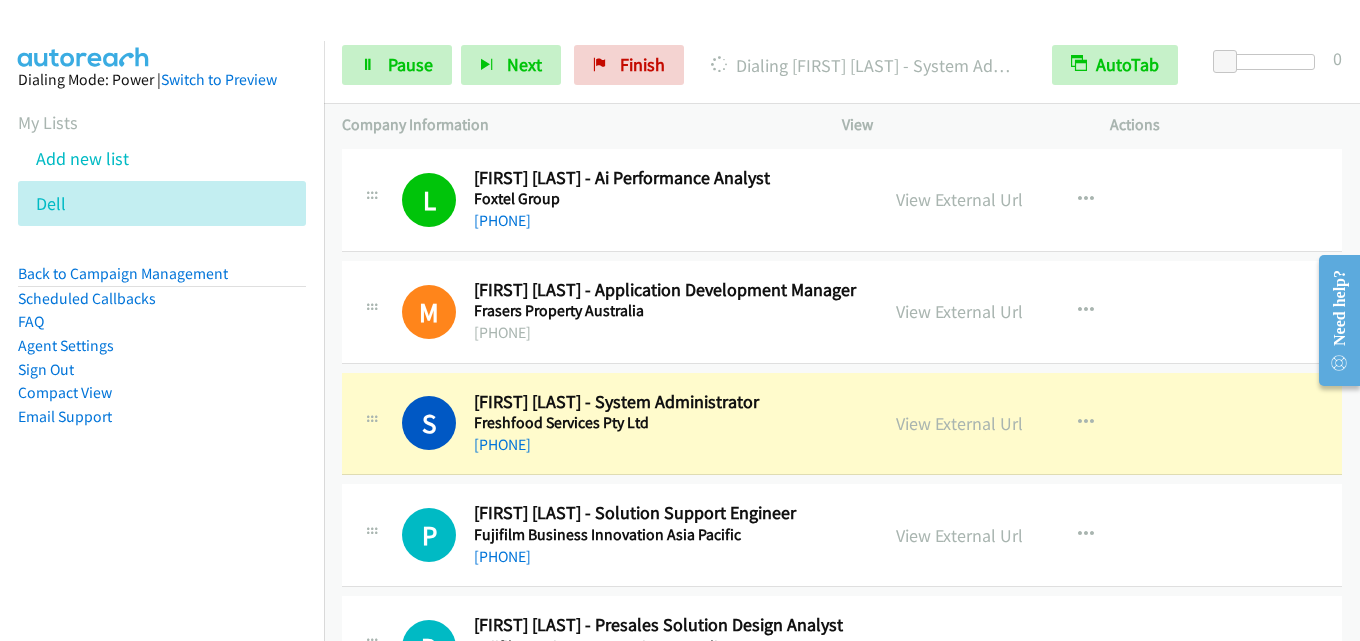 scroll, scrollTop: 1700, scrollLeft: 0, axis: vertical 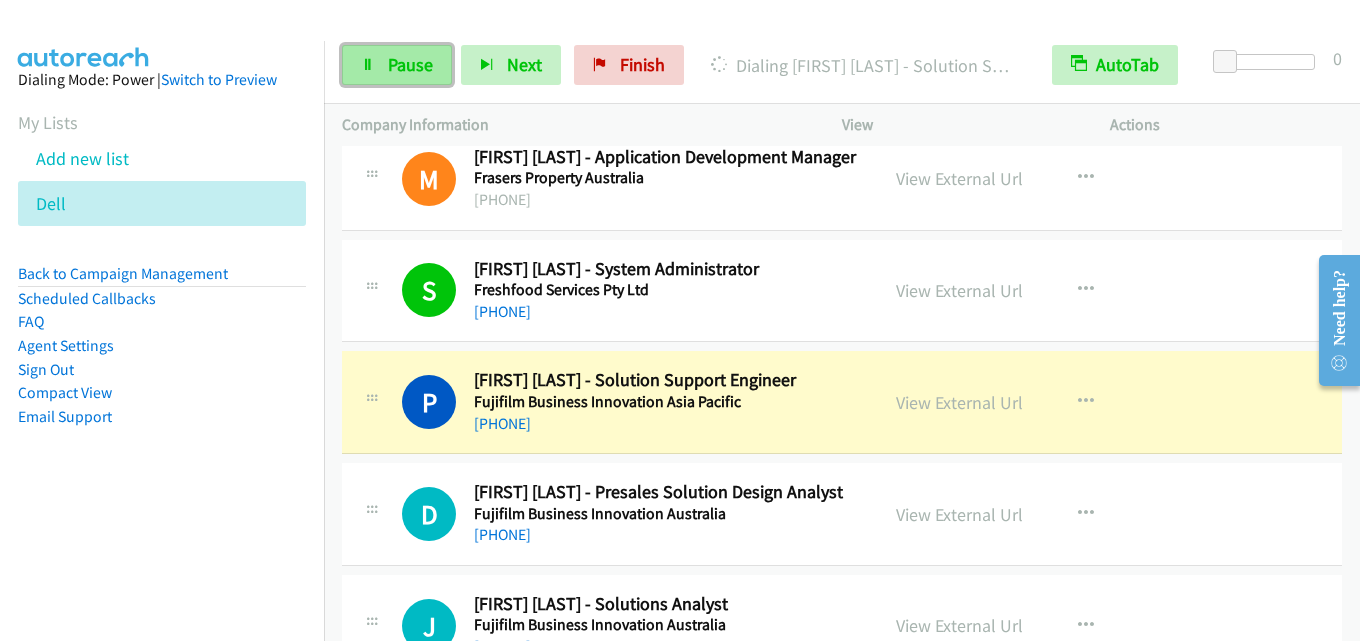 click on "Pause" at bounding box center [410, 64] 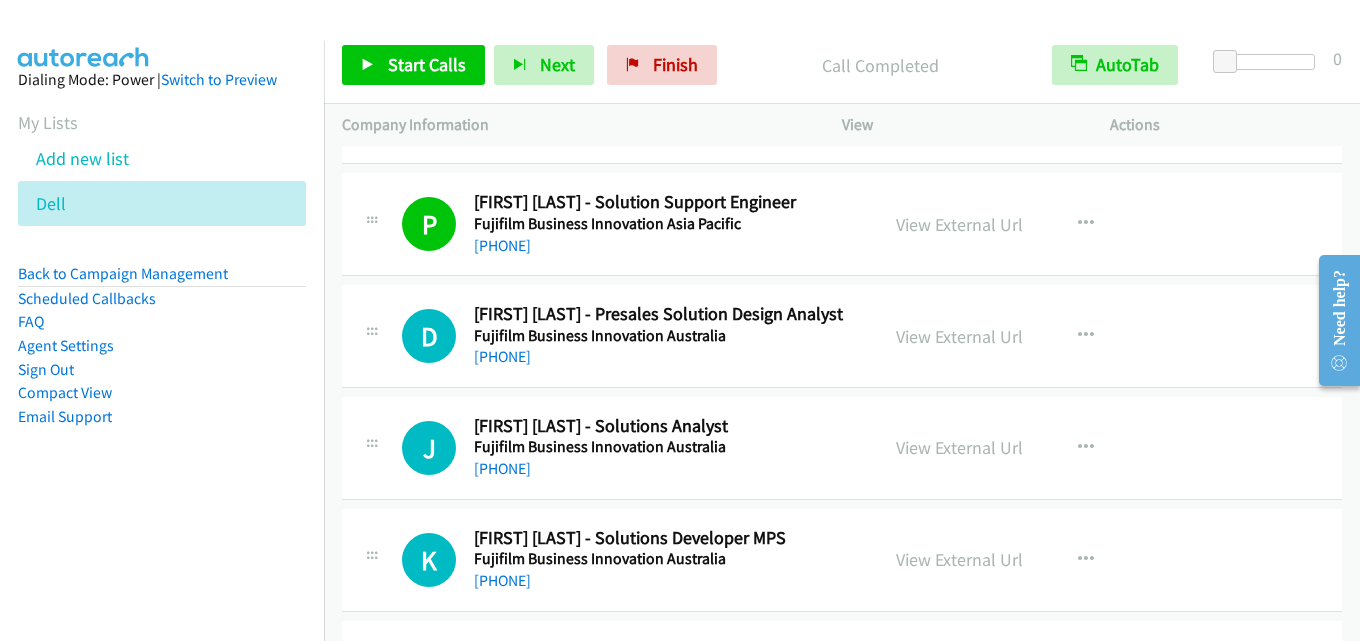 scroll, scrollTop: 1900, scrollLeft: 0, axis: vertical 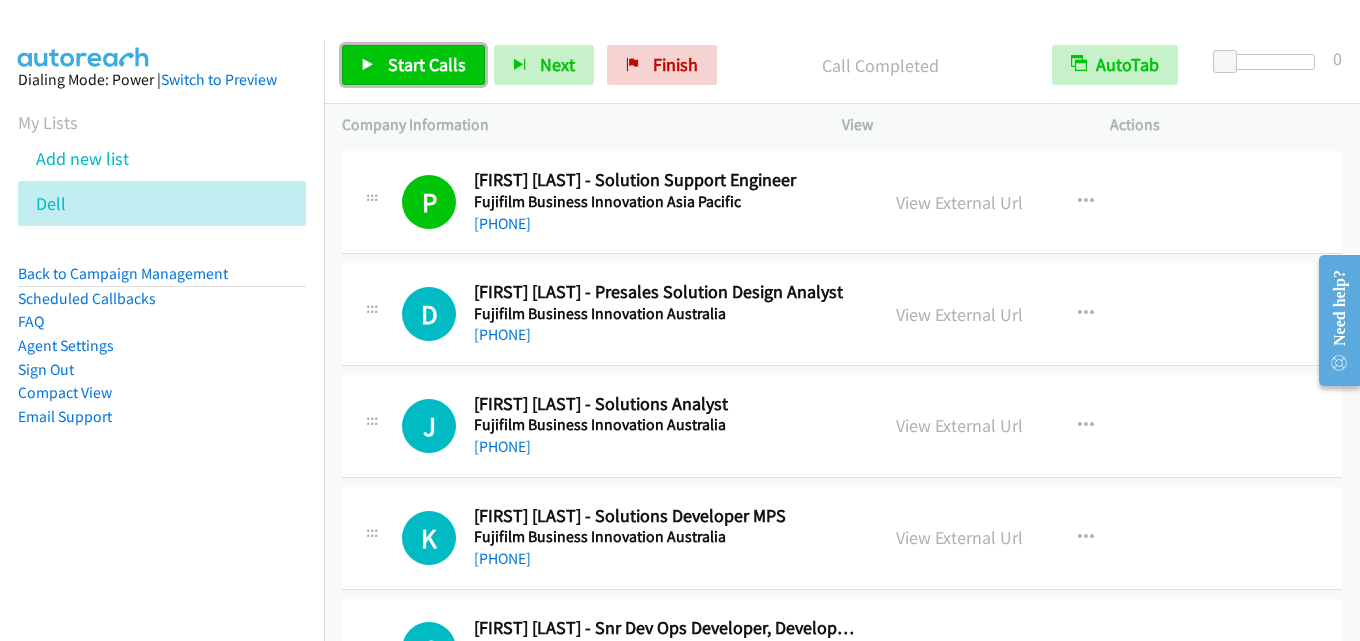 click on "Start Calls" at bounding box center (427, 64) 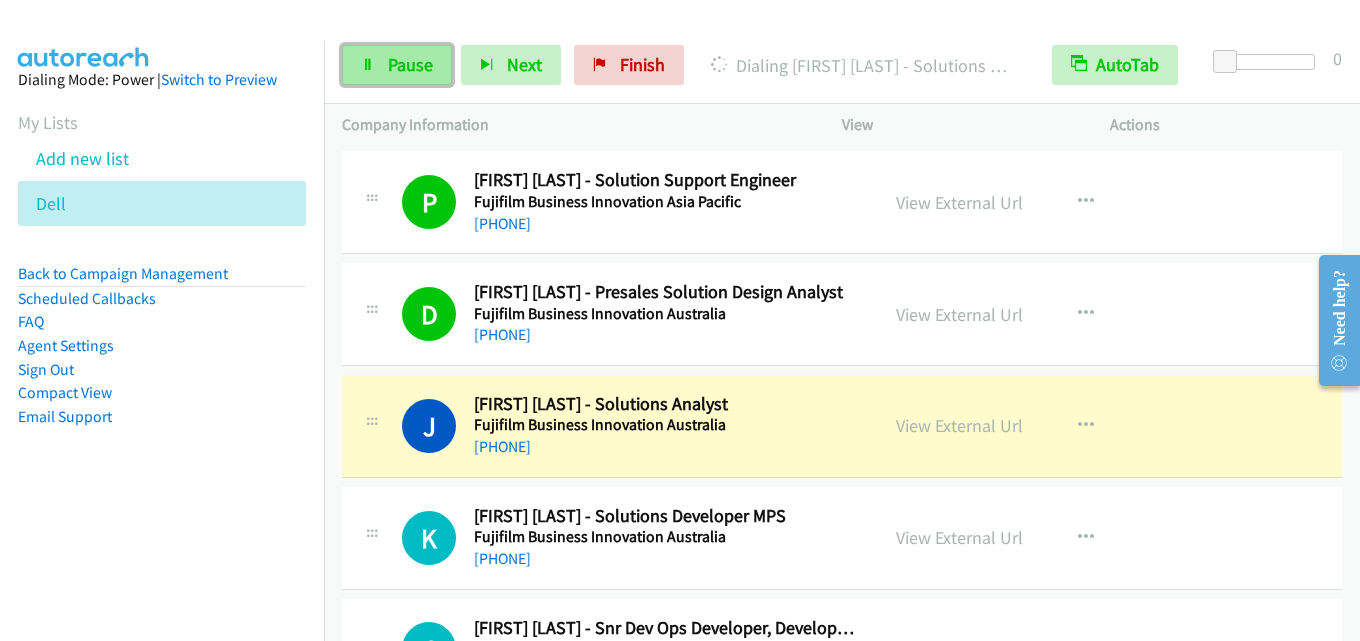 click on "Pause" at bounding box center [410, 64] 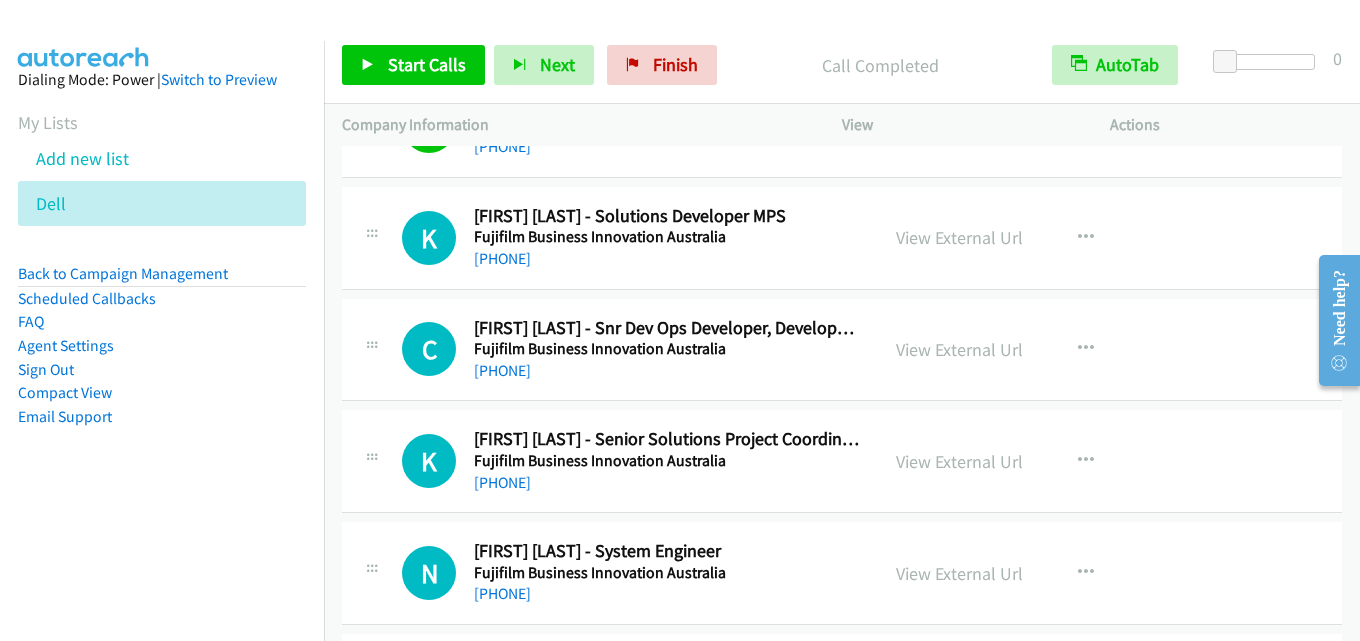 scroll, scrollTop: 2100, scrollLeft: 0, axis: vertical 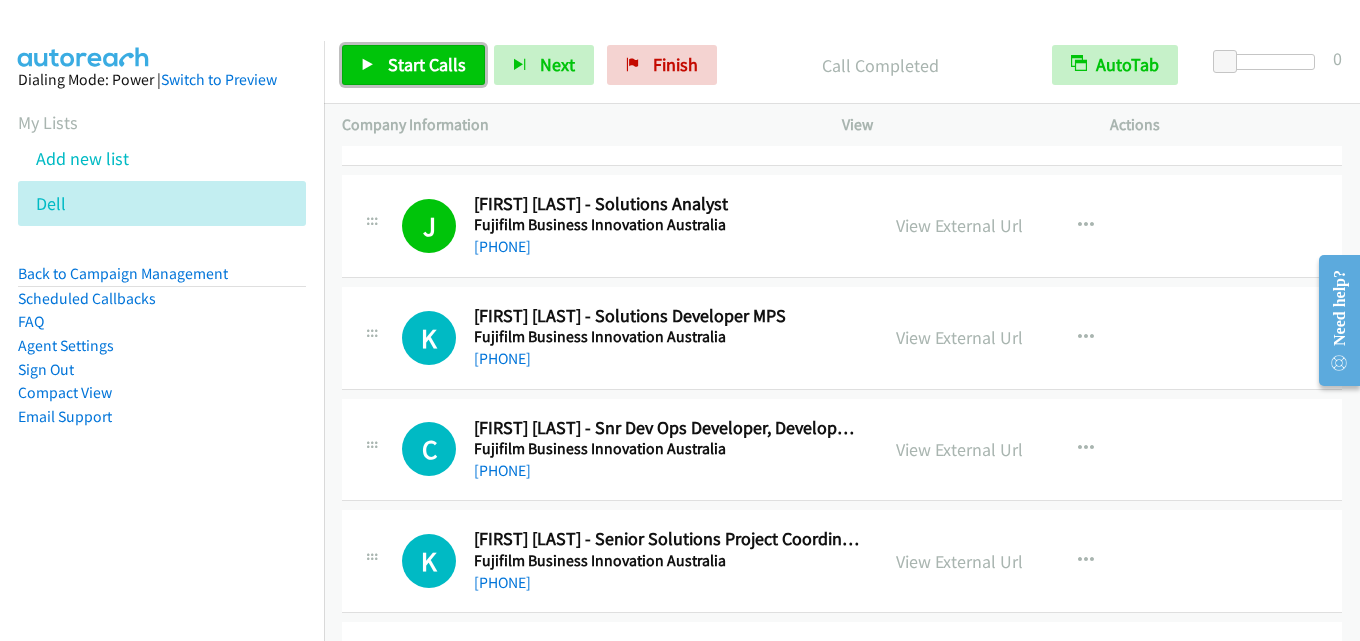 click on "Start Calls" at bounding box center [427, 64] 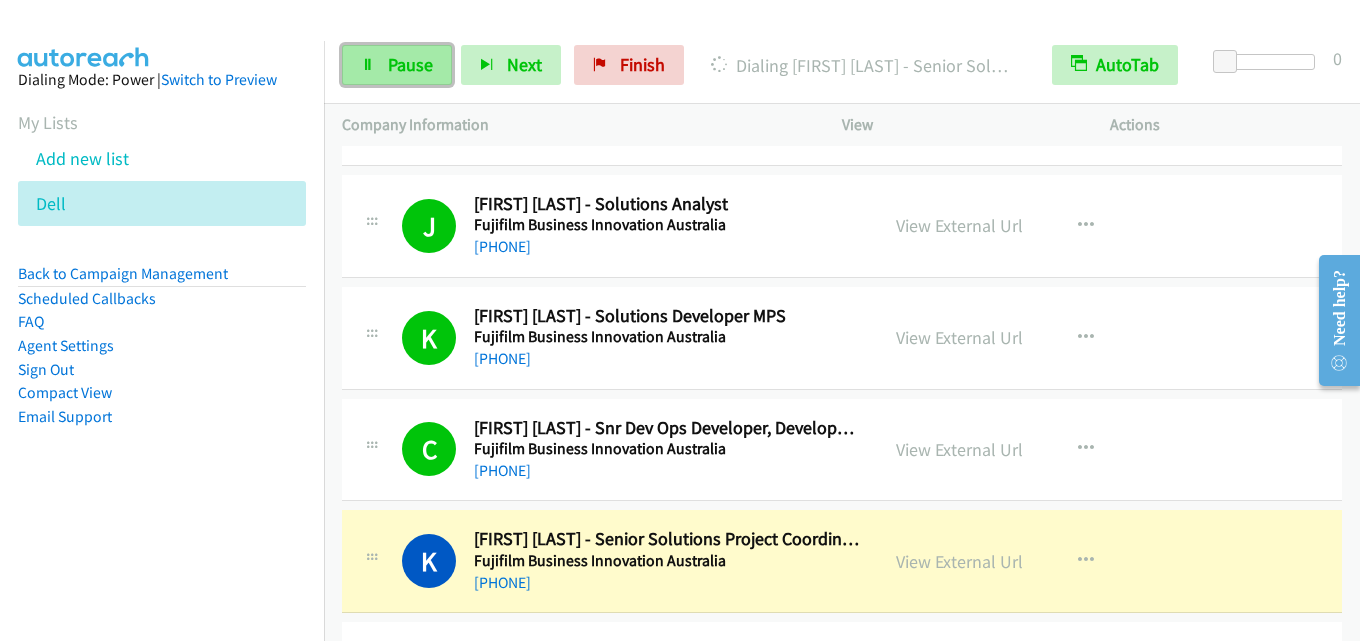 click on "Pause" at bounding box center (410, 64) 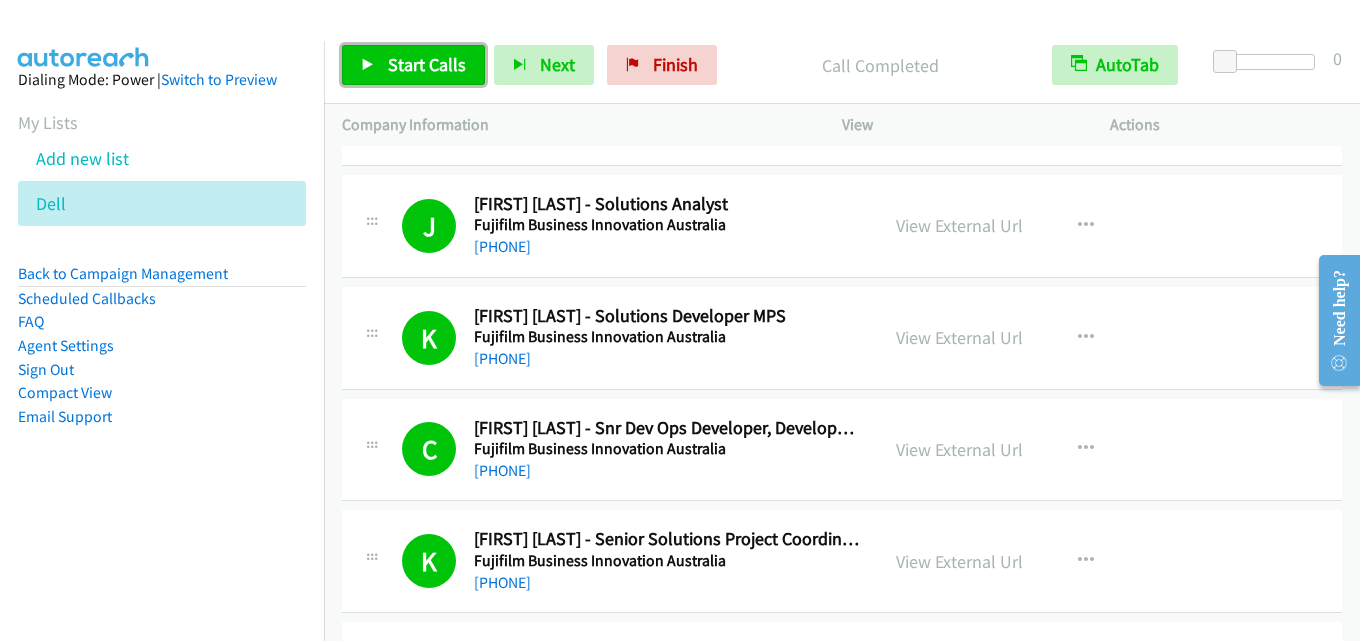 click on "Start Calls" at bounding box center [427, 64] 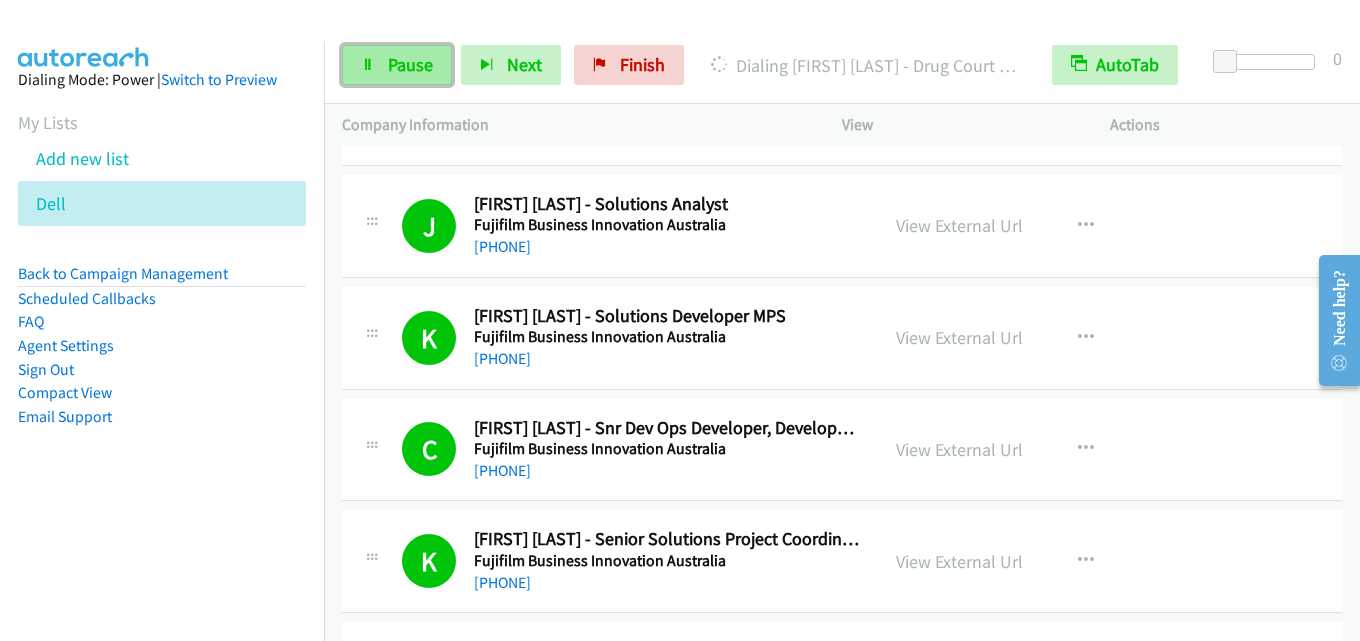 click on "Pause" at bounding box center (410, 64) 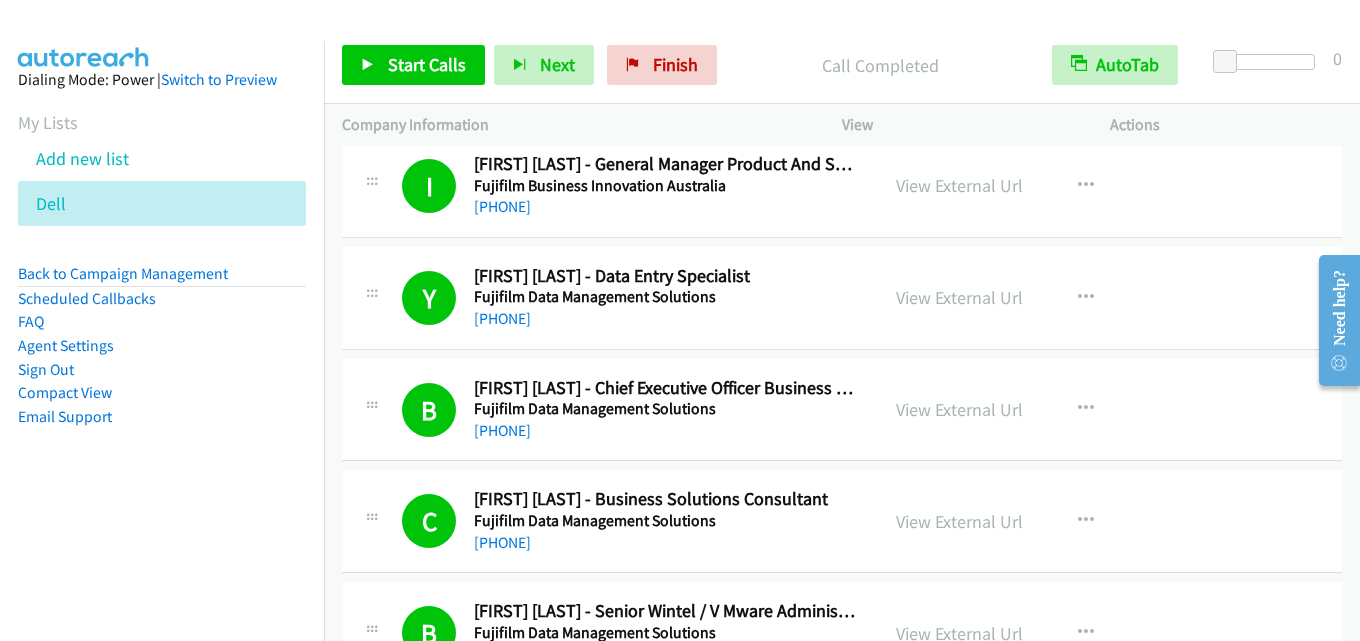 scroll, scrollTop: 2700, scrollLeft: 0, axis: vertical 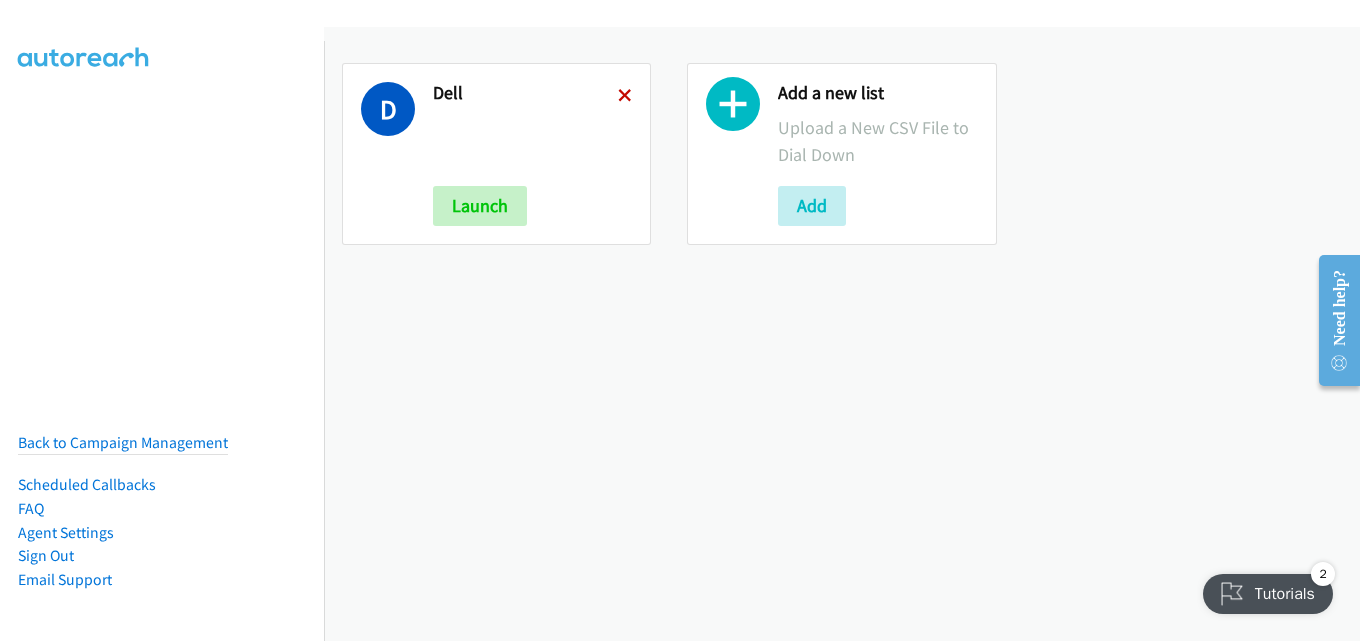 click at bounding box center (625, 97) 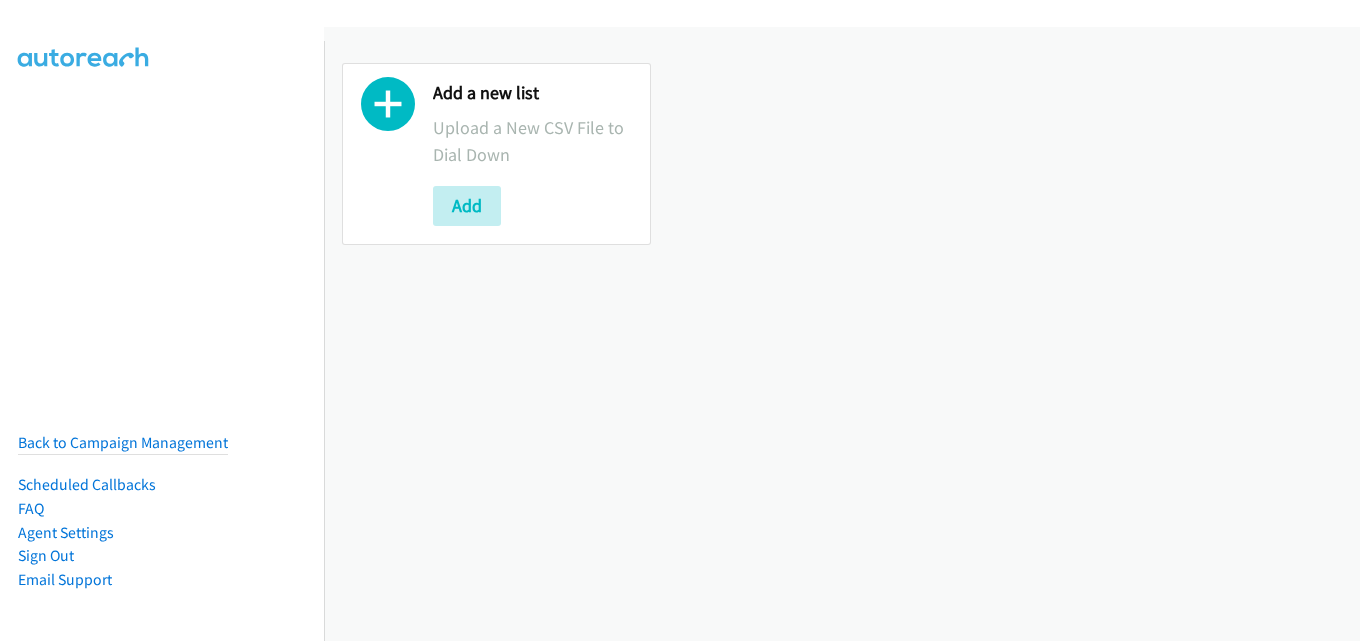 scroll, scrollTop: 0, scrollLeft: 0, axis: both 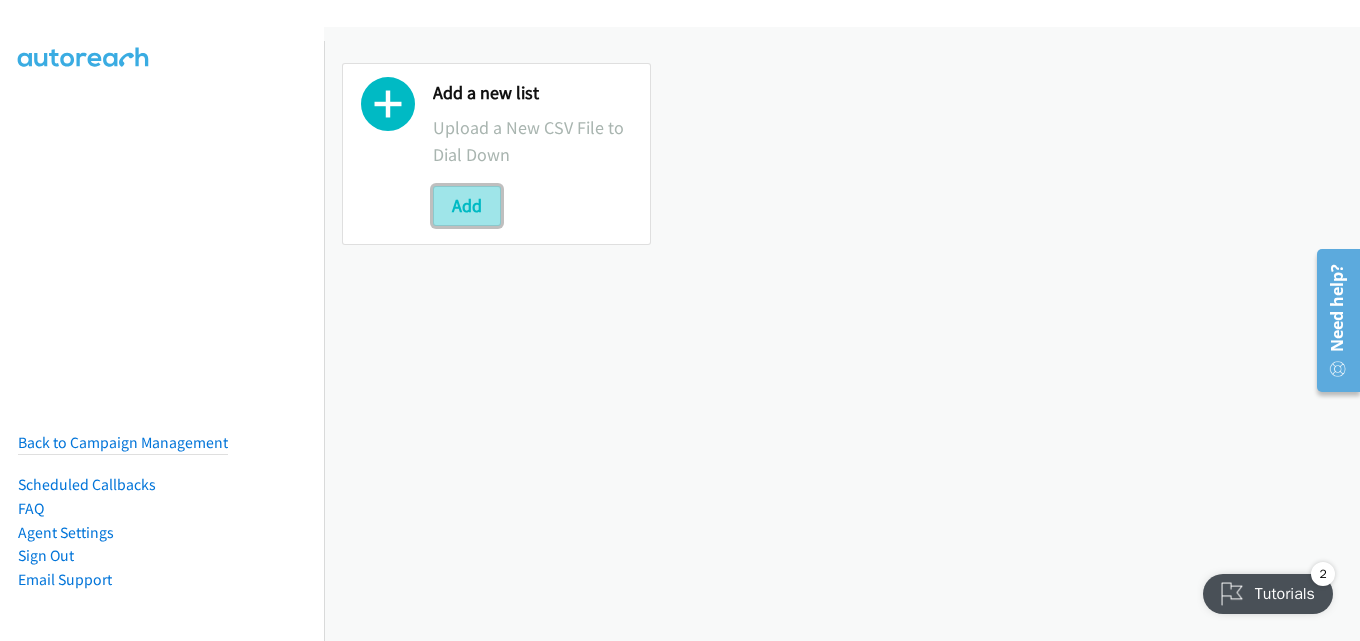 click on "Add" at bounding box center (467, 206) 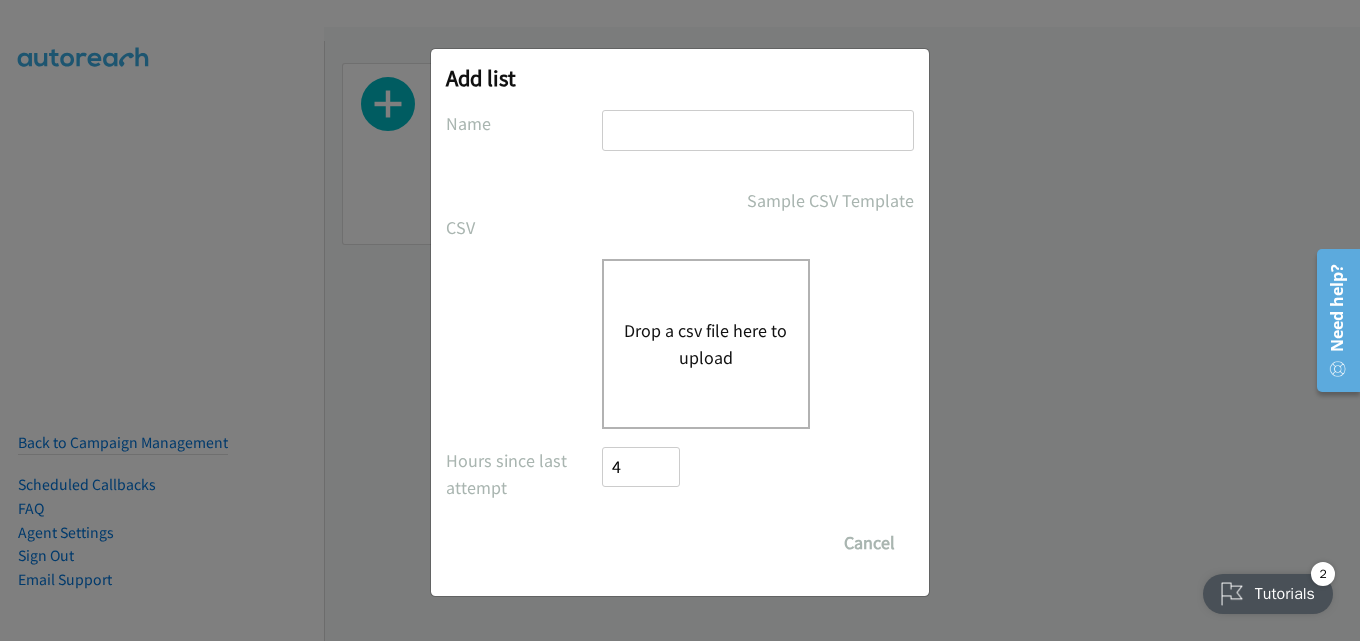 click at bounding box center [758, 130] 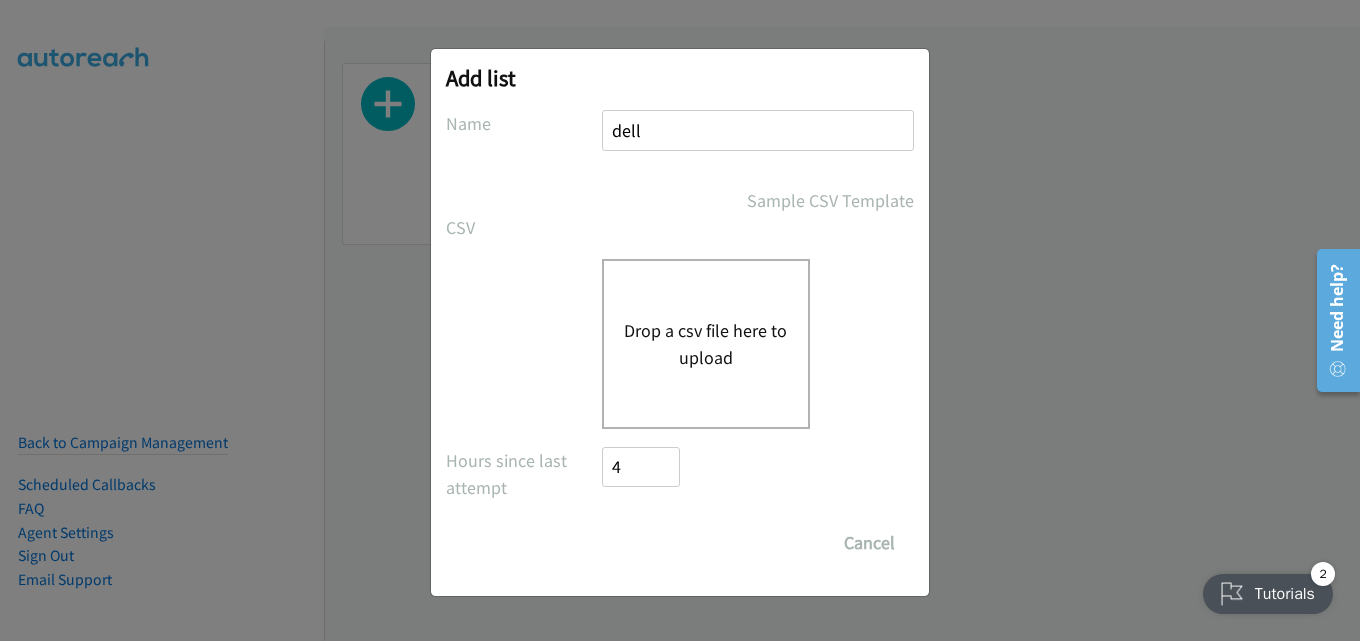 click on "Drop a csv file here to upload" at bounding box center [706, 344] 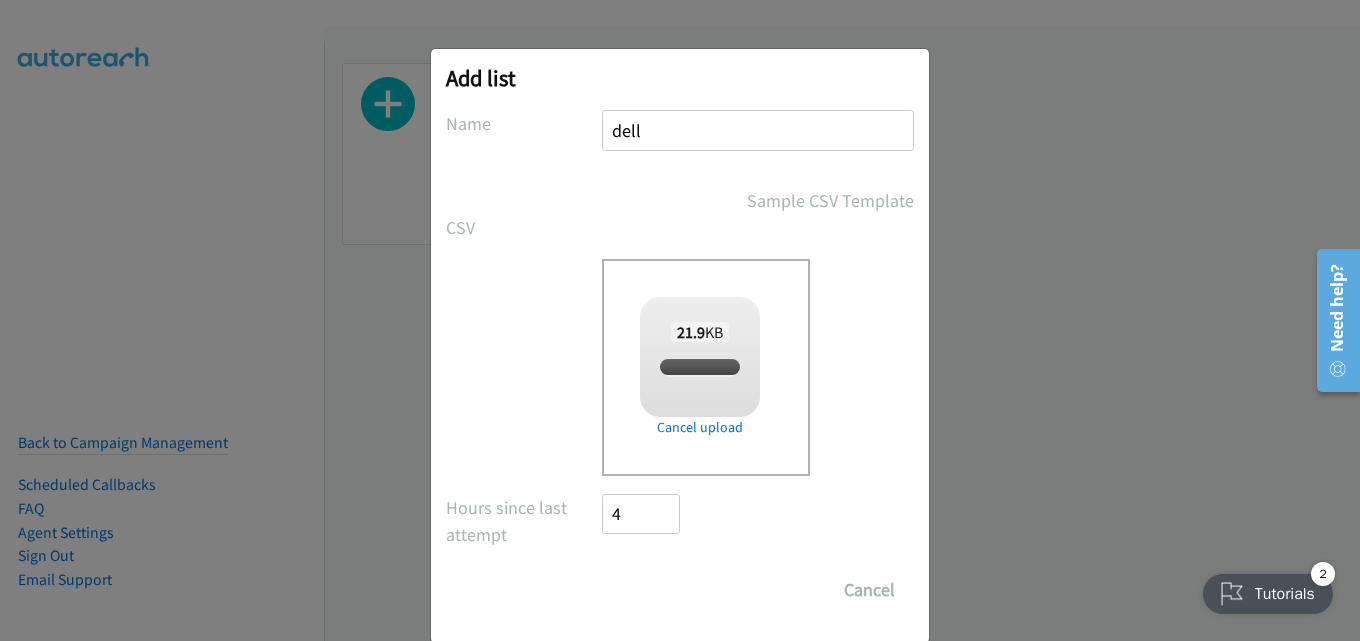checkbox on "true" 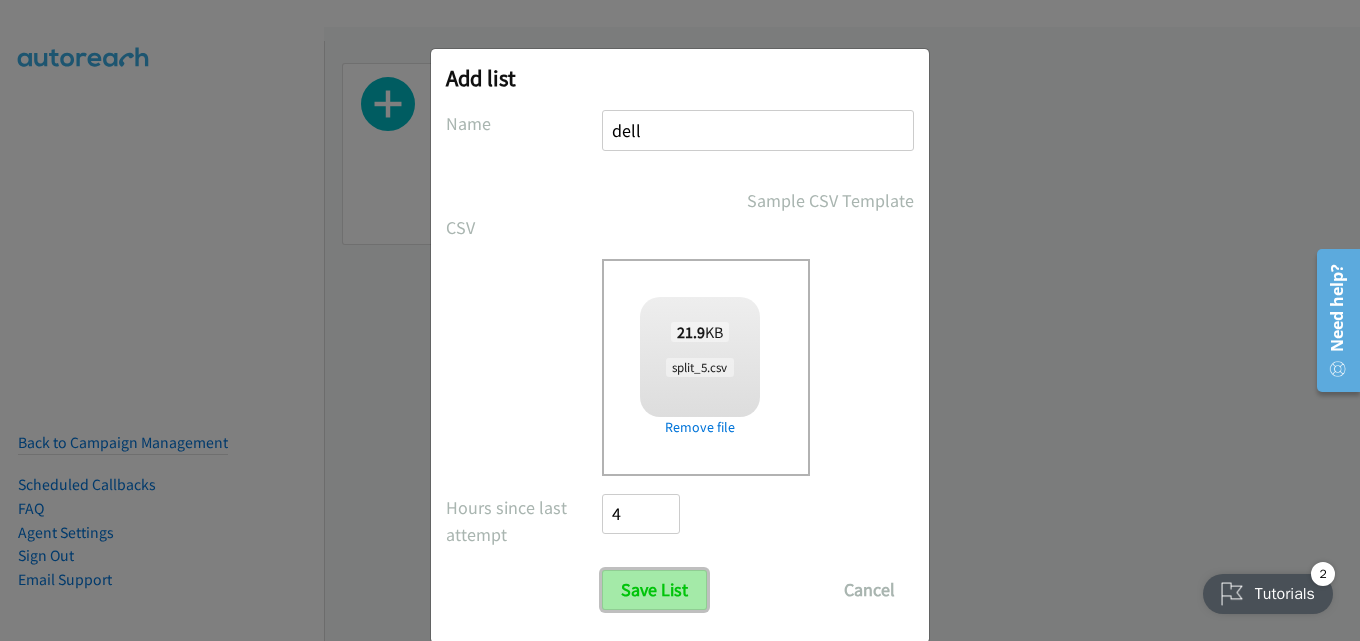 click on "Save List" at bounding box center (654, 590) 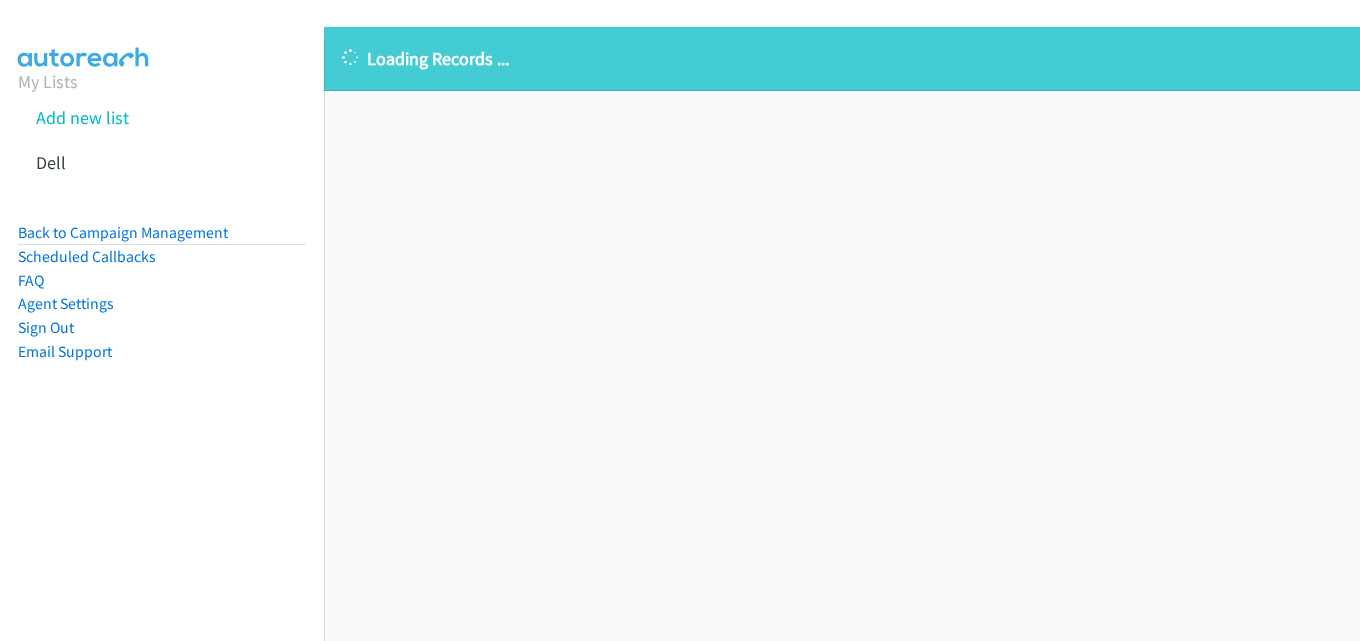 scroll, scrollTop: 0, scrollLeft: 0, axis: both 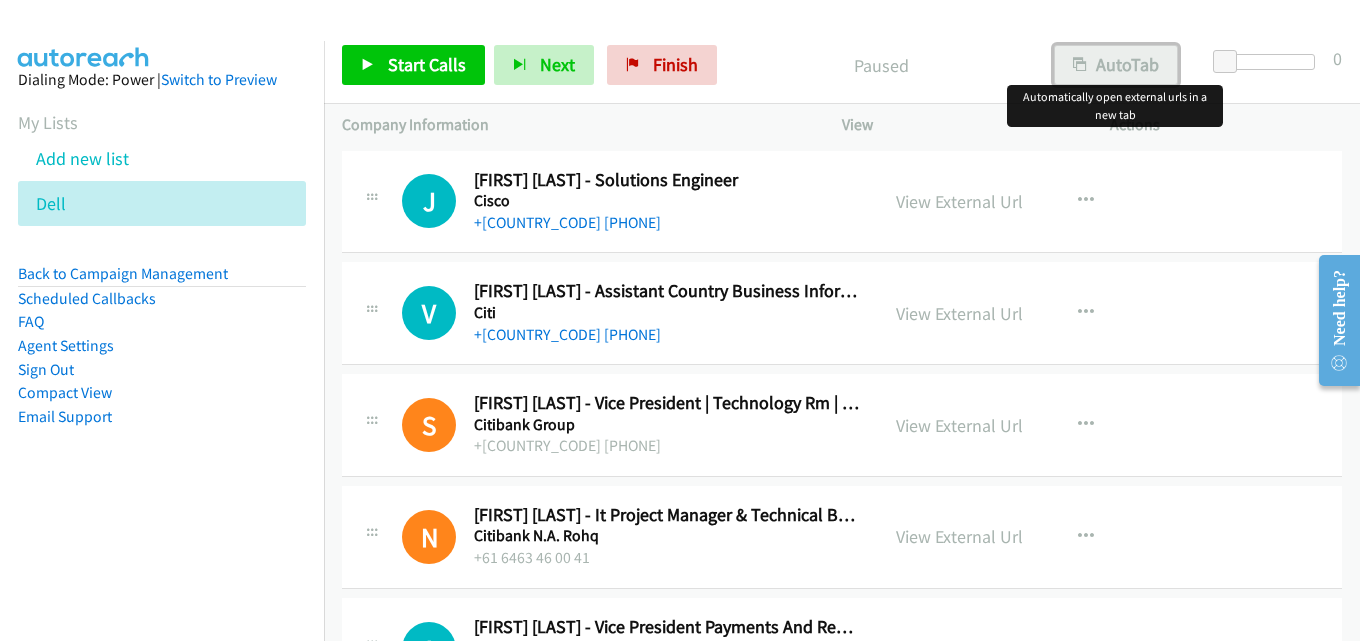 click on "AutoTab" at bounding box center [1116, 65] 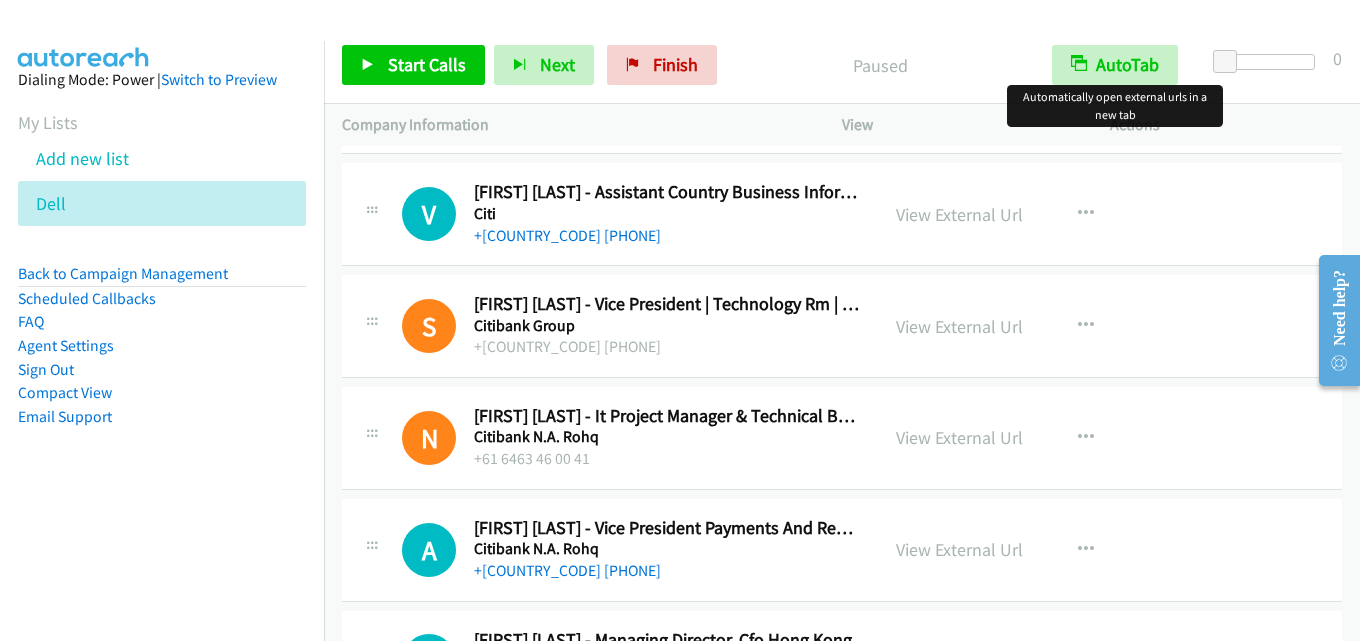 scroll, scrollTop: 100, scrollLeft: 0, axis: vertical 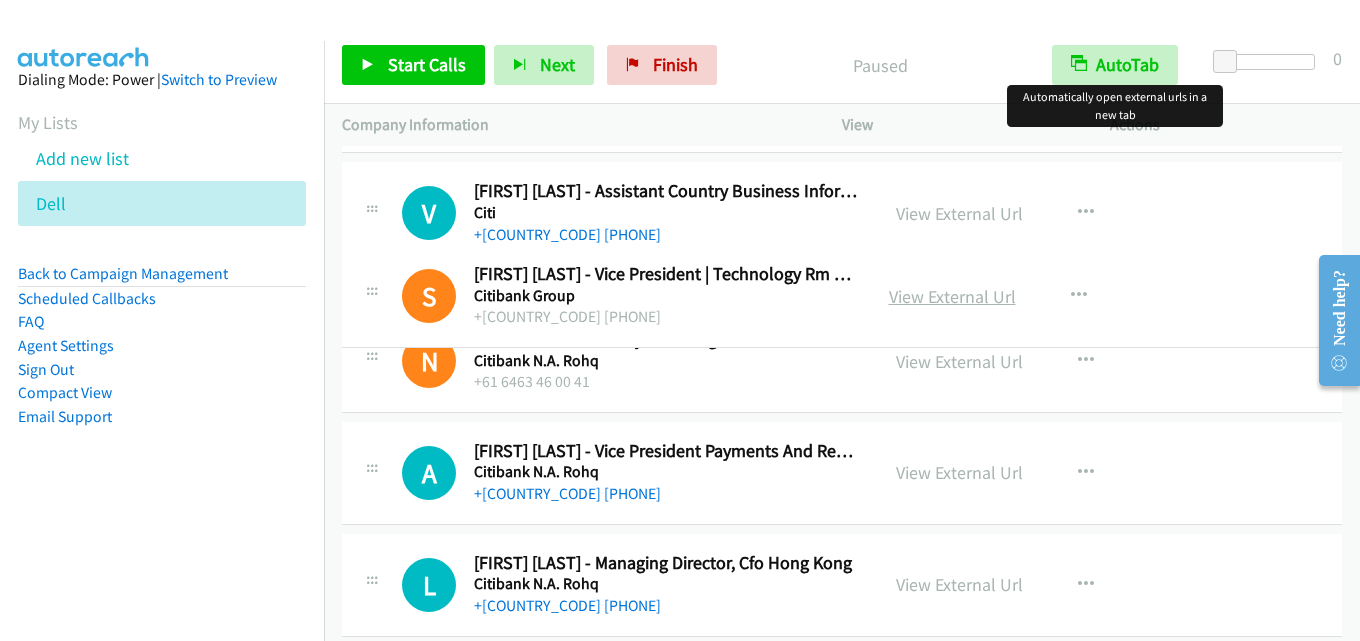 drag, startPoint x: 960, startPoint y: 330, endPoint x: 955, endPoint y: 301, distance: 29.427877 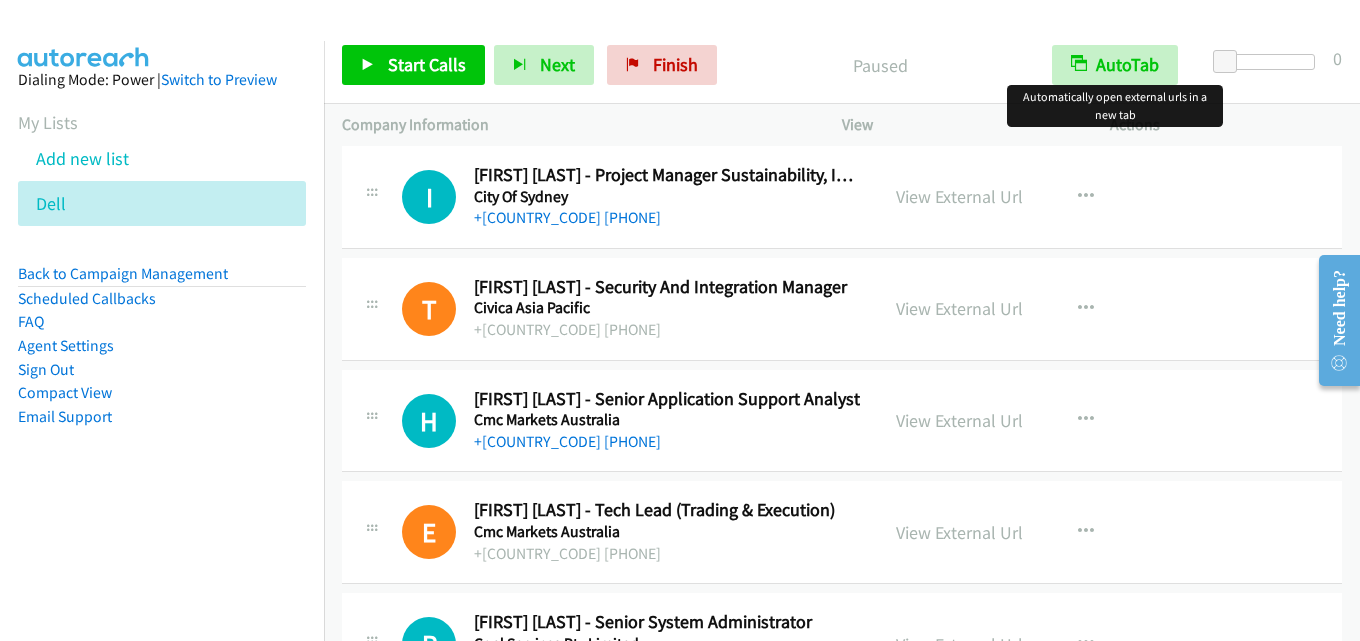 scroll, scrollTop: 900, scrollLeft: 0, axis: vertical 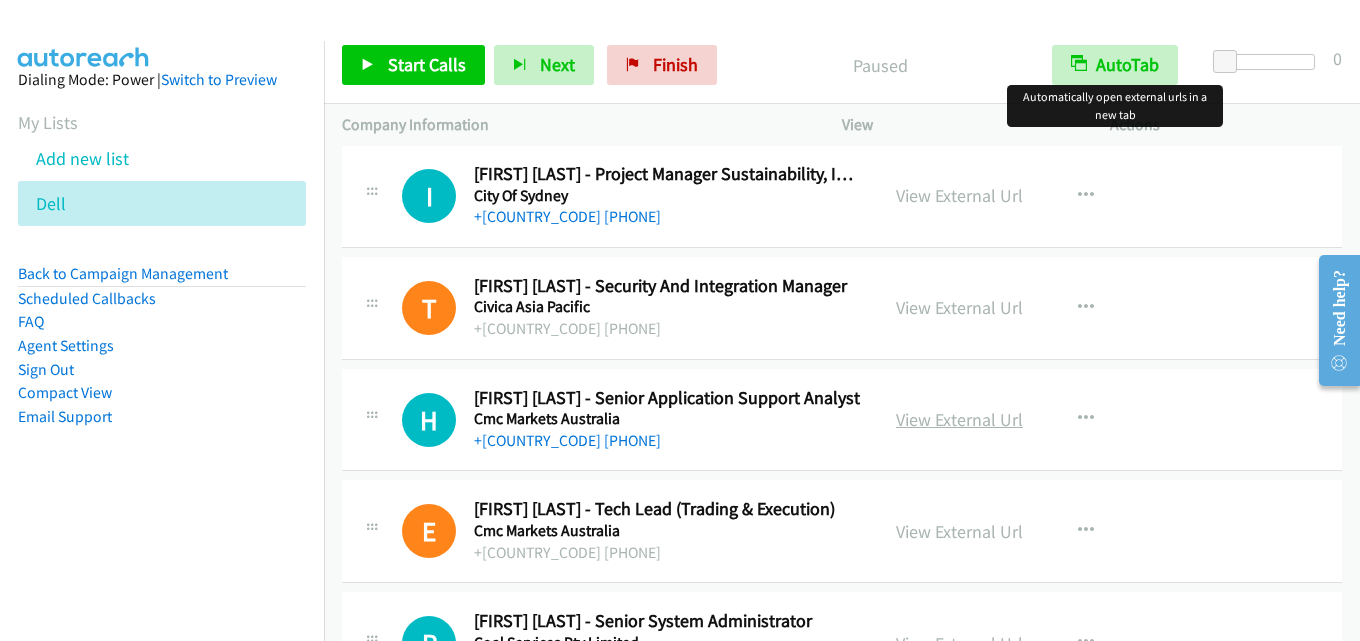 click on "View External Url" at bounding box center (959, 419) 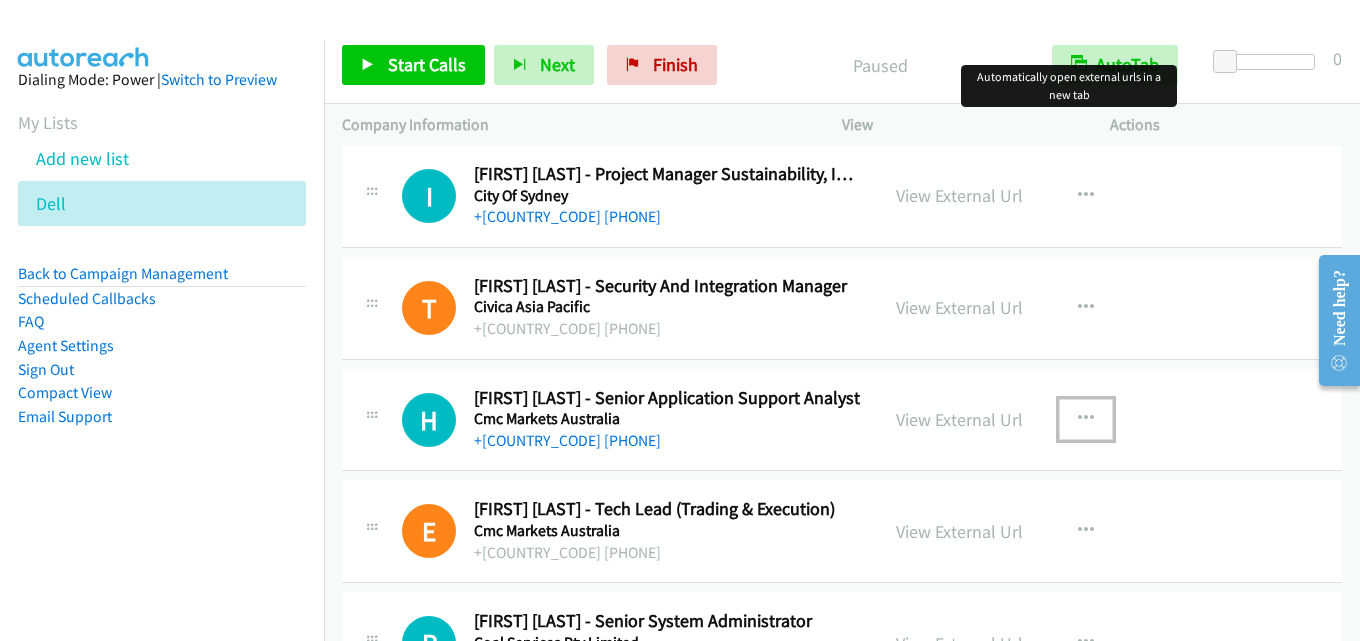 click at bounding box center (1086, 419) 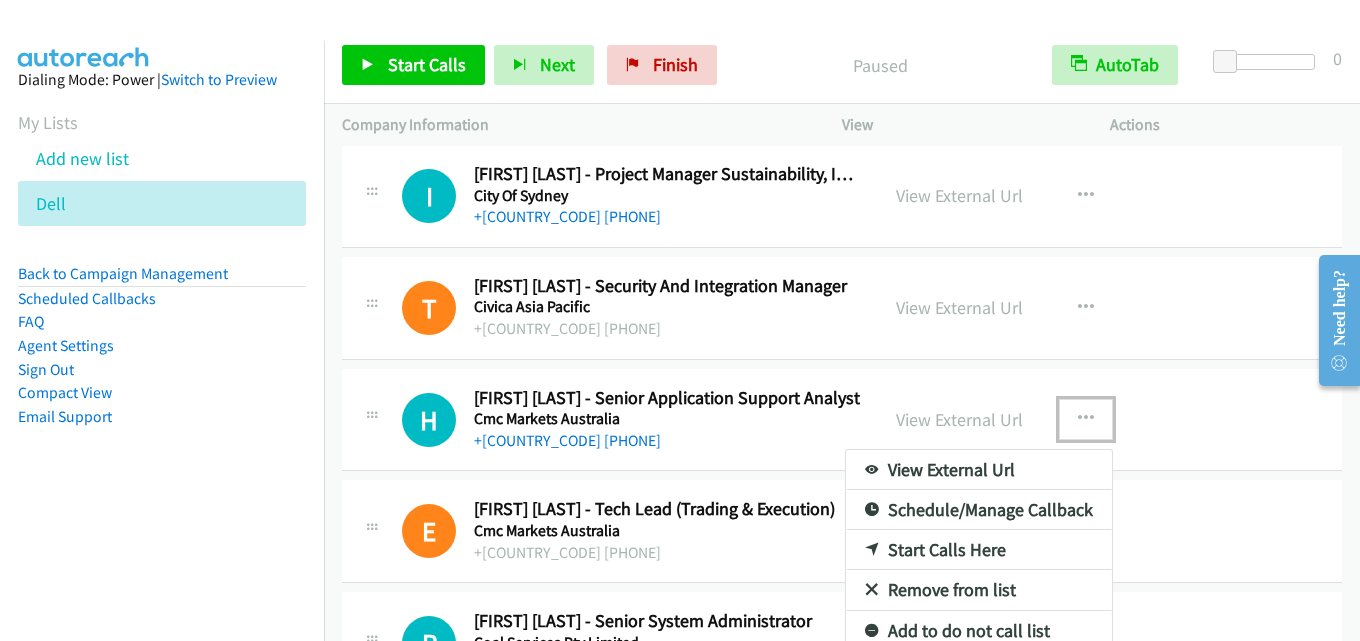 click on "Start Calls Here" at bounding box center (979, 550) 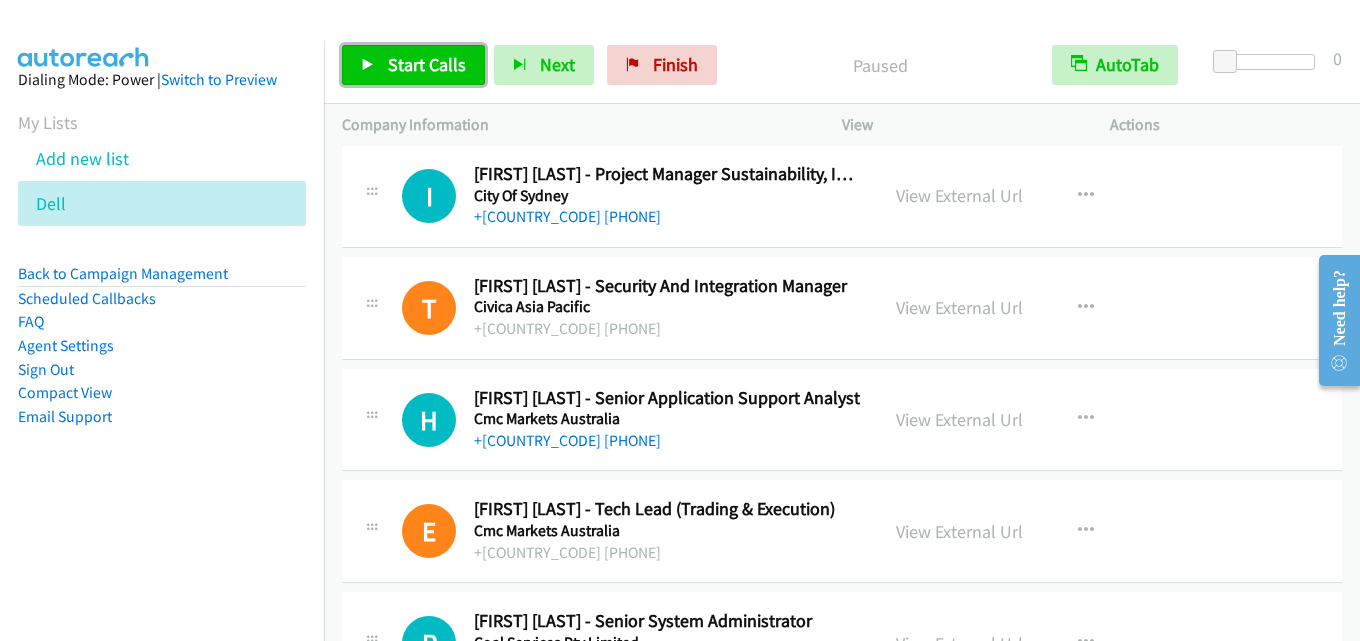 click on "Start Calls" at bounding box center (427, 64) 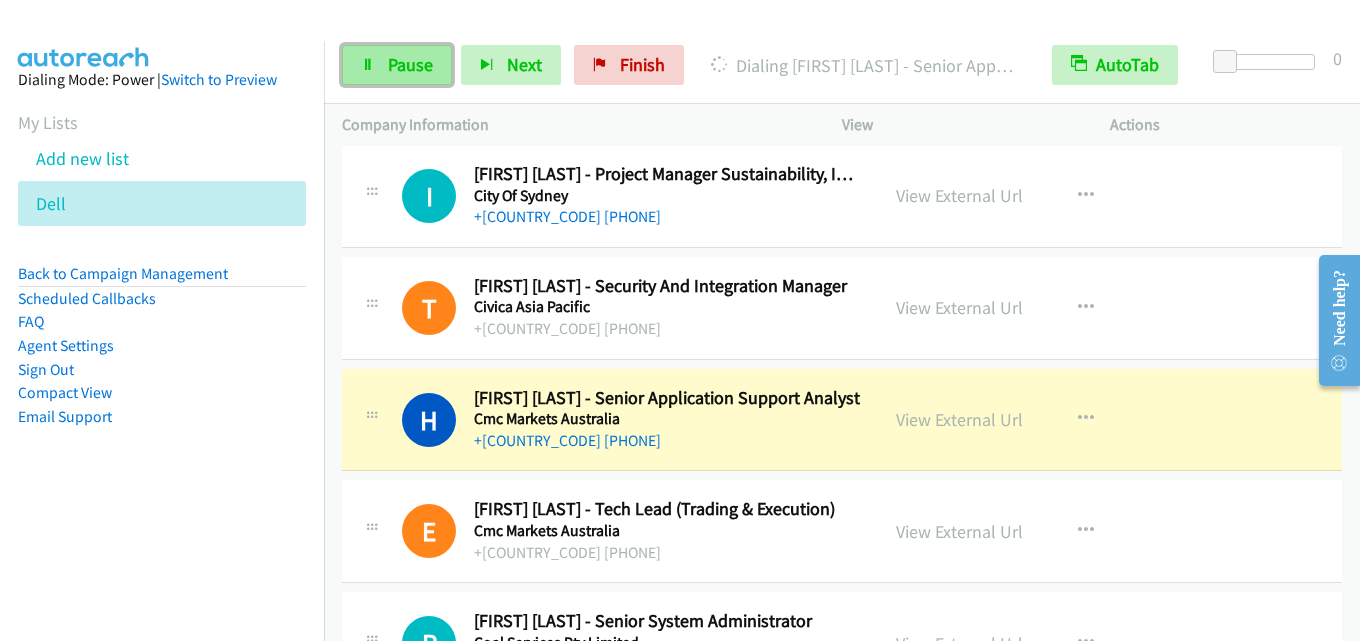 click on "Pause" at bounding box center (410, 64) 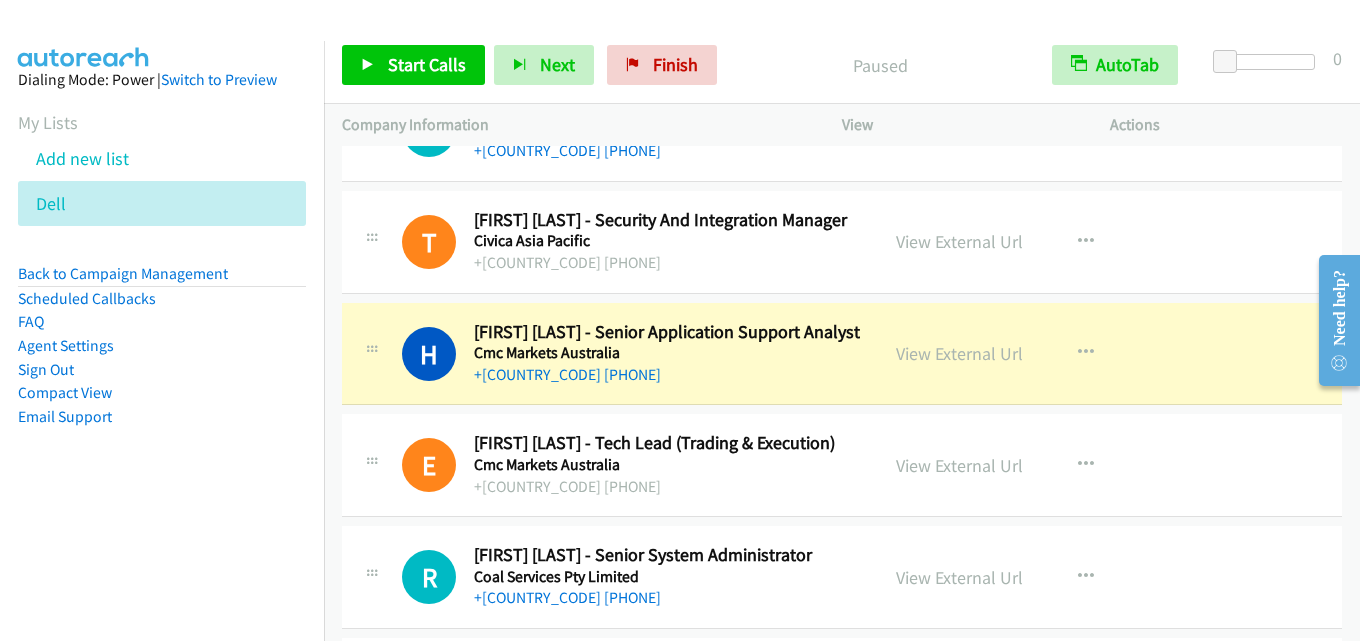 scroll, scrollTop: 1000, scrollLeft: 0, axis: vertical 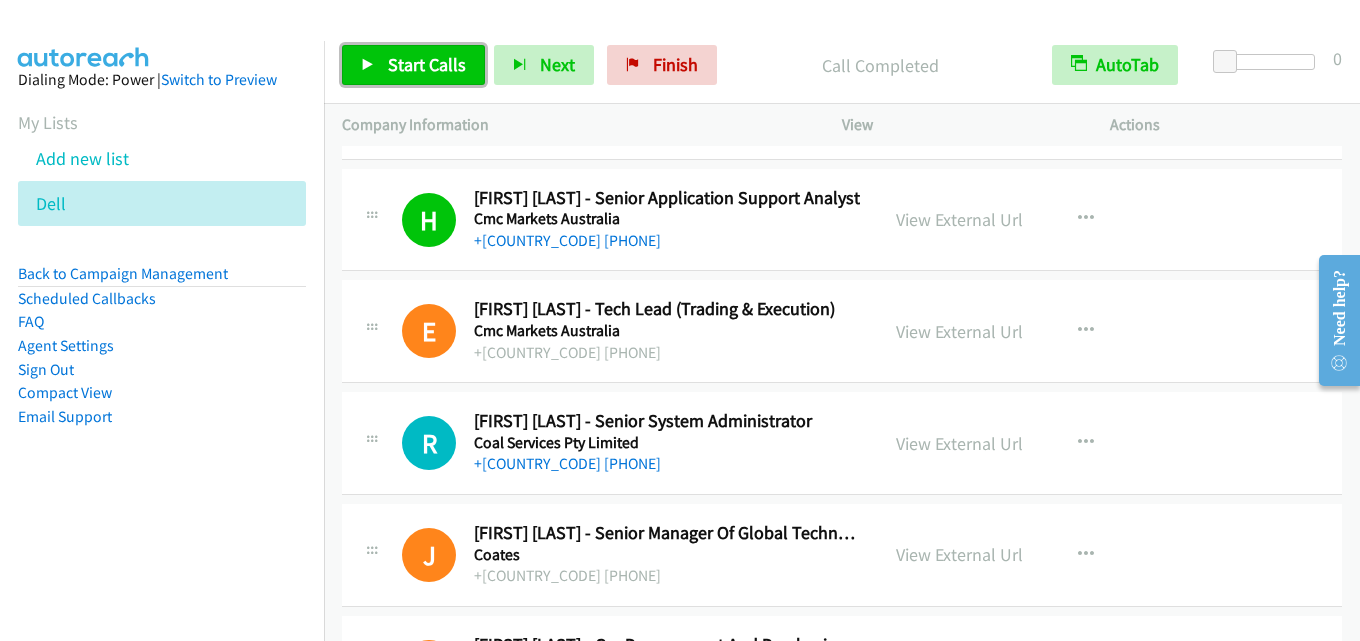 click on "Start Calls" at bounding box center (427, 64) 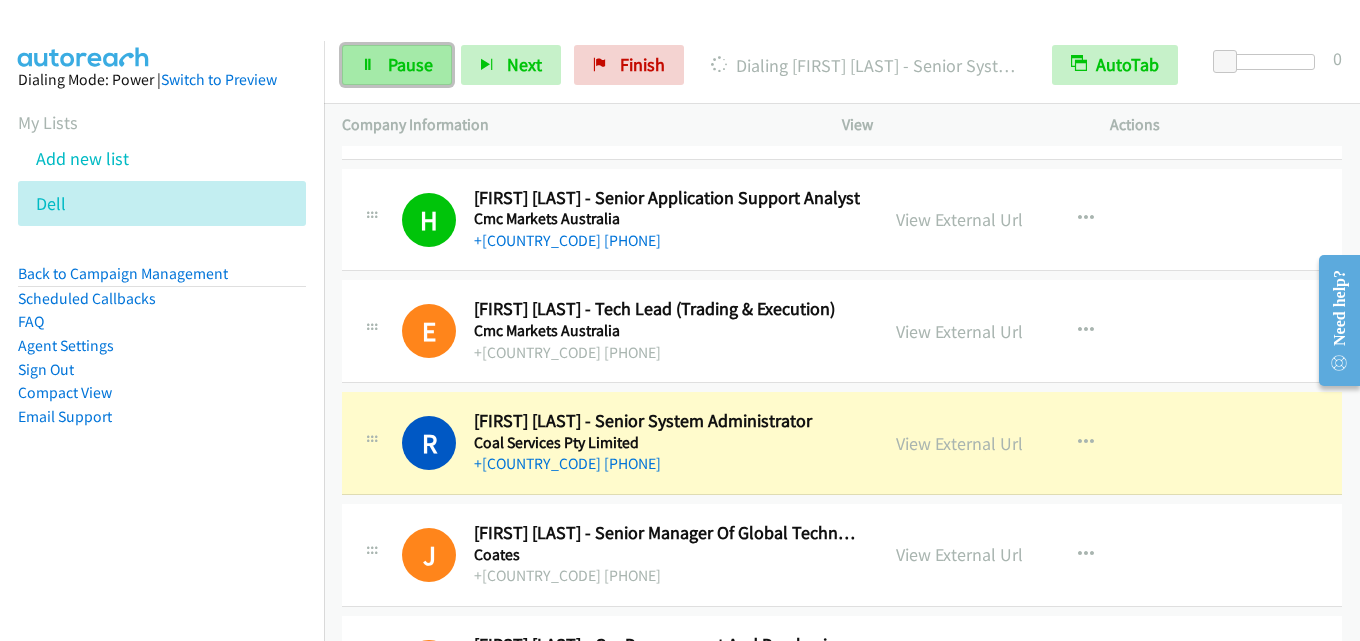 click on "Pause" at bounding box center (410, 64) 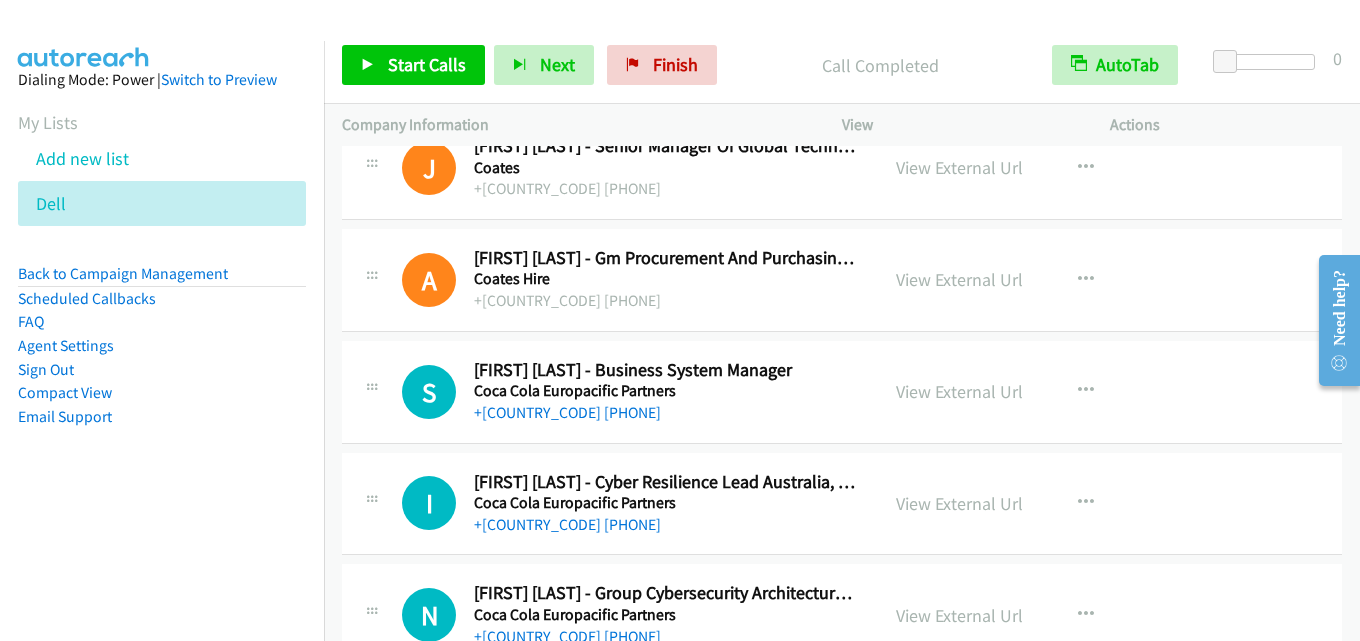 scroll, scrollTop: 1500, scrollLeft: 0, axis: vertical 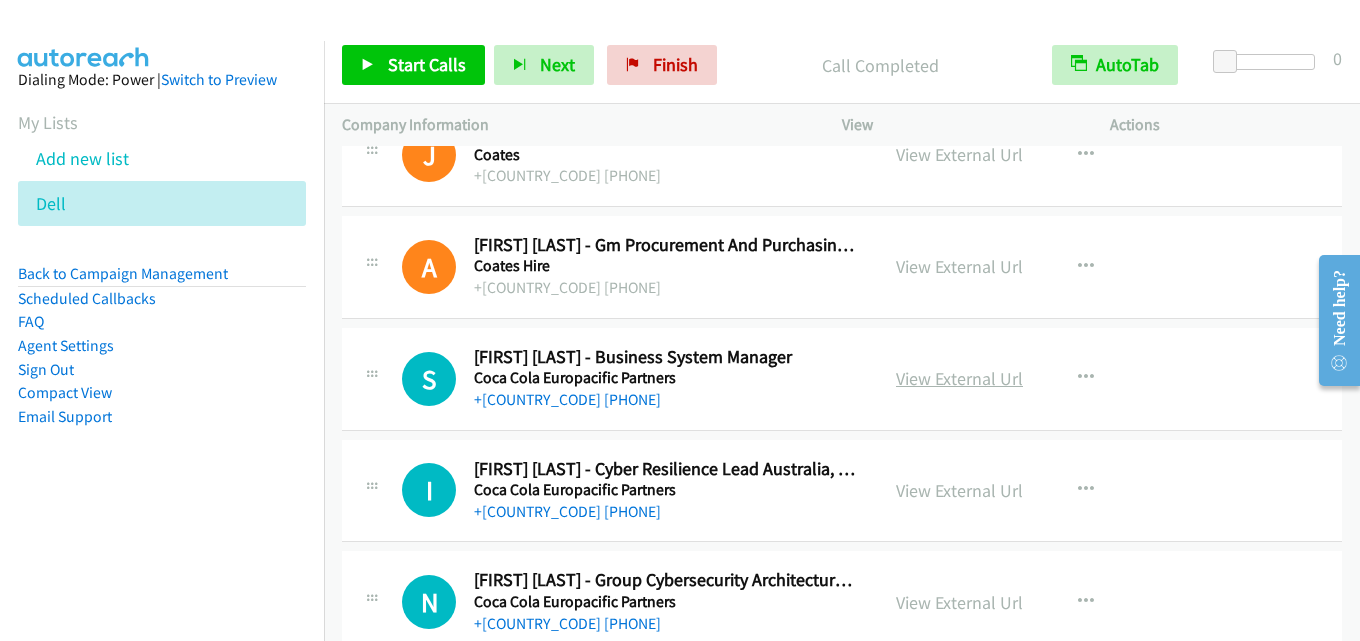 click on "View External Url" at bounding box center [959, 378] 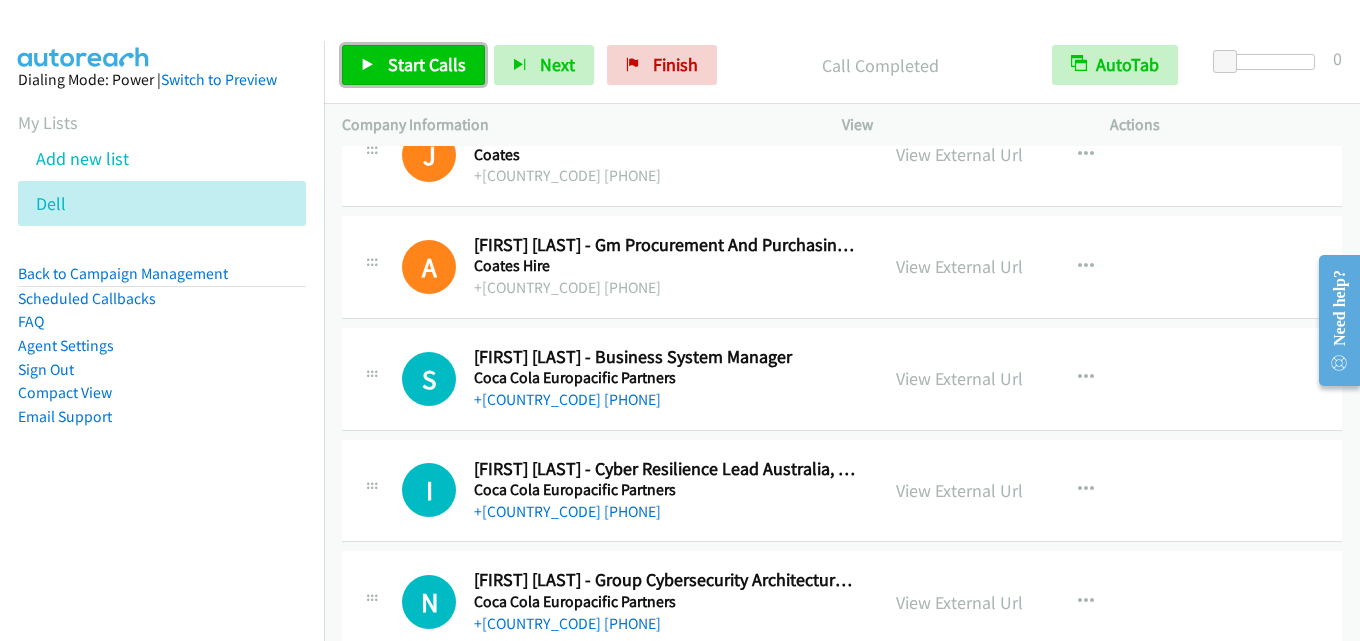 click on "Start Calls" at bounding box center [427, 64] 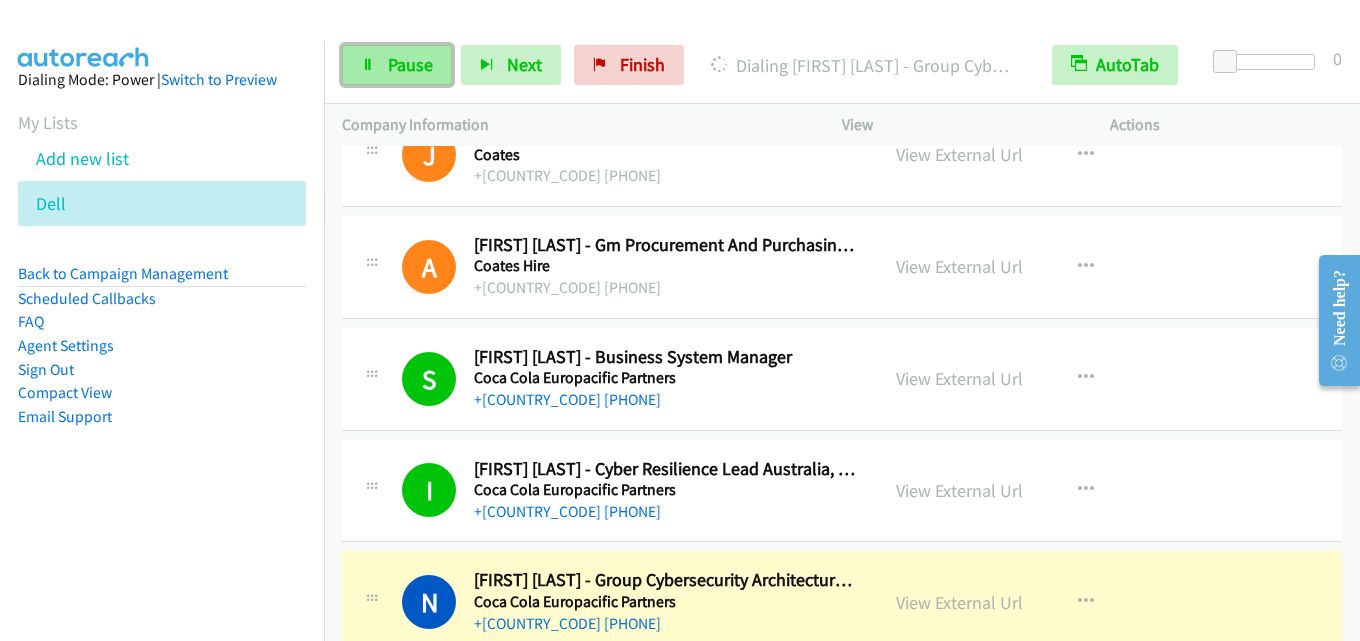 click on "Pause" at bounding box center [397, 65] 